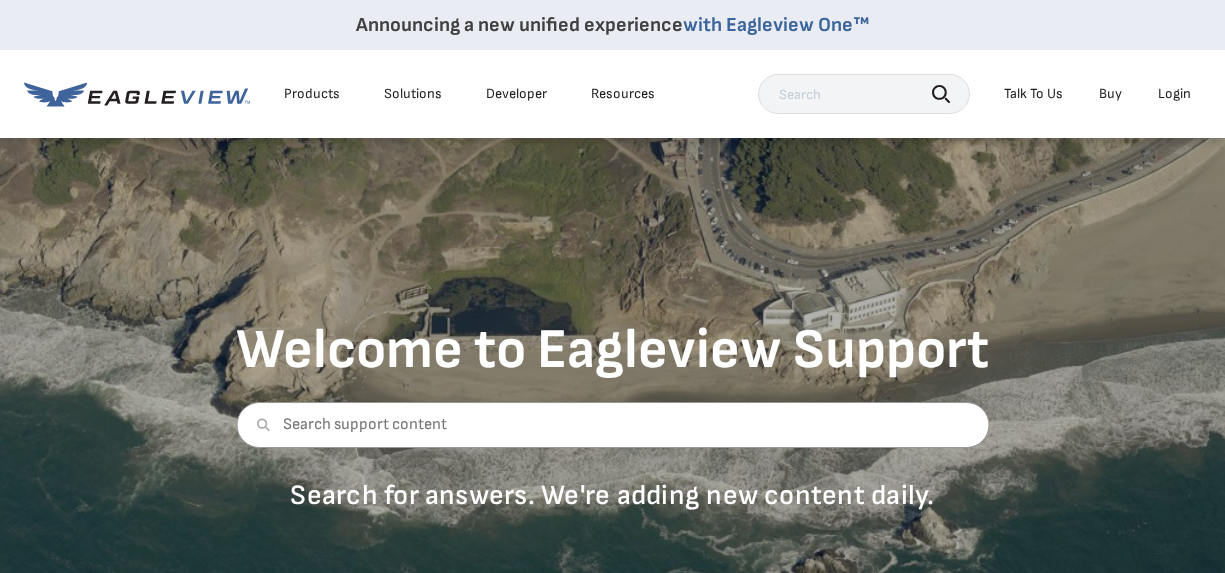 click on "Login" at bounding box center (1174, 94) 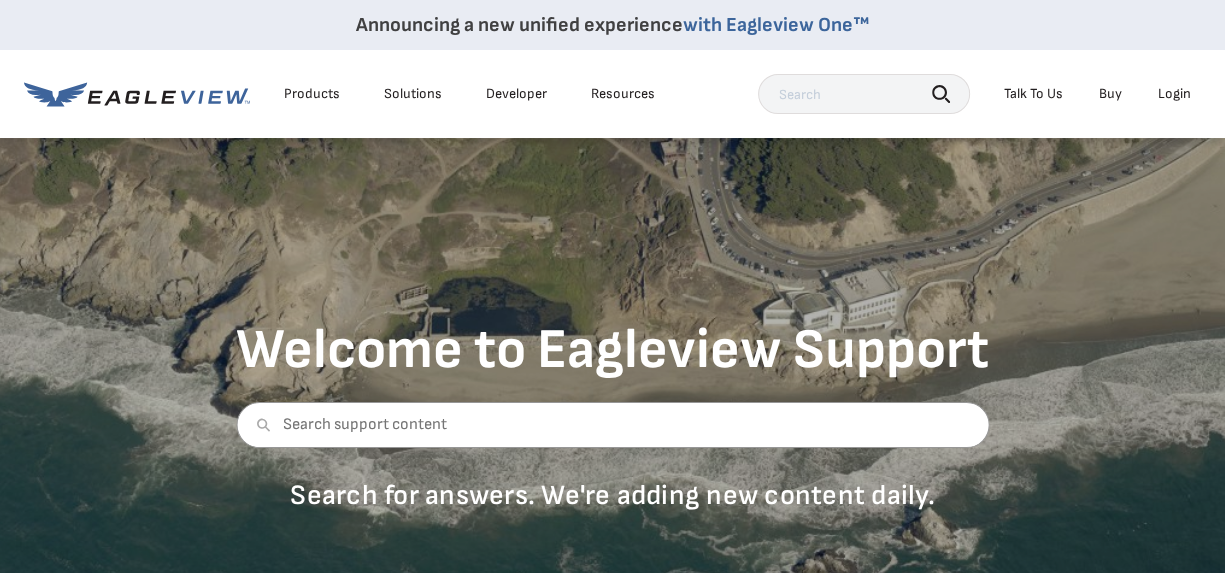 scroll, scrollTop: 0, scrollLeft: 0, axis: both 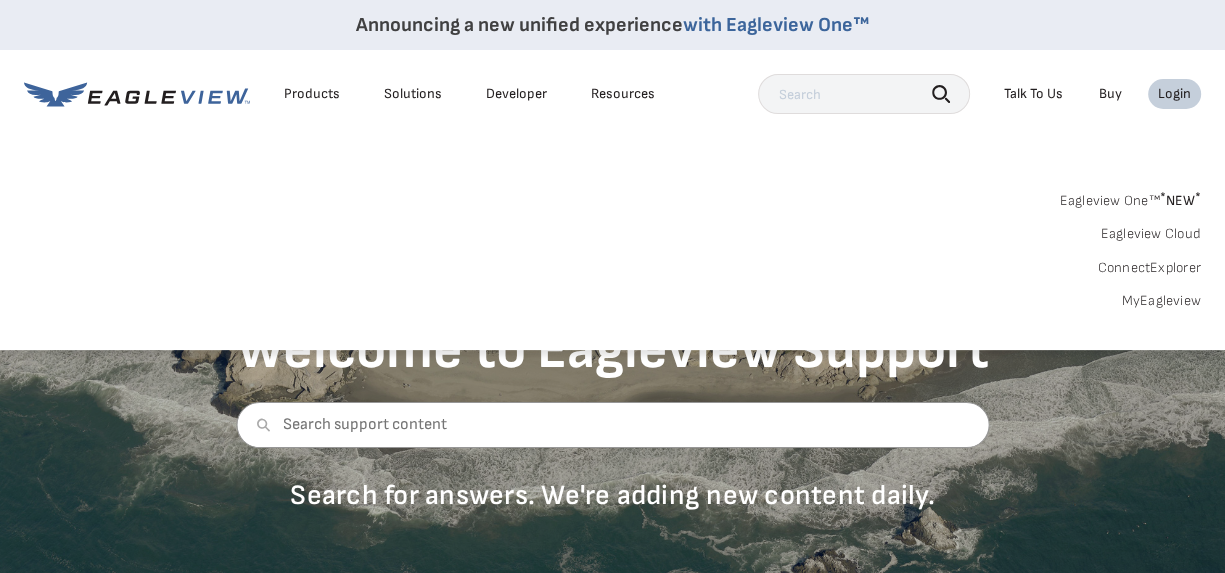 click on "MyEagleview" at bounding box center (1161, 301) 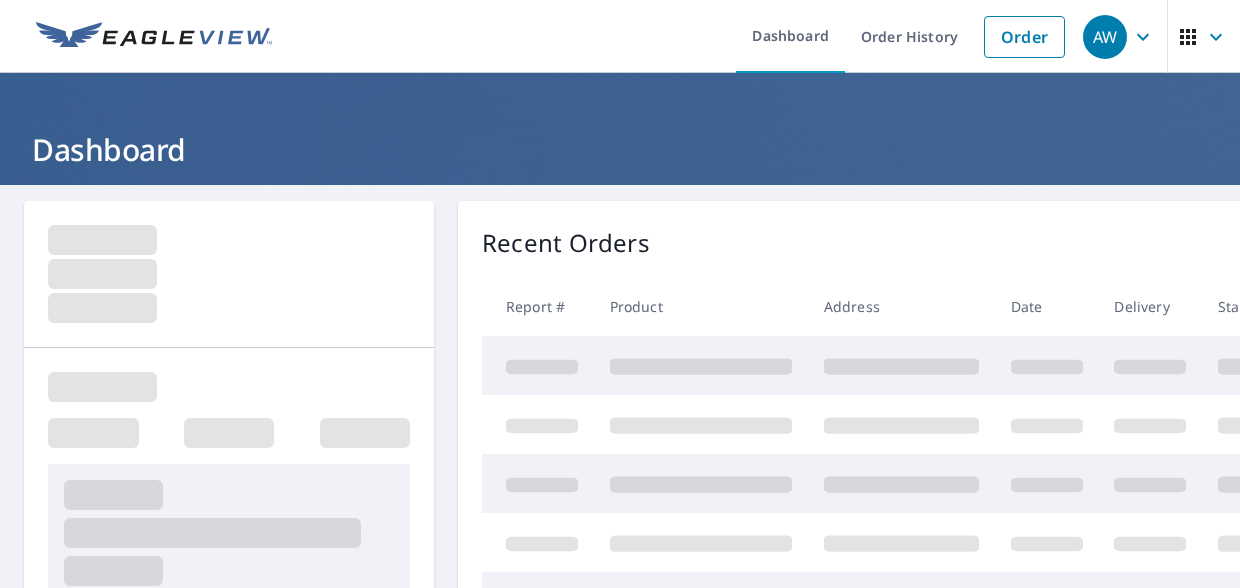 scroll, scrollTop: 0, scrollLeft: 0, axis: both 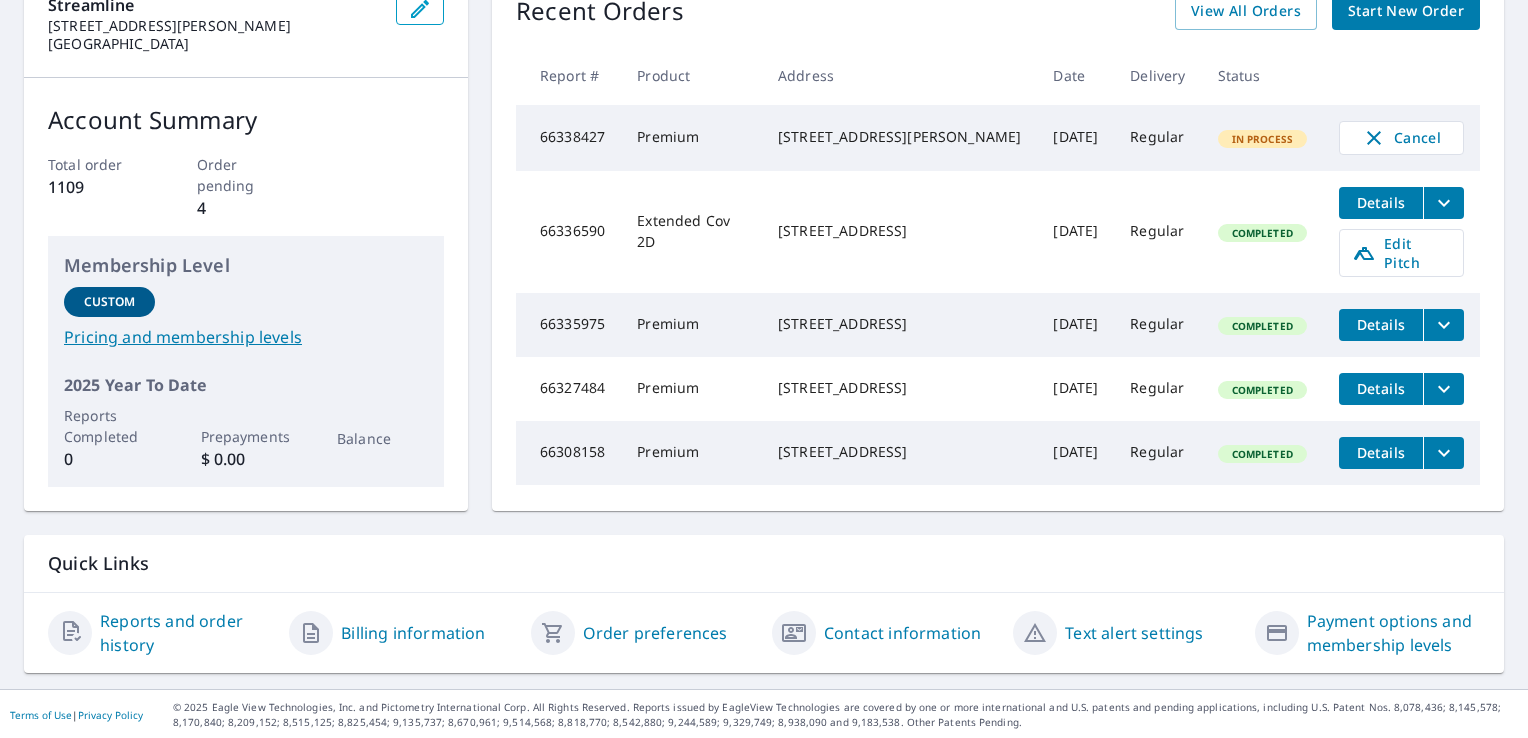 click 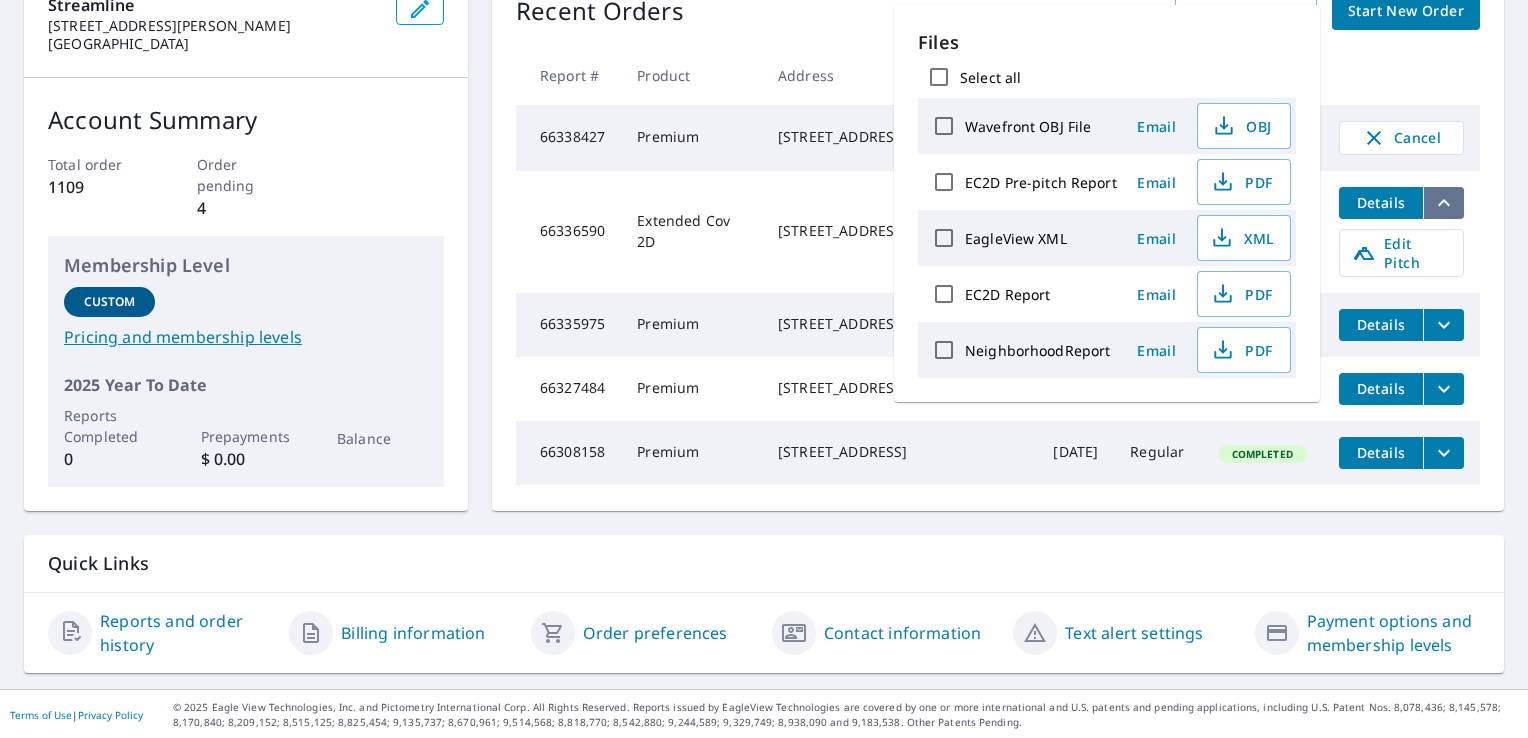 click 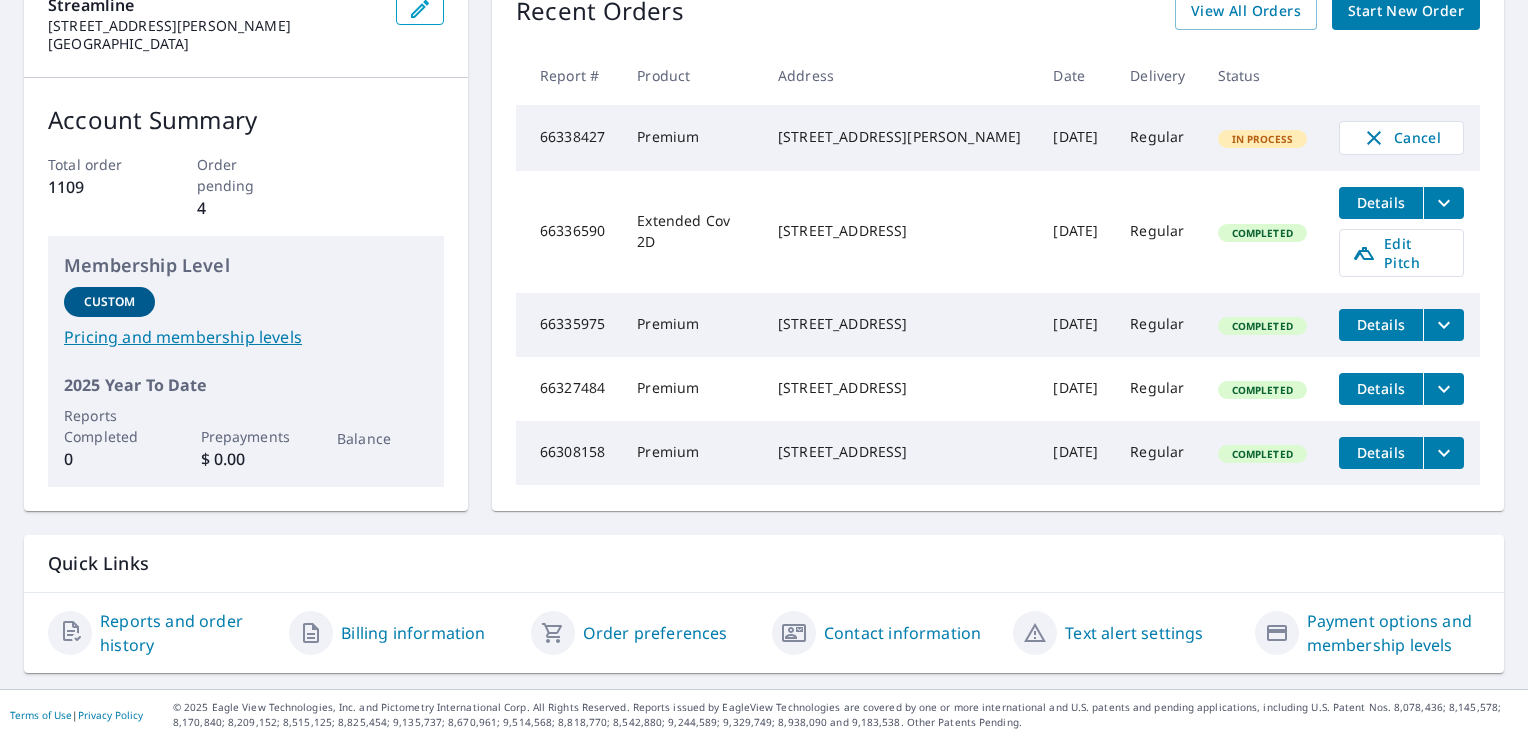 click on "Details" at bounding box center [1381, 202] 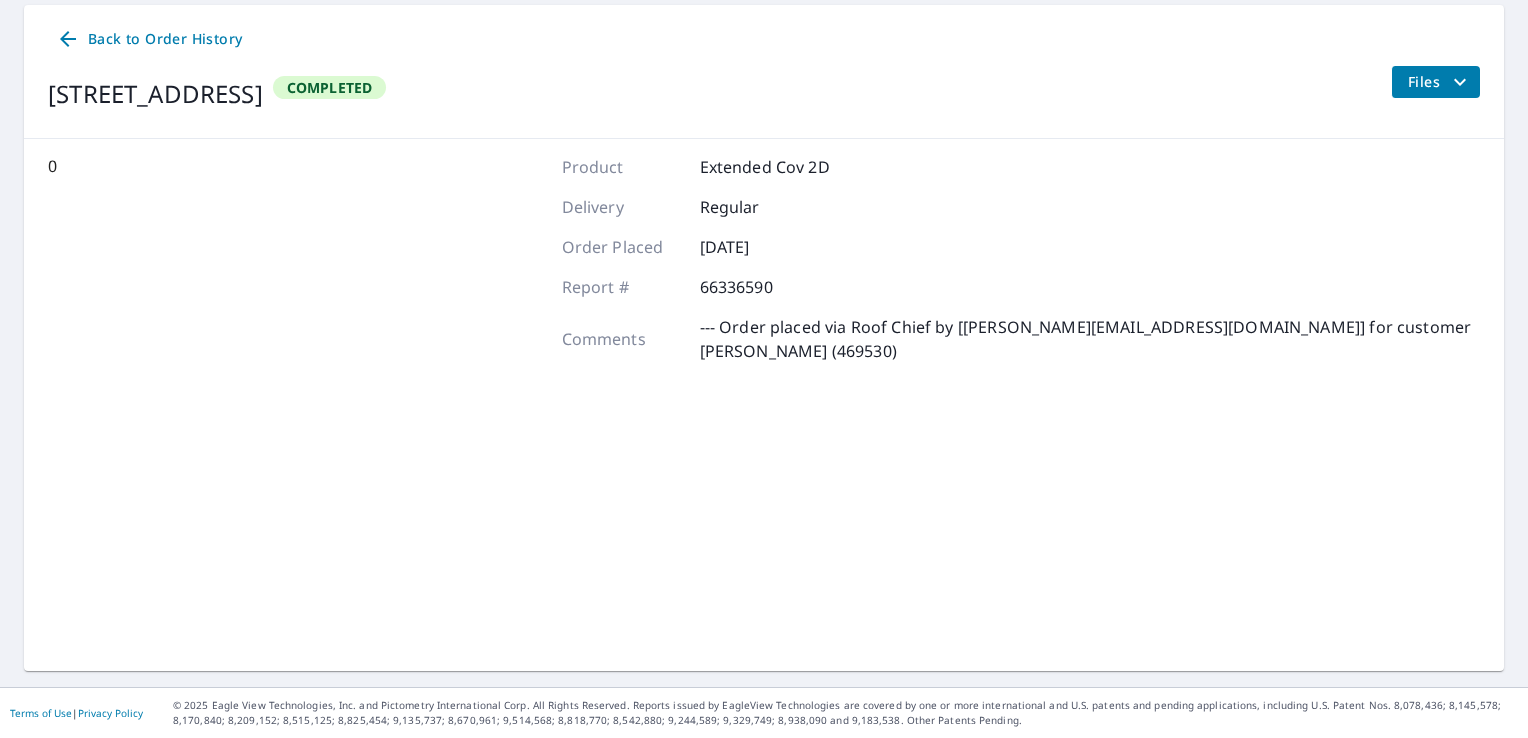 scroll, scrollTop: 194, scrollLeft: 0, axis: vertical 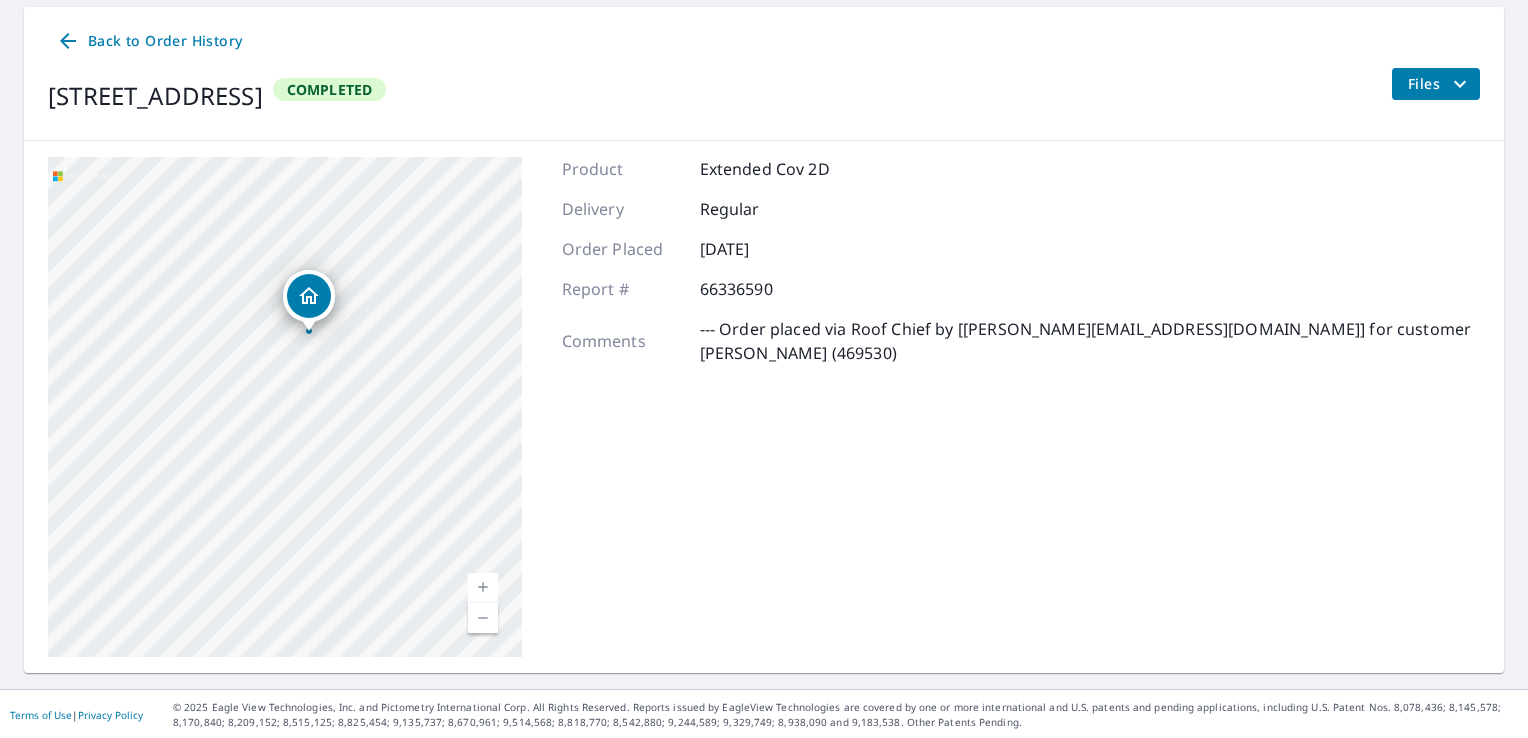 drag, startPoint x: 393, startPoint y: 362, endPoint x: 36, endPoint y: 411, distance: 360.34705 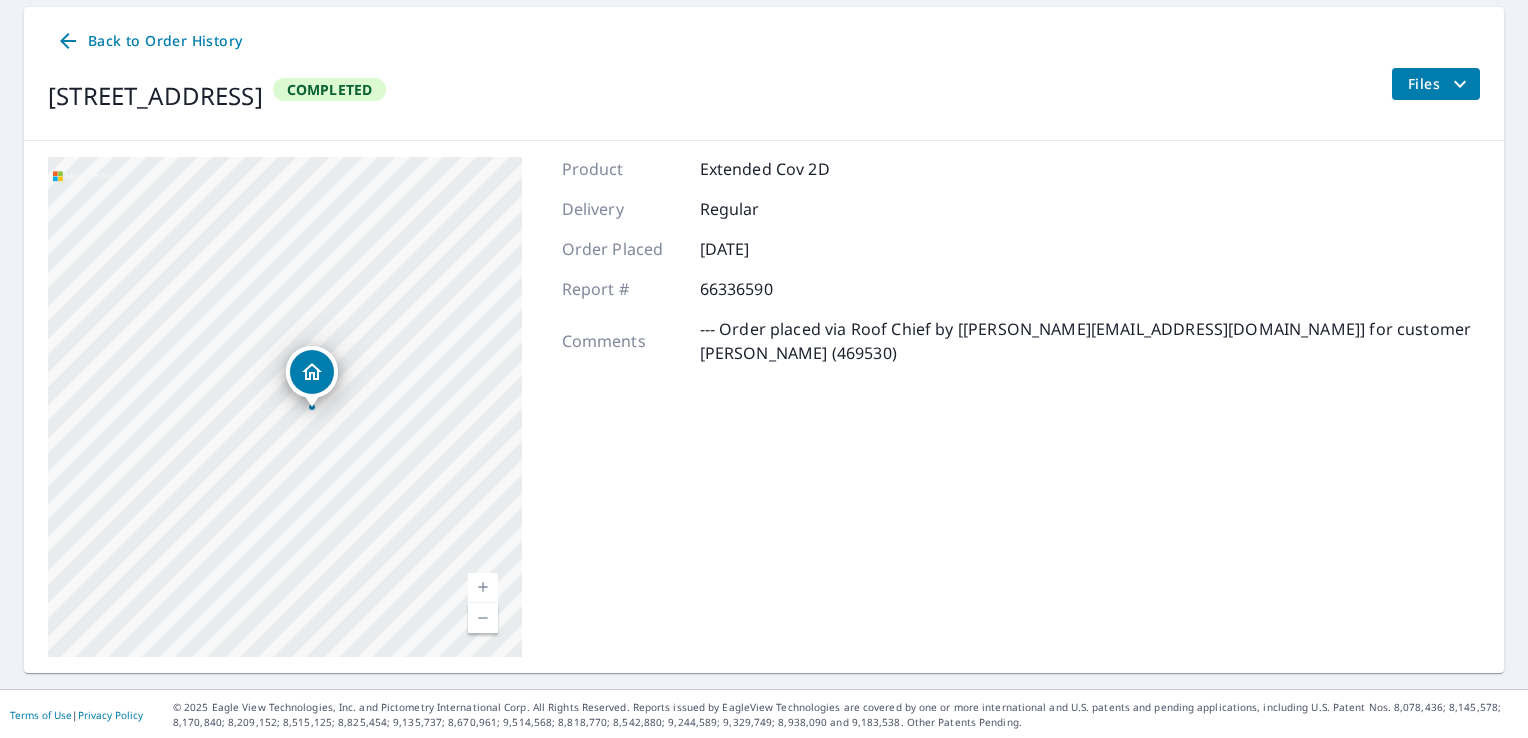 click on "AW AW
Dashboard Order History Order AW Dashboard / Order History / Report Details Report Details Back to Order History 350 Littletown Quarter
Williamsburg, VA 23185 Completed Files 350 Littletown Quarter Williamsburg, VA 23185 Aerial Road A standard road map Aerial A detailed look from above Labels Labels © 2025 TomTom, © Vexcel Imaging, © 2025 Microsoft Corporation,  © OpenStreetMap Terms Product Extended Cov 2D Delivery Regular Order Placed Jul 10, 2025 Report # 66336590 Comments ---
Order placed via Roof Chief by  [Laura@streamlineroofingco.com]  for customer Valerie Sheffler (469530) Terms of Use  |  Privacy Policy © 2025 Eagle View Technologies, Inc. and Pictometry International Corp. All Rights Reserved. Reports issued by EagleView Technologies are covered by   one or more international and U.S. patents and pending applications, including U.S. Patent Nos. 8,078,436; 8,145,578; 8,170,840; 8,209,152;" at bounding box center (764, 369) 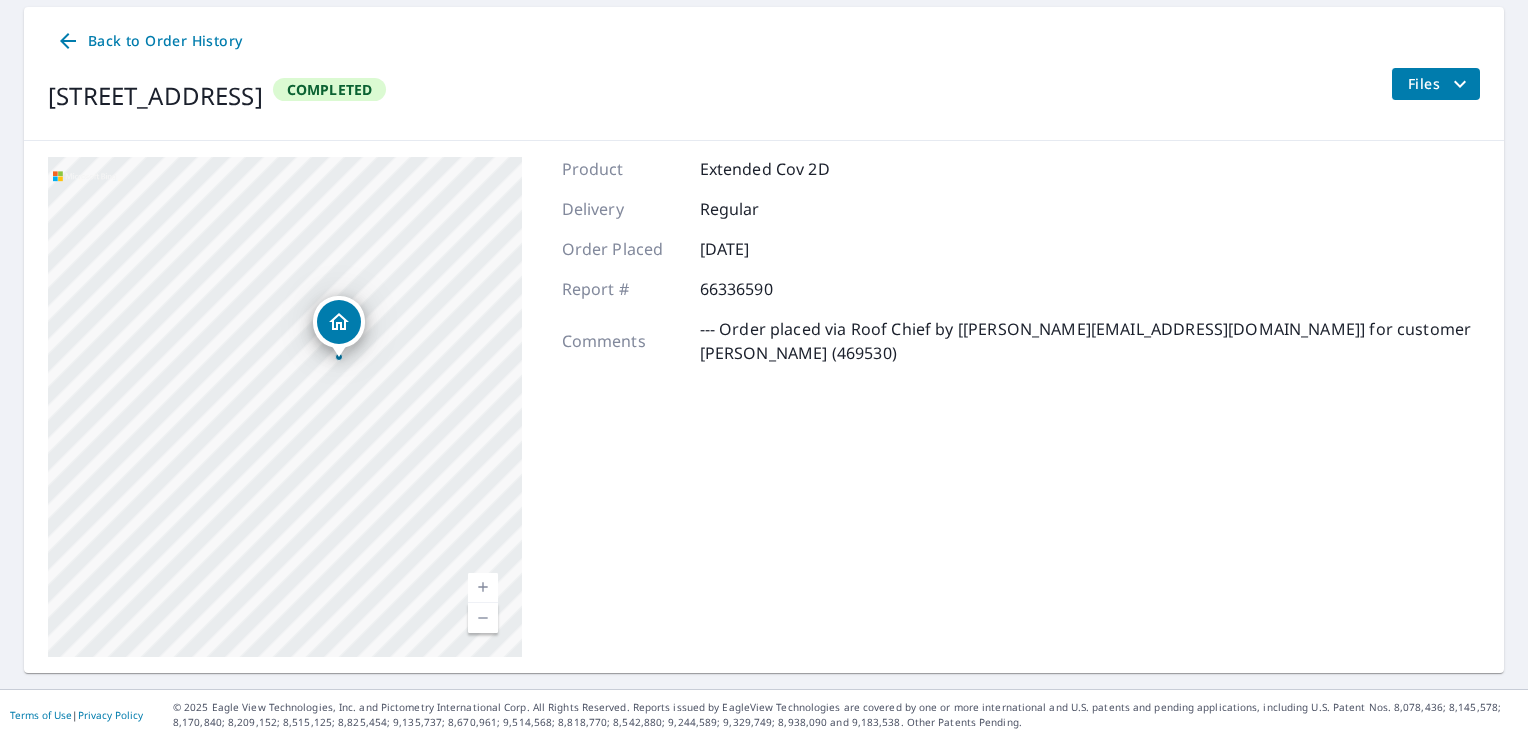 click on "350 Littletown Quarter Williamsburg, VA 23185" at bounding box center (285, 407) 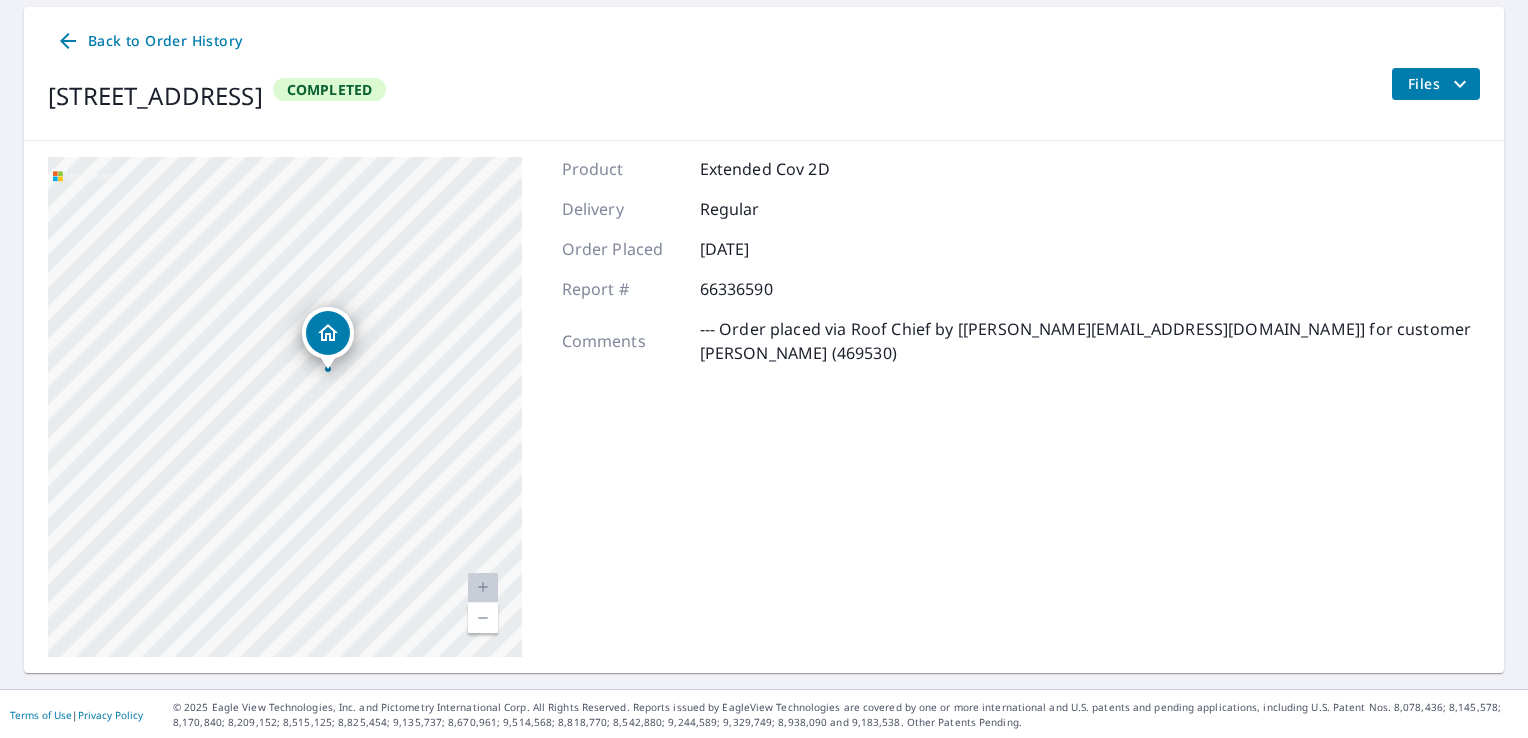 drag, startPoint x: 326, startPoint y: 349, endPoint x: 313, endPoint y: 394, distance: 46.840153 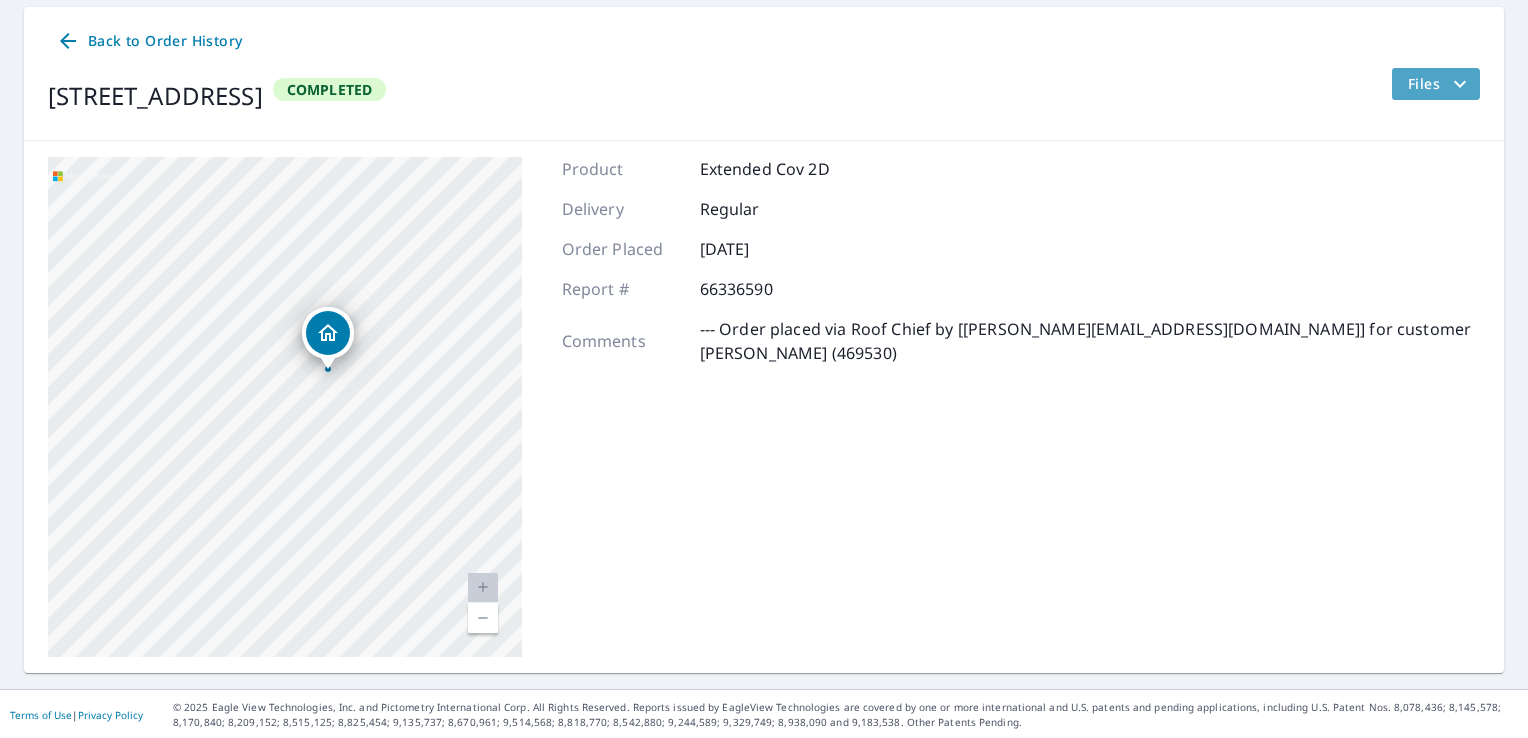 click 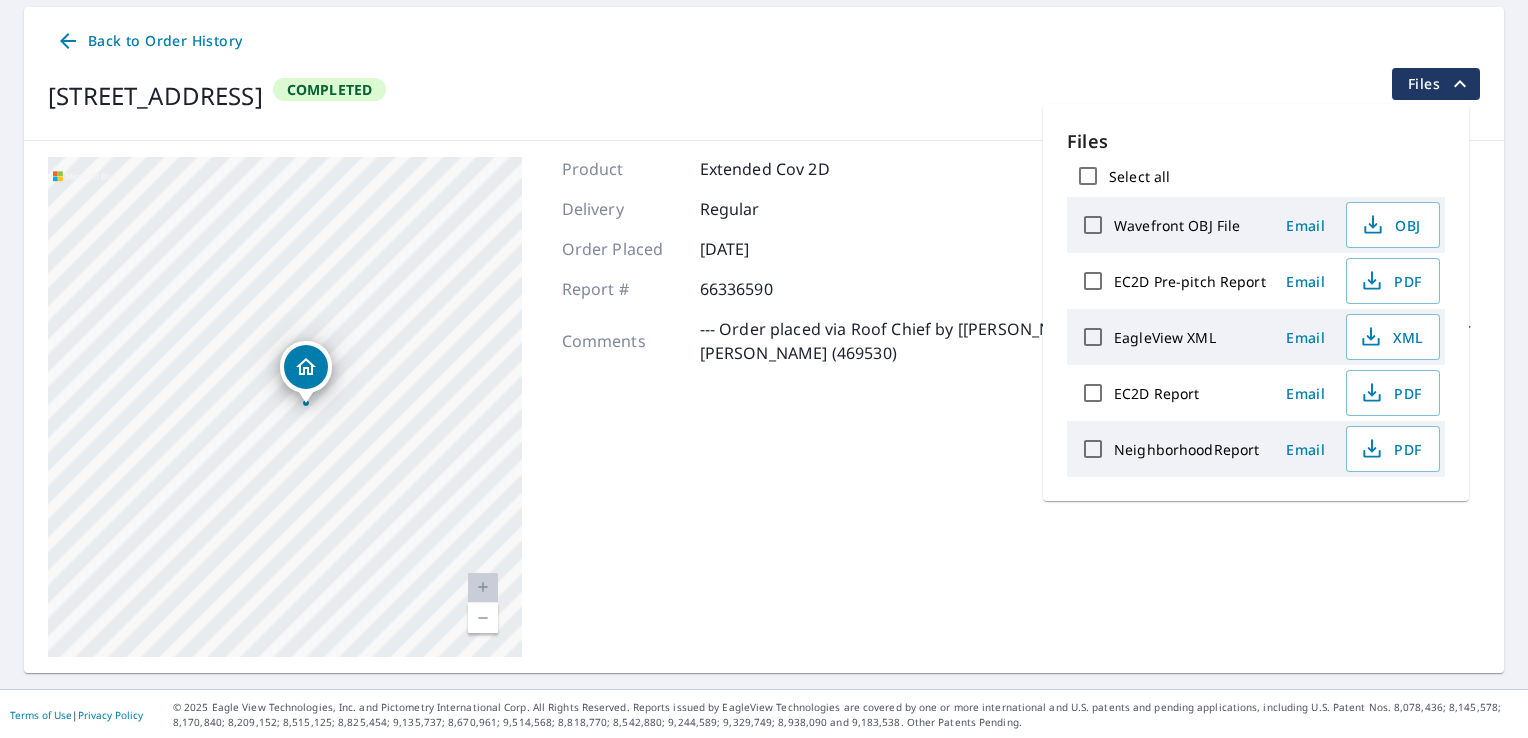 click 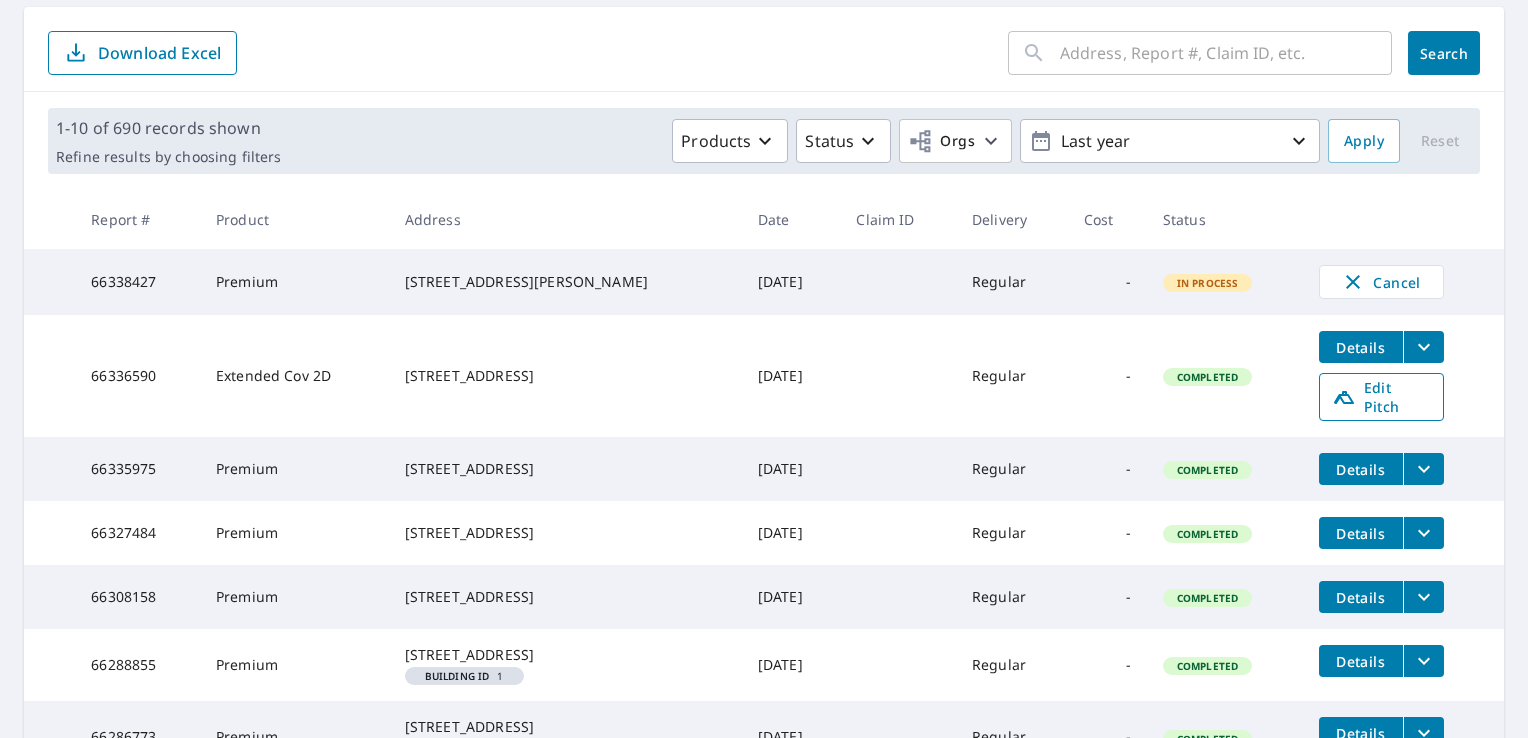 click on "Edit Pitch" at bounding box center [1381, 397] 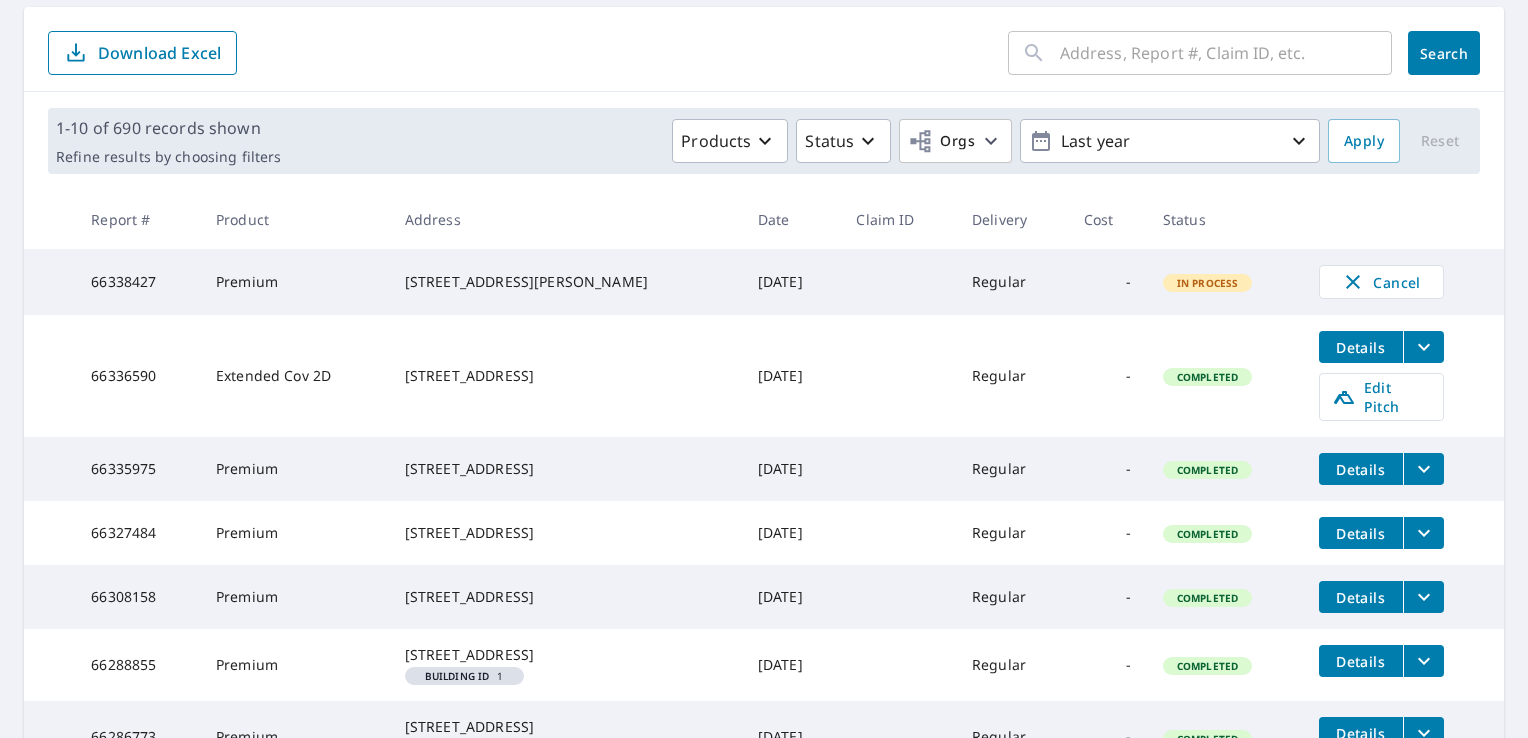click at bounding box center (1423, 347) 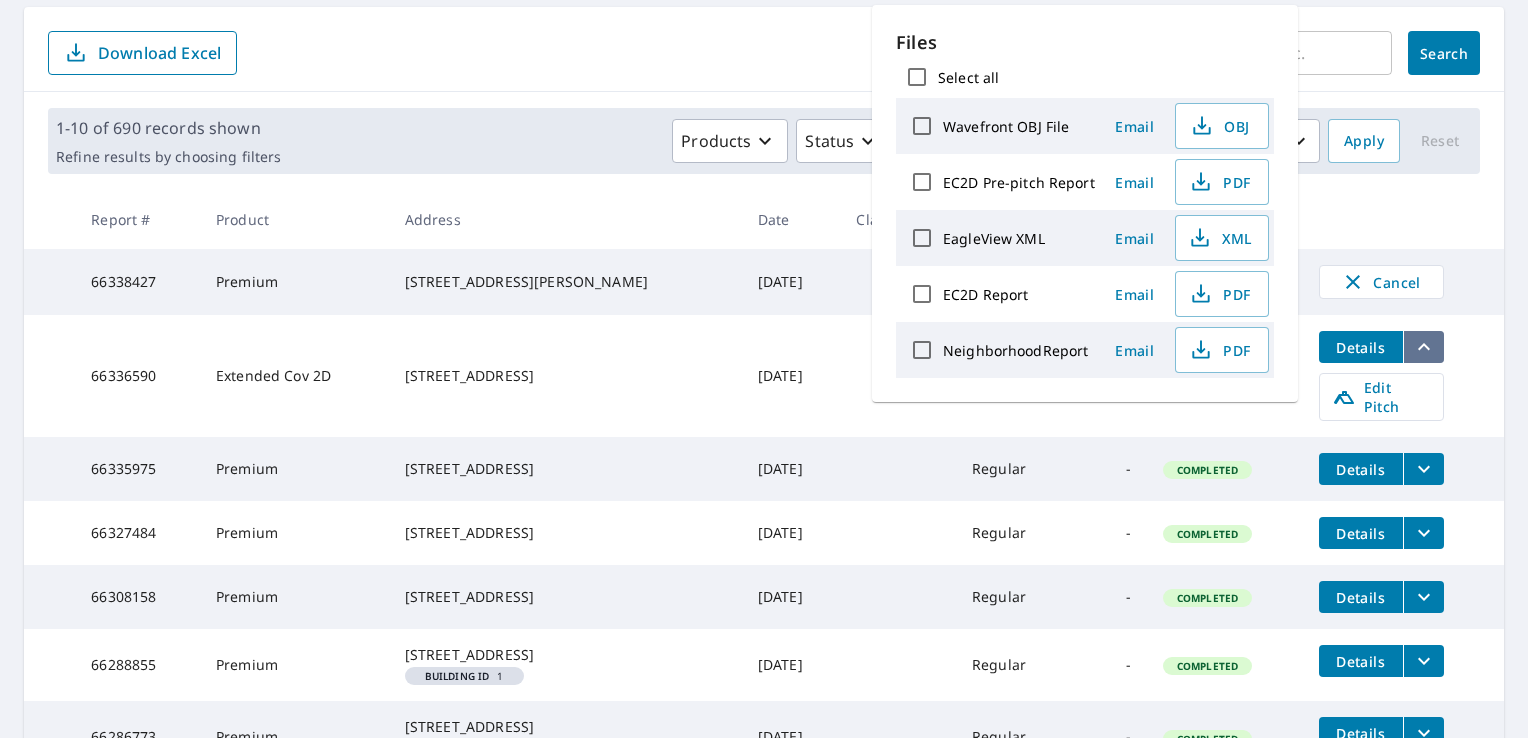 click at bounding box center (1423, 347) 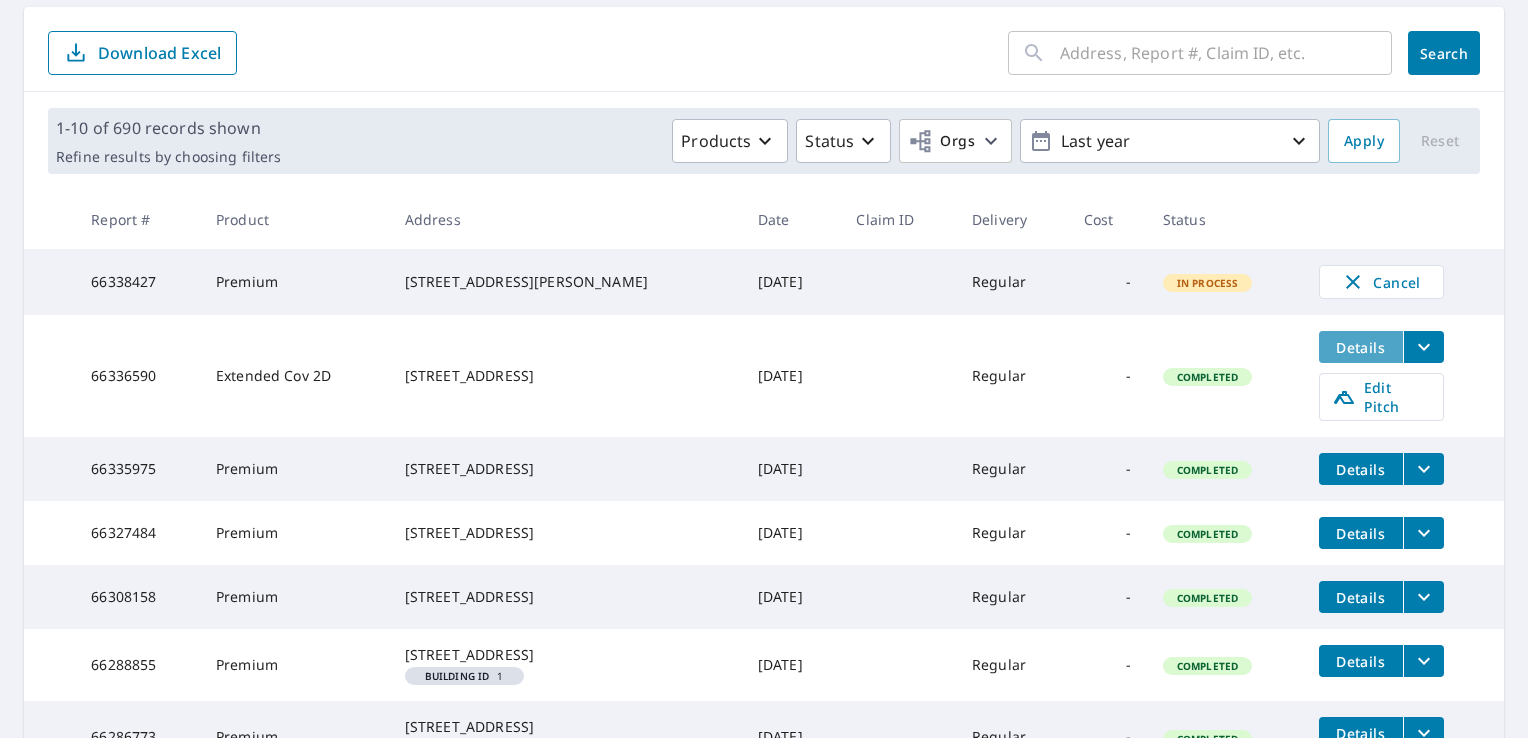 click on "Details" at bounding box center [1361, 347] 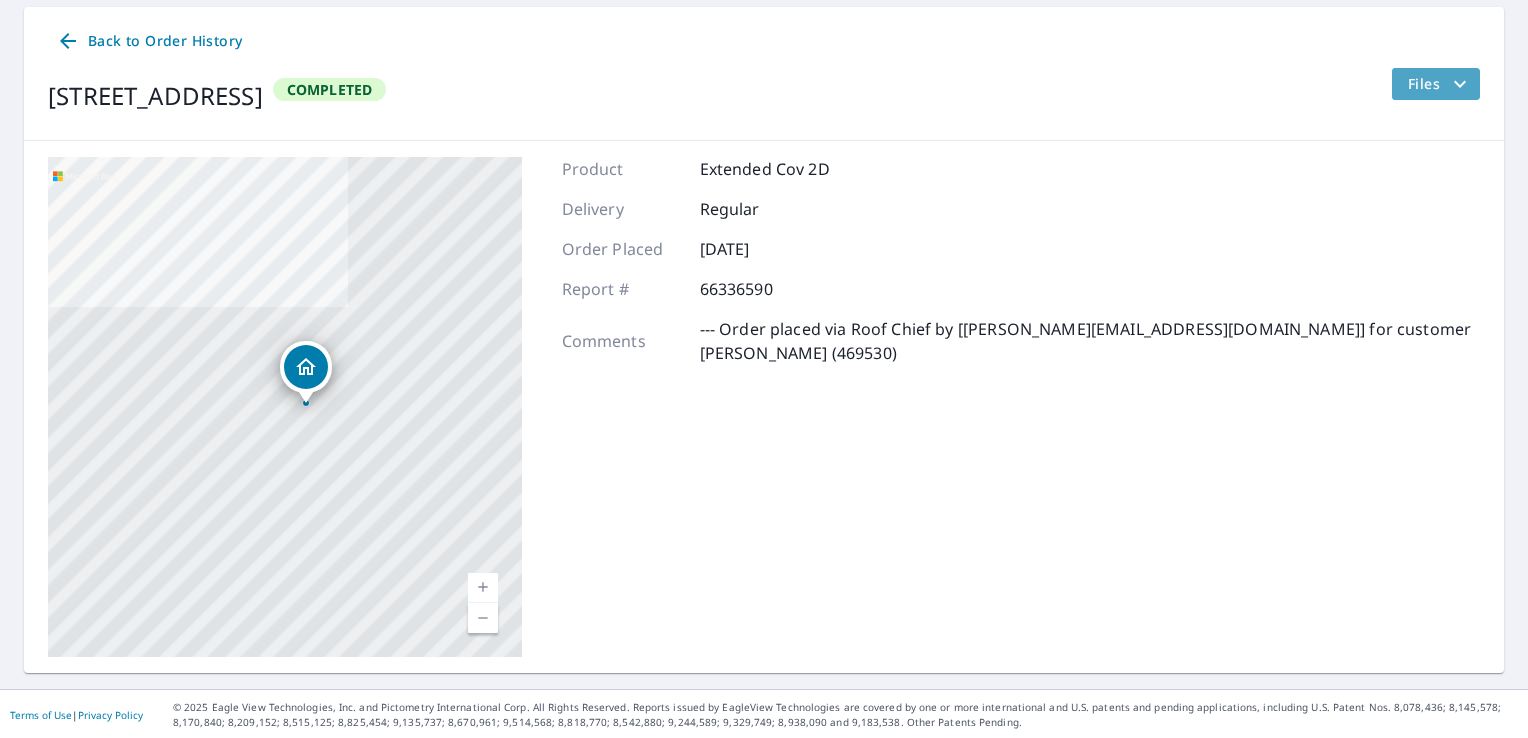 click on "Files" at bounding box center [1440, 84] 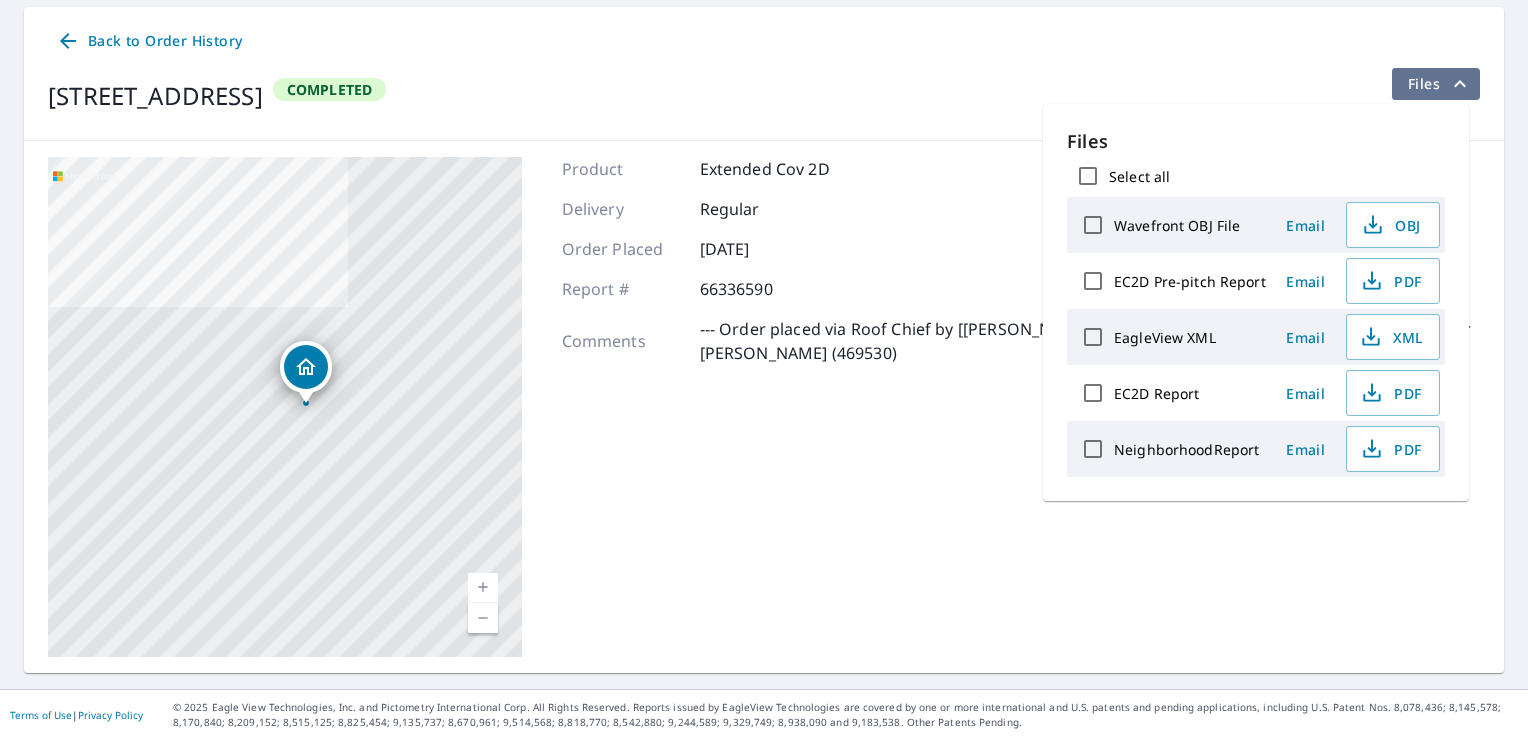 click on "Files" at bounding box center (1440, 84) 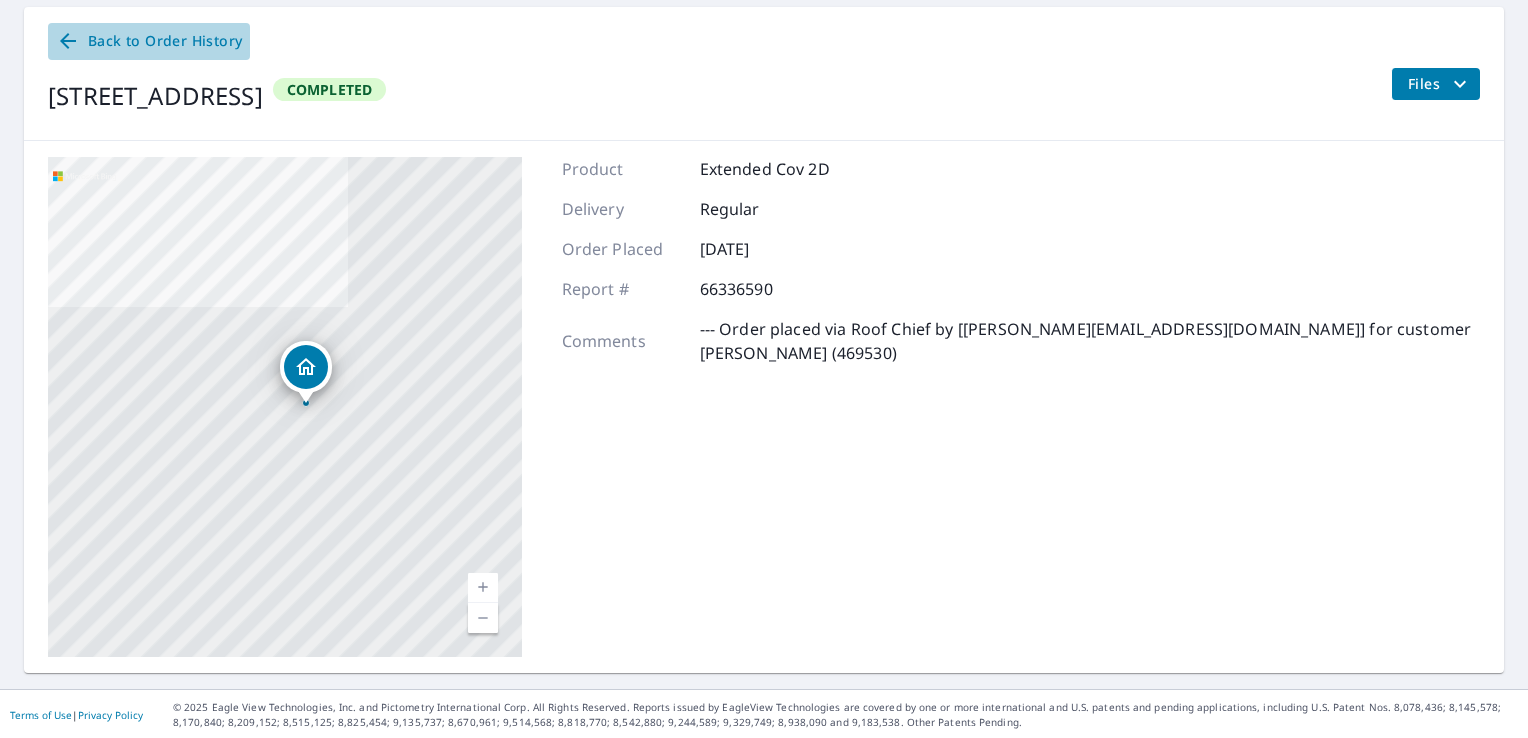 click 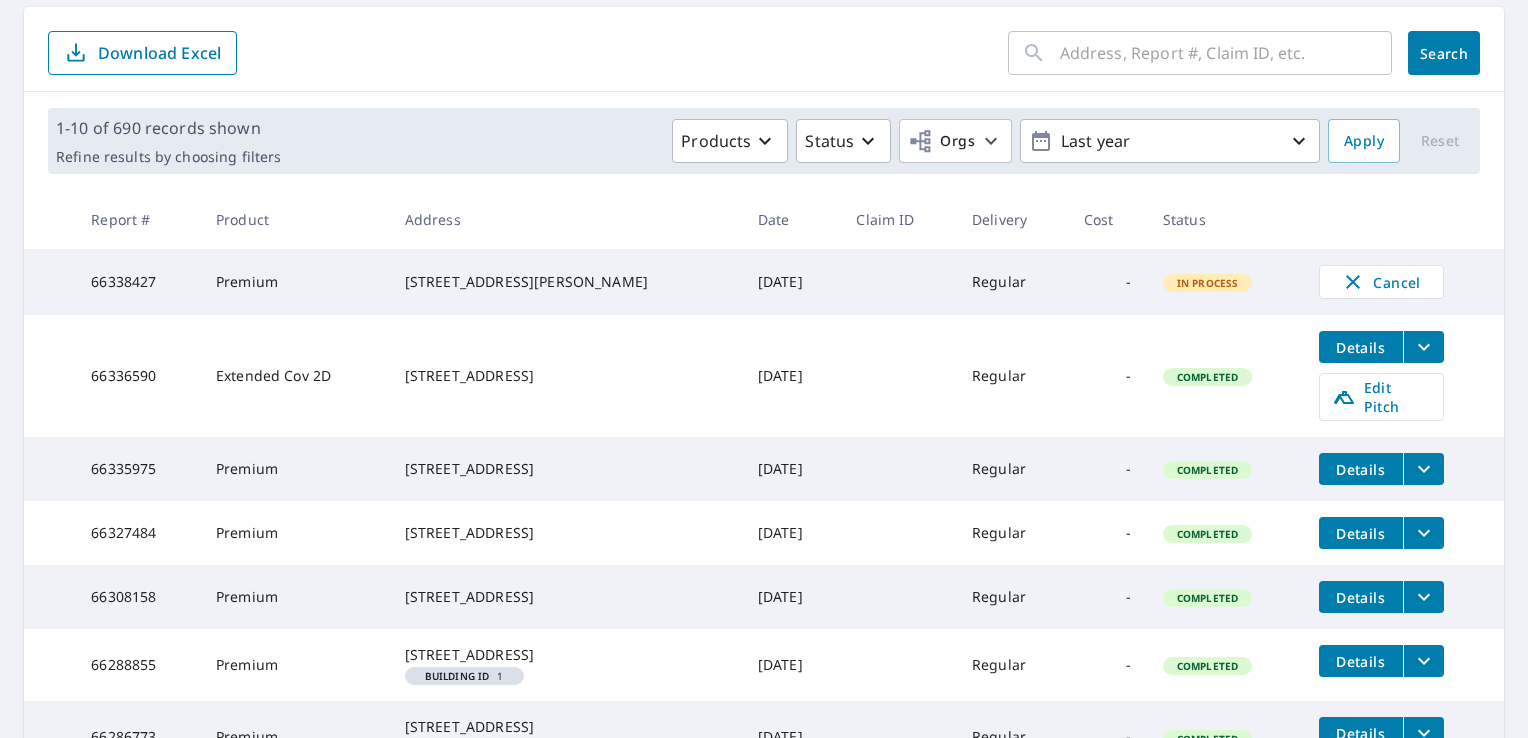 scroll, scrollTop: 0, scrollLeft: 0, axis: both 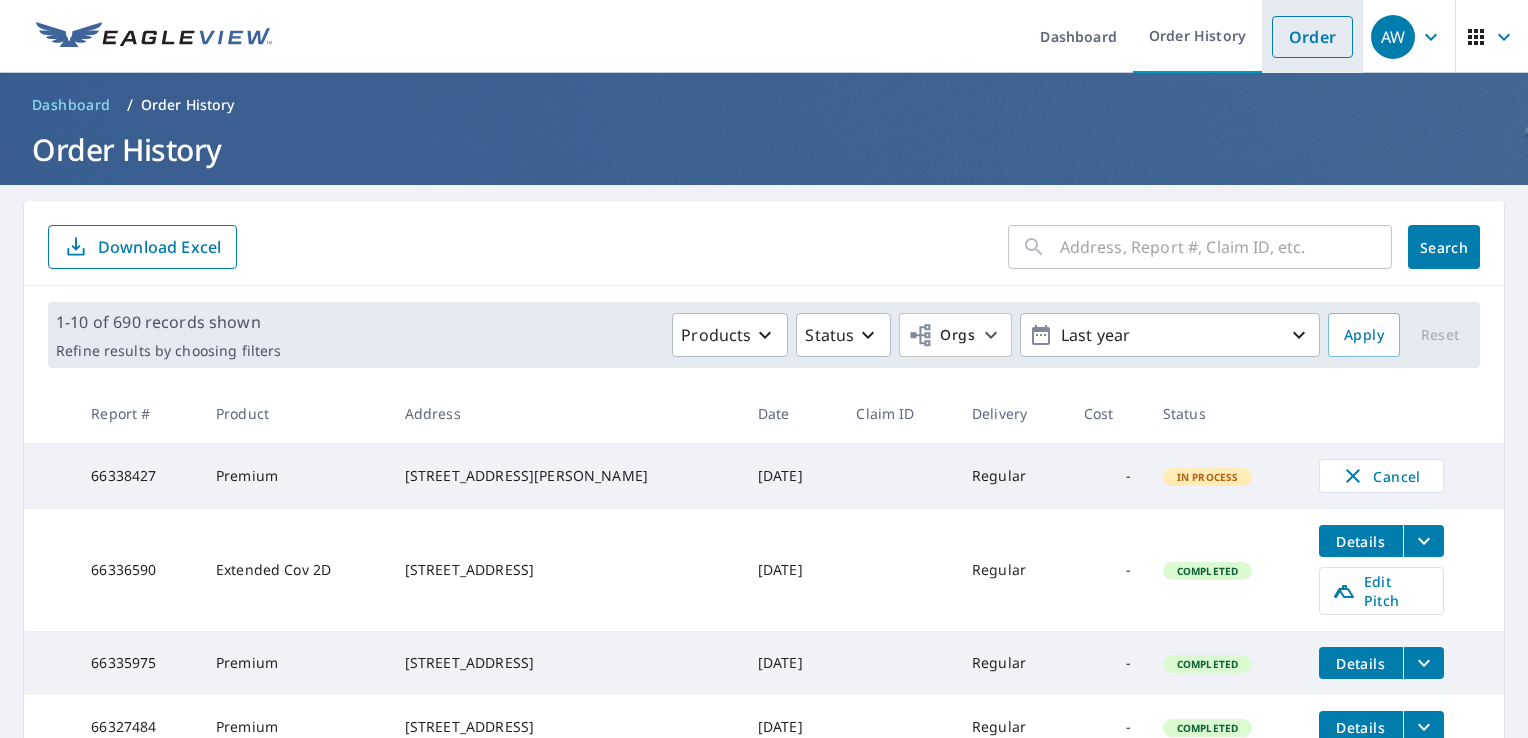 click on "Order" at bounding box center (1312, 37) 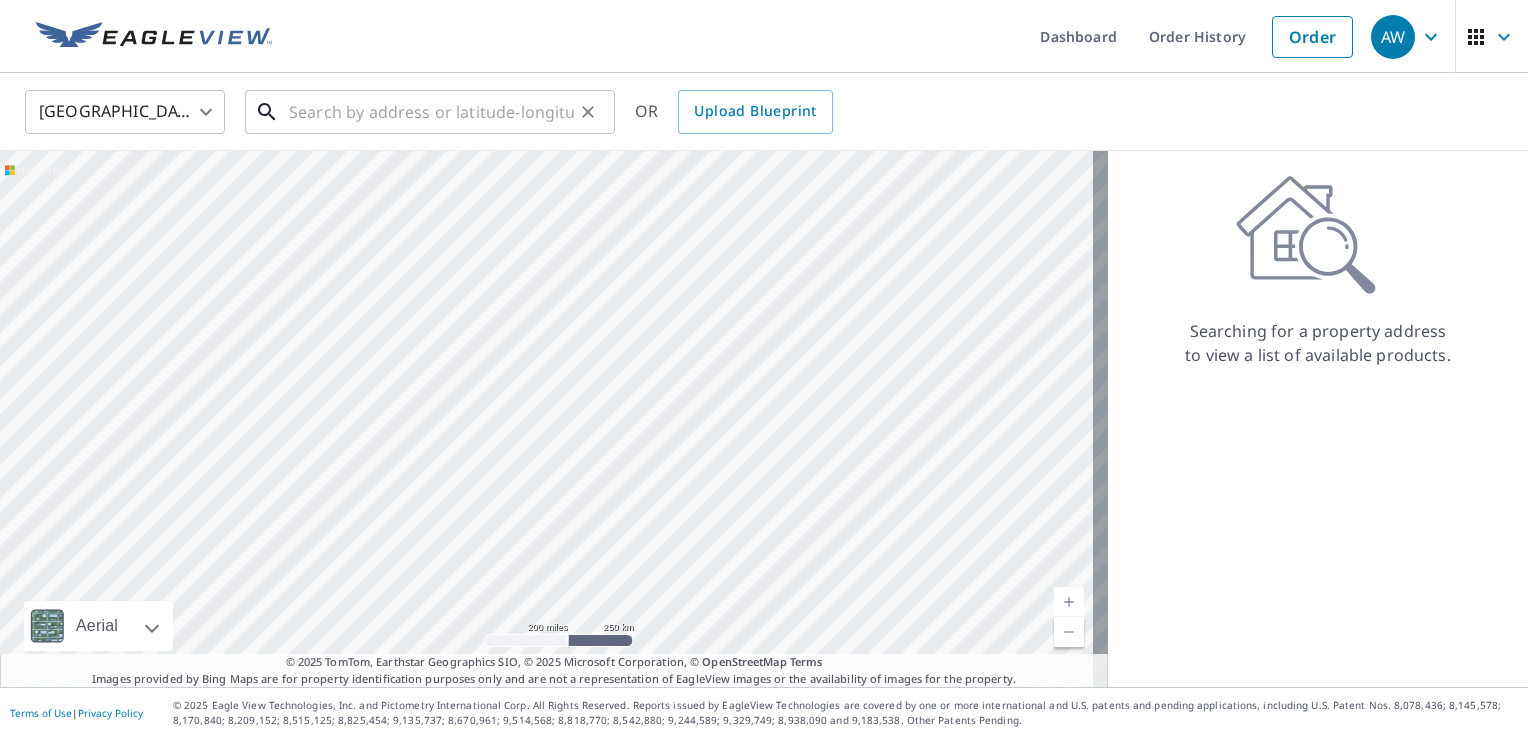click at bounding box center (431, 112) 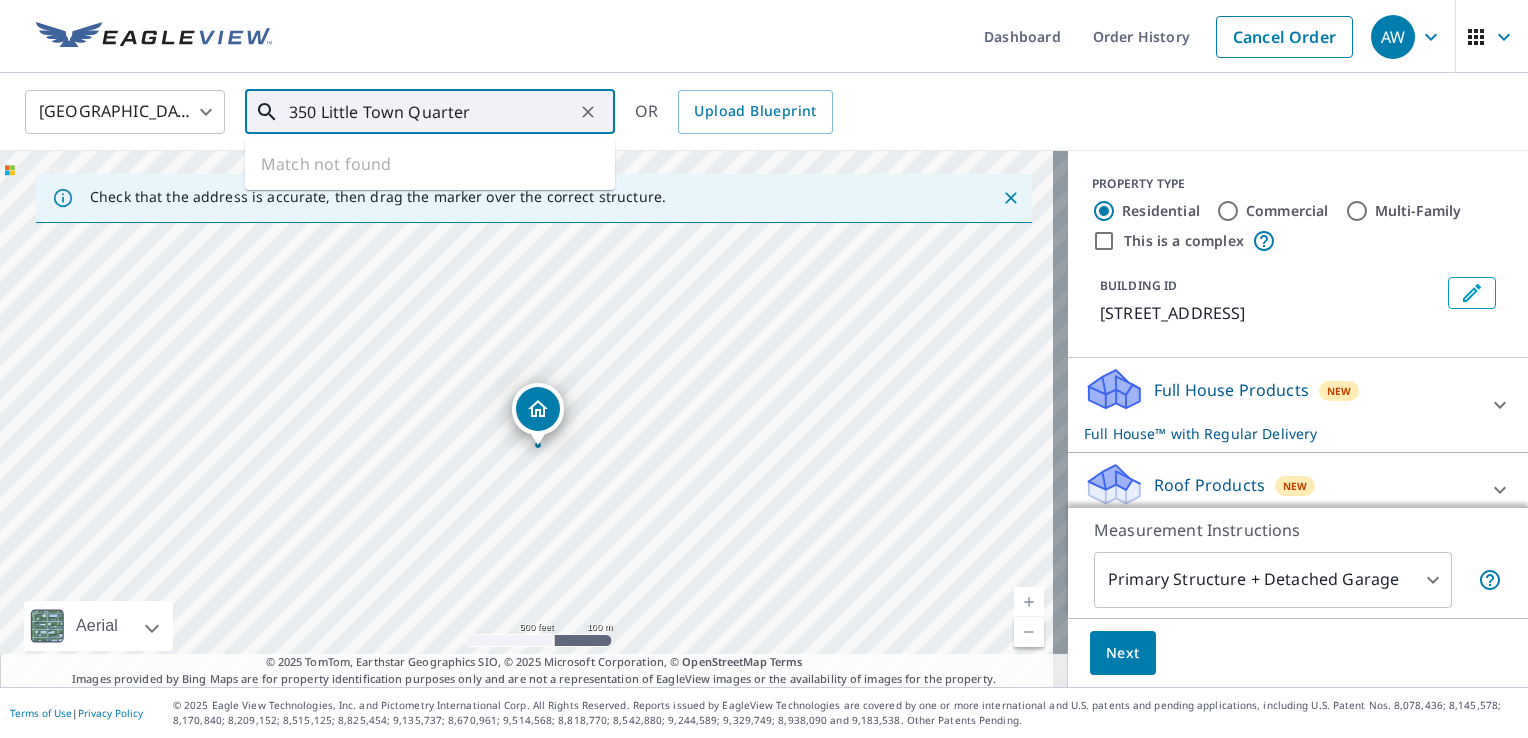 click on "350 Little Town Quarter" at bounding box center [431, 112] 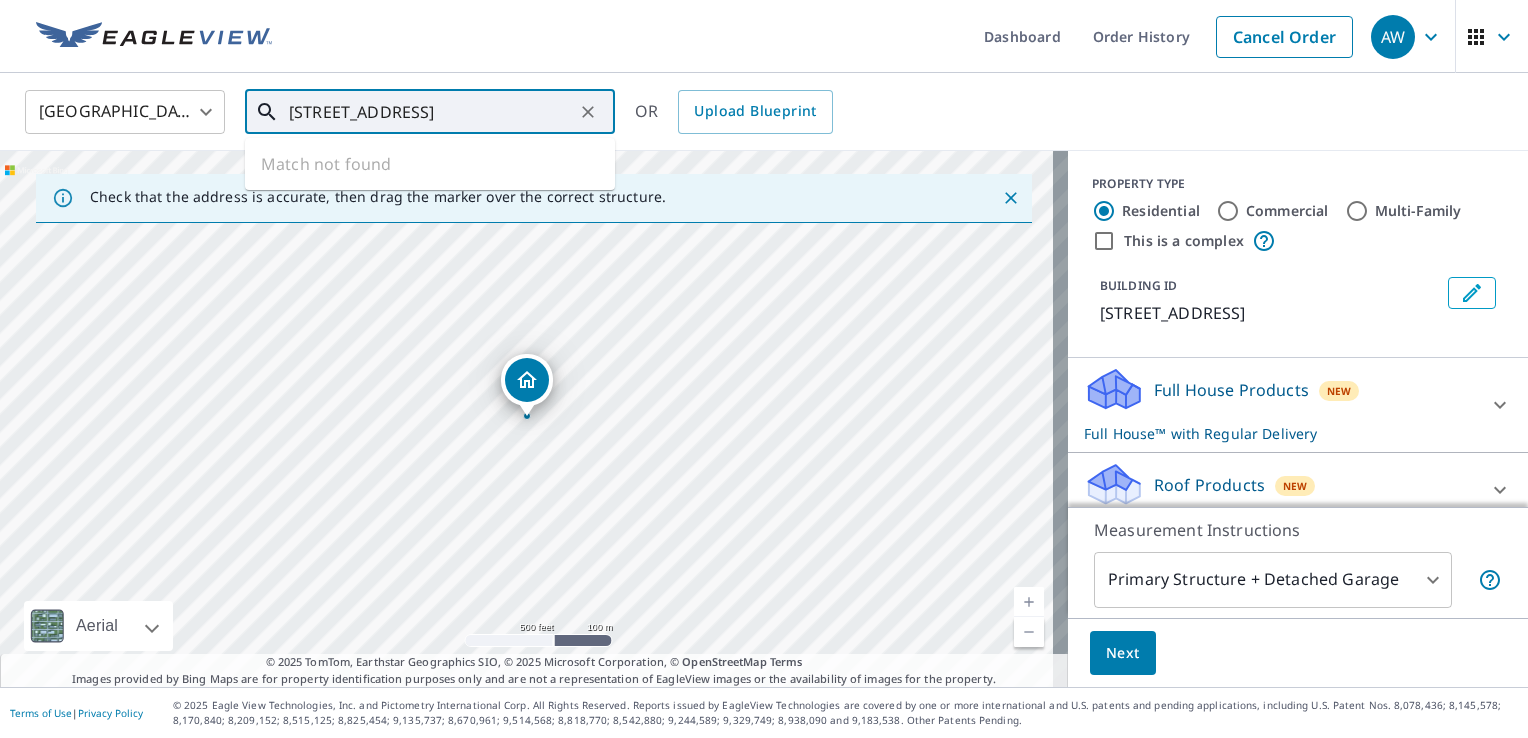 scroll, scrollTop: 0, scrollLeft: 30, axis: horizontal 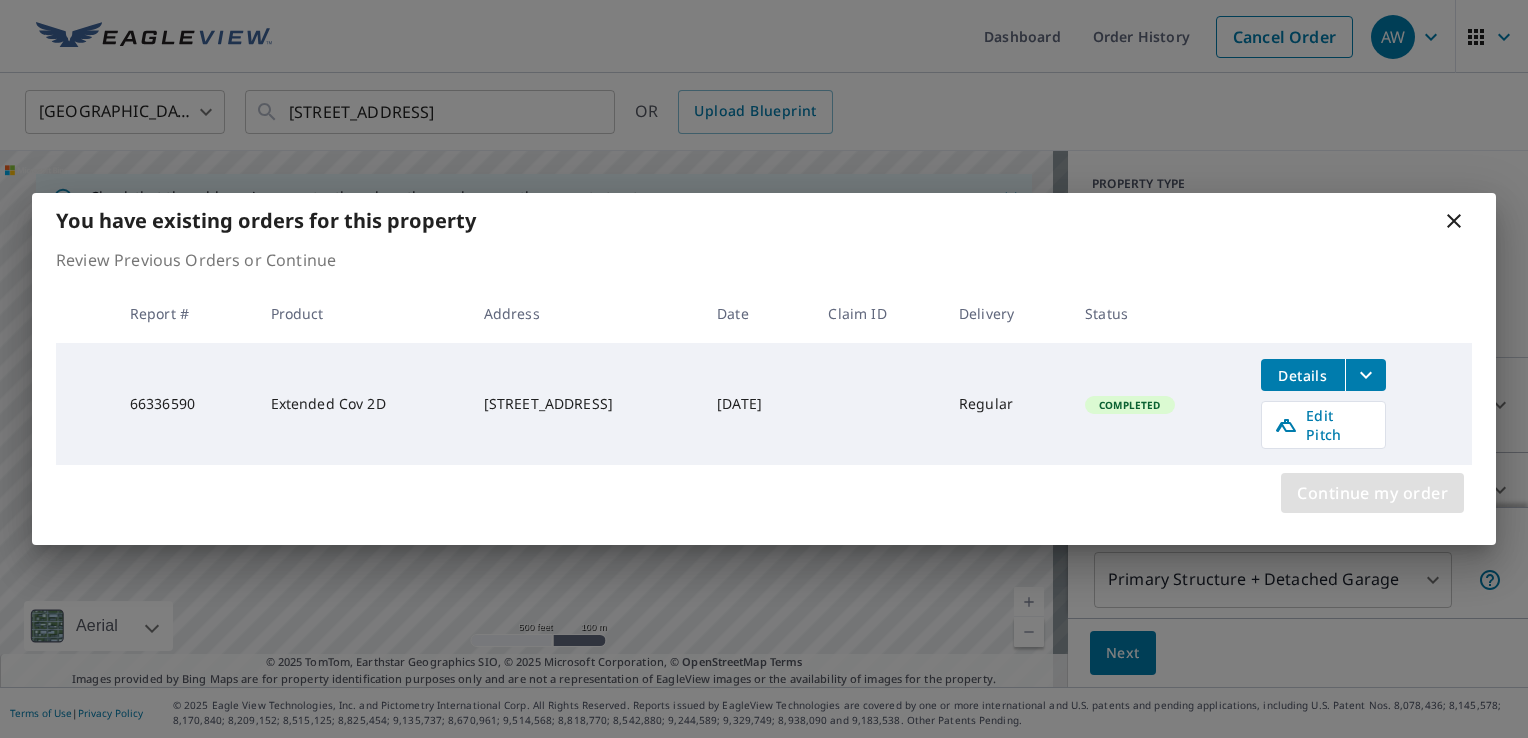 click on "Continue my order" at bounding box center (1372, 493) 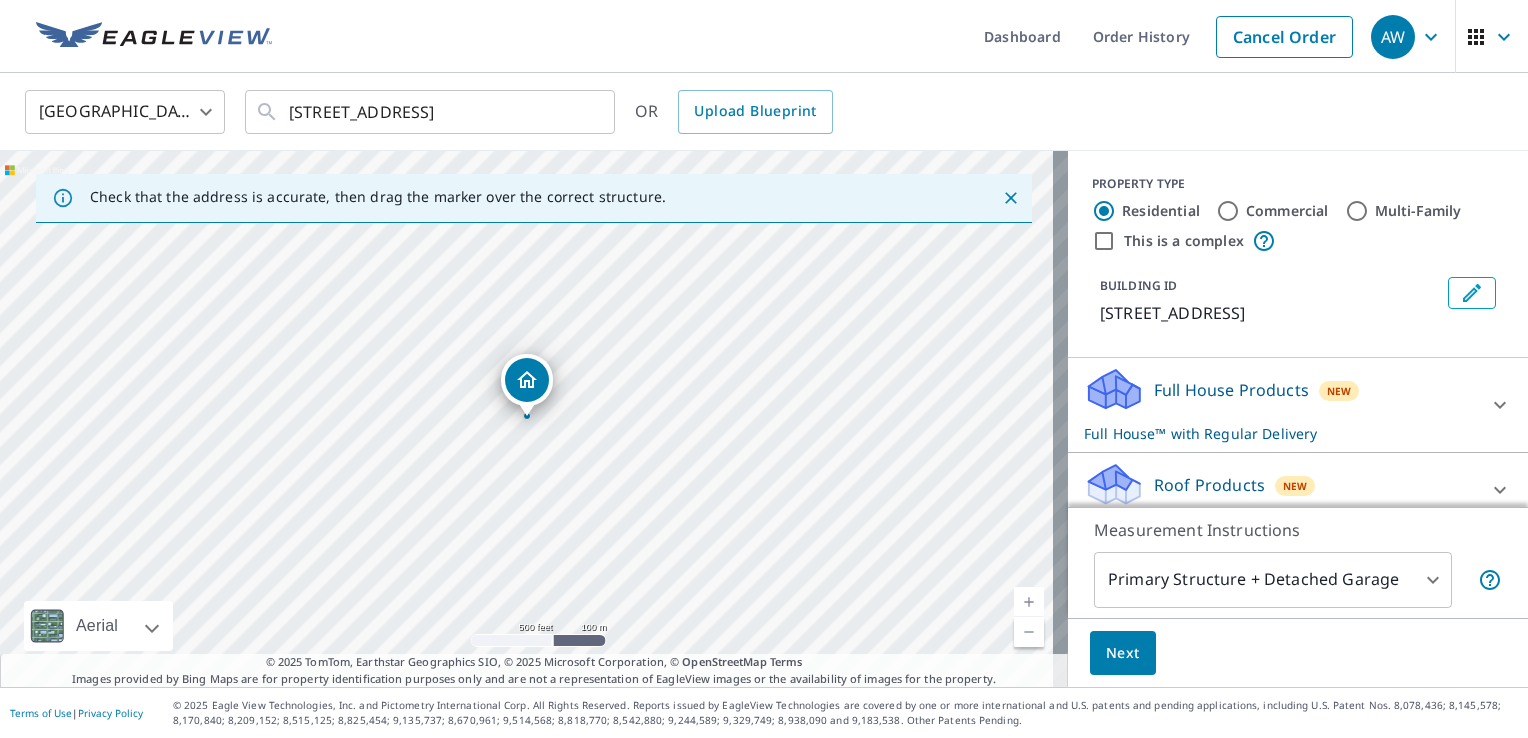 click on "Multi-Family" at bounding box center (1357, 211) 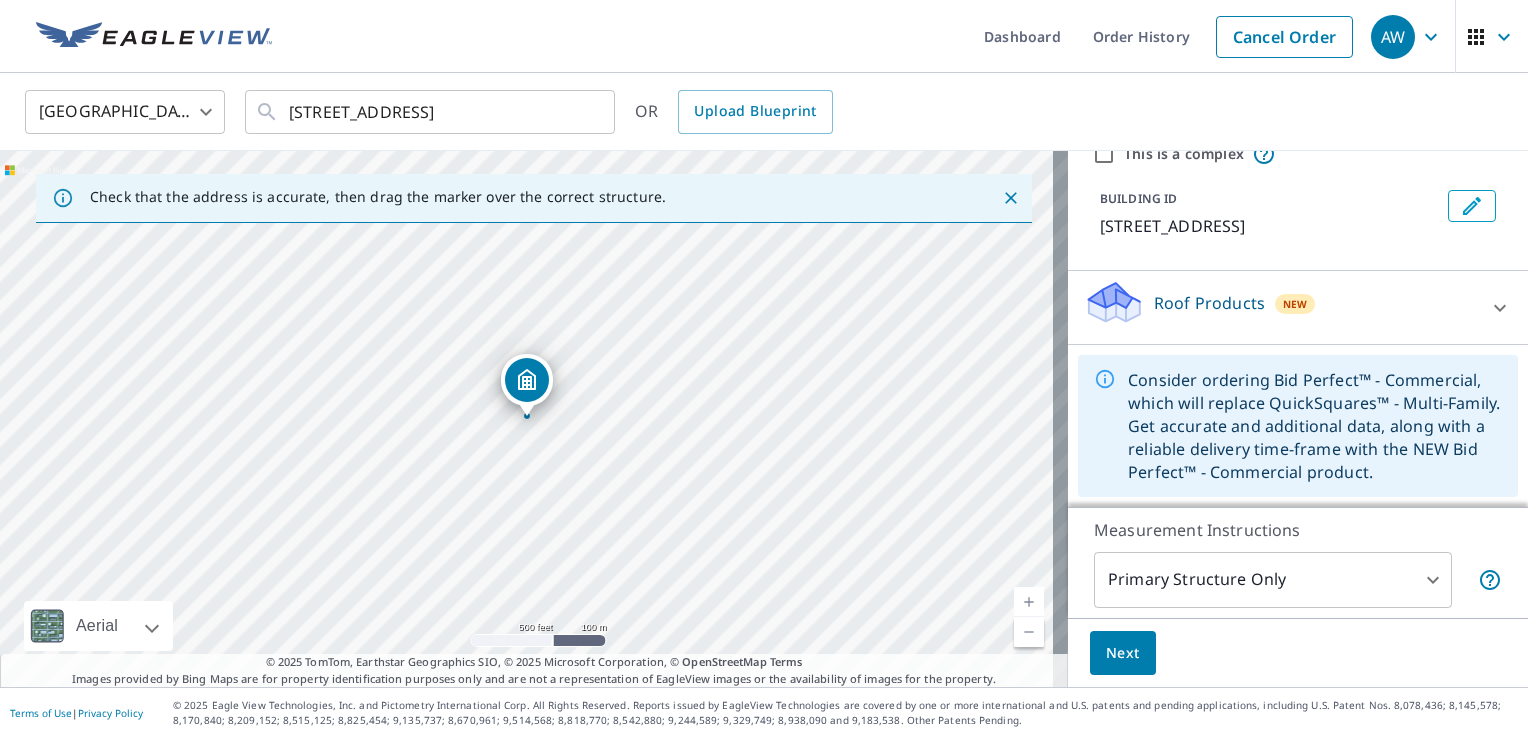 scroll, scrollTop: 0, scrollLeft: 0, axis: both 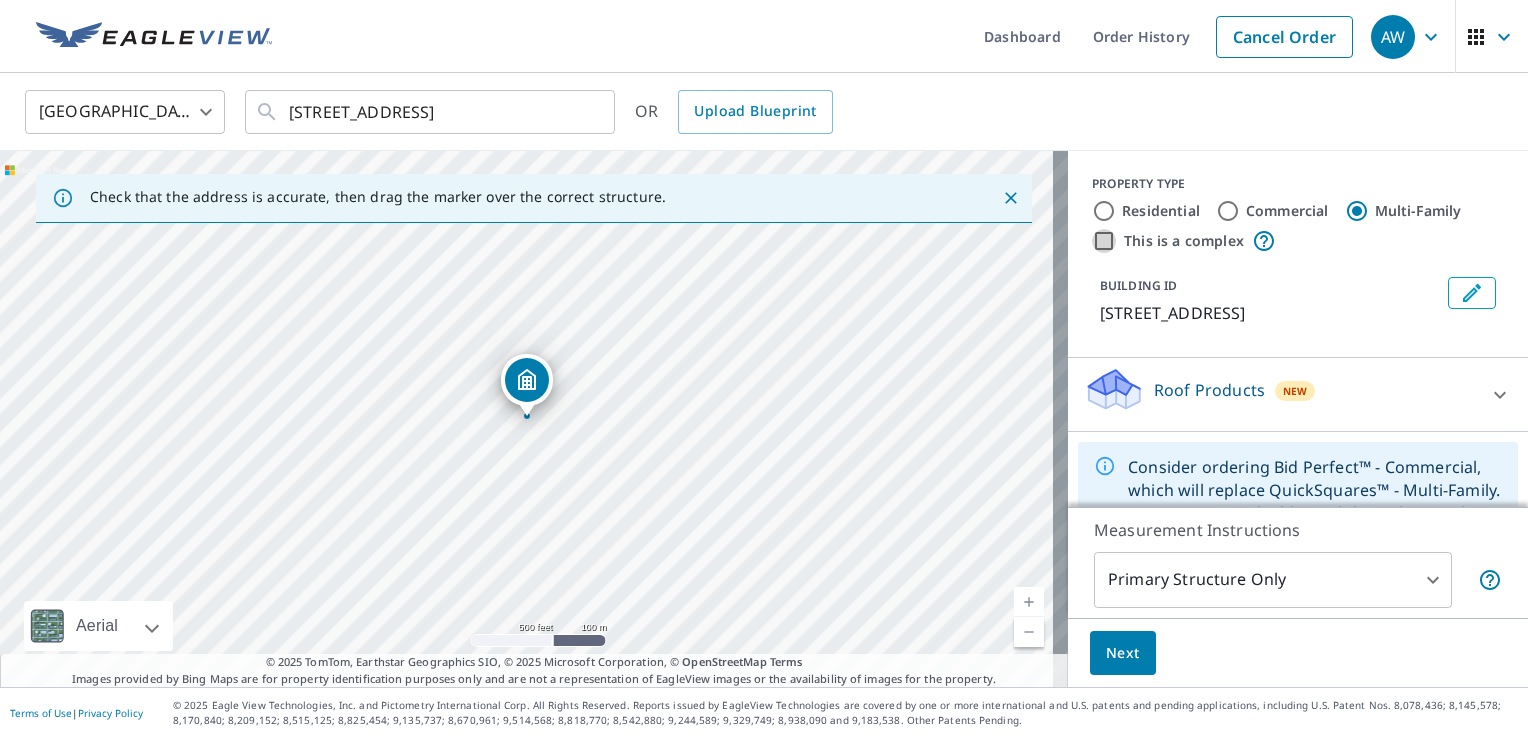 click on "This is a complex" at bounding box center [1104, 241] 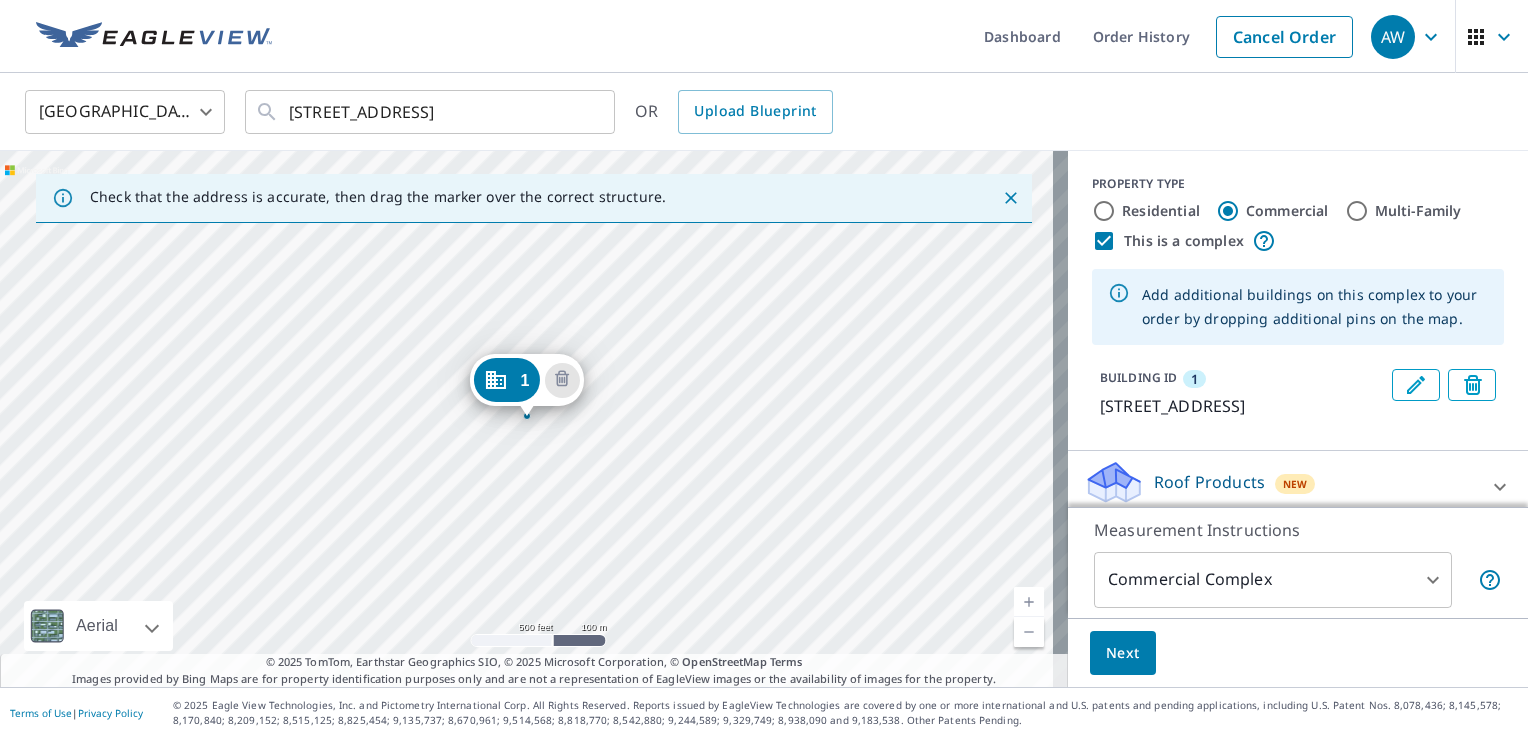 scroll, scrollTop: 115, scrollLeft: 0, axis: vertical 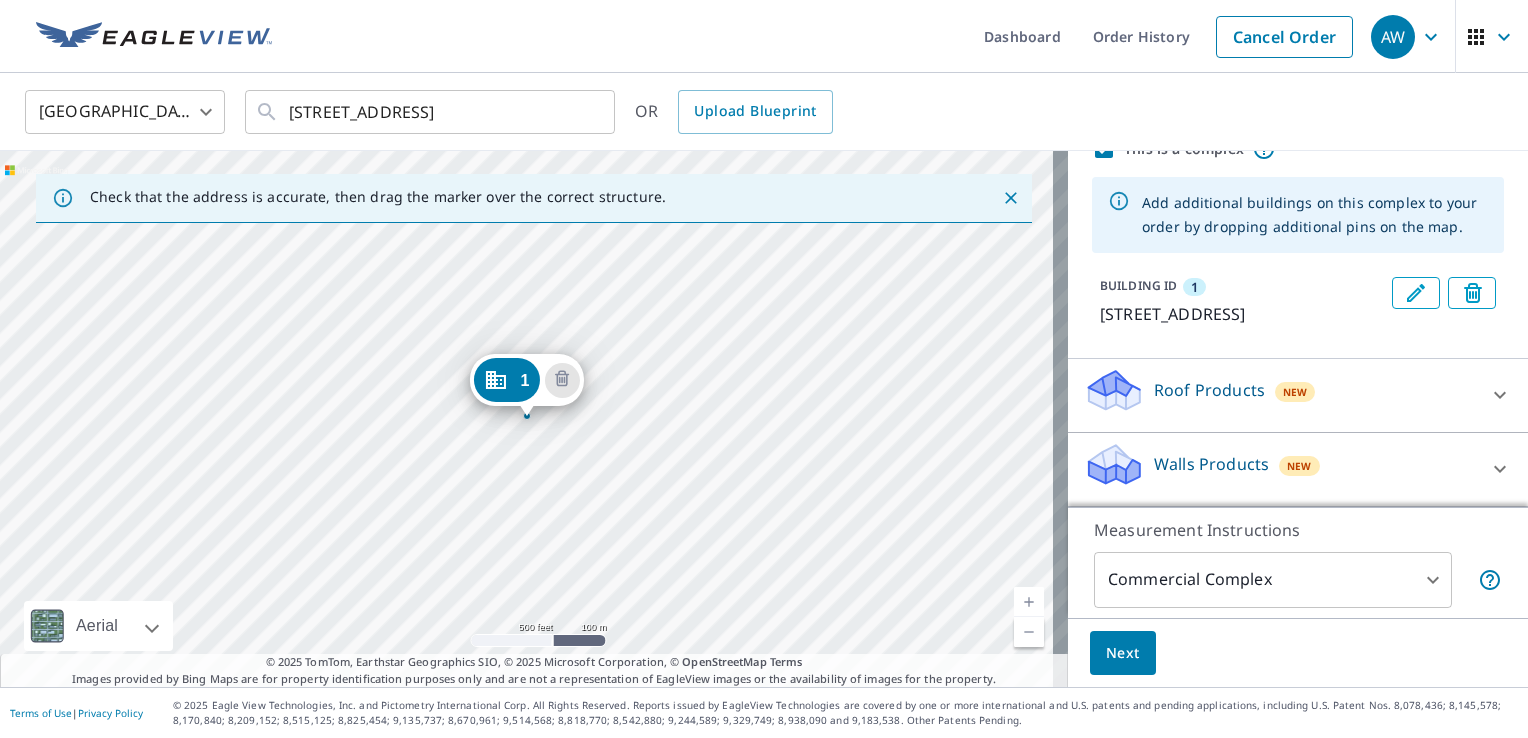click on "AW AW
Dashboard Order History Cancel Order AW United States US ​ 350 Little Town Quarter, Williamsburg, VA ​ OR Upload Blueprint Check that the address is accurate, then drag the marker over the correct structure. 1 350 Littletown Quarter Williamsburg, VA 23185 Aerial Road A standard road map Aerial A detailed look from above Labels Labels 500 feet 100 m © 2025 TomTom, © Vexcel Imaging, © 2025 Microsoft Corporation,  © OpenStreetMap Terms © 2025 TomTom, Earthstar Geographics SIO, © 2025 Microsoft Corporation, ©   OpenStreetMap   Terms Images provided by Bing Maps are for property identification purposes only and are not a representation of EagleView images or the availability of images for the property. PROPERTY TYPE Residential Commercial Multi-Family This is a complex Add additional buildings on this complex to your order by dropping additional pins on the map. BUILDING ID 1 350 Littletown Quarter, Williamsburg, VA, 23185 Roof Products New Premium Gutter Bid Perfect™ Walls Products New 4" at bounding box center (764, 369) 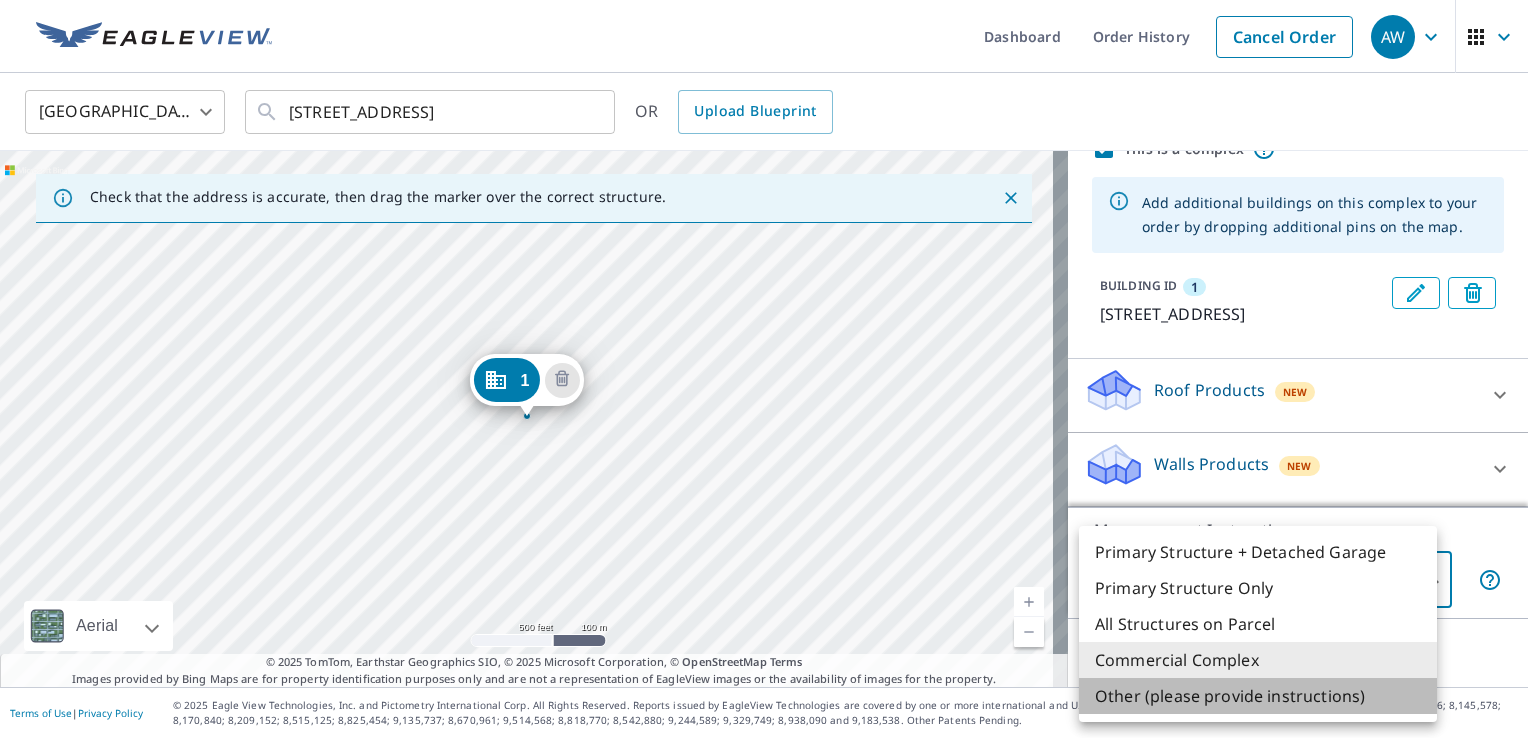 click on "Other (please provide instructions)" at bounding box center (1258, 696) 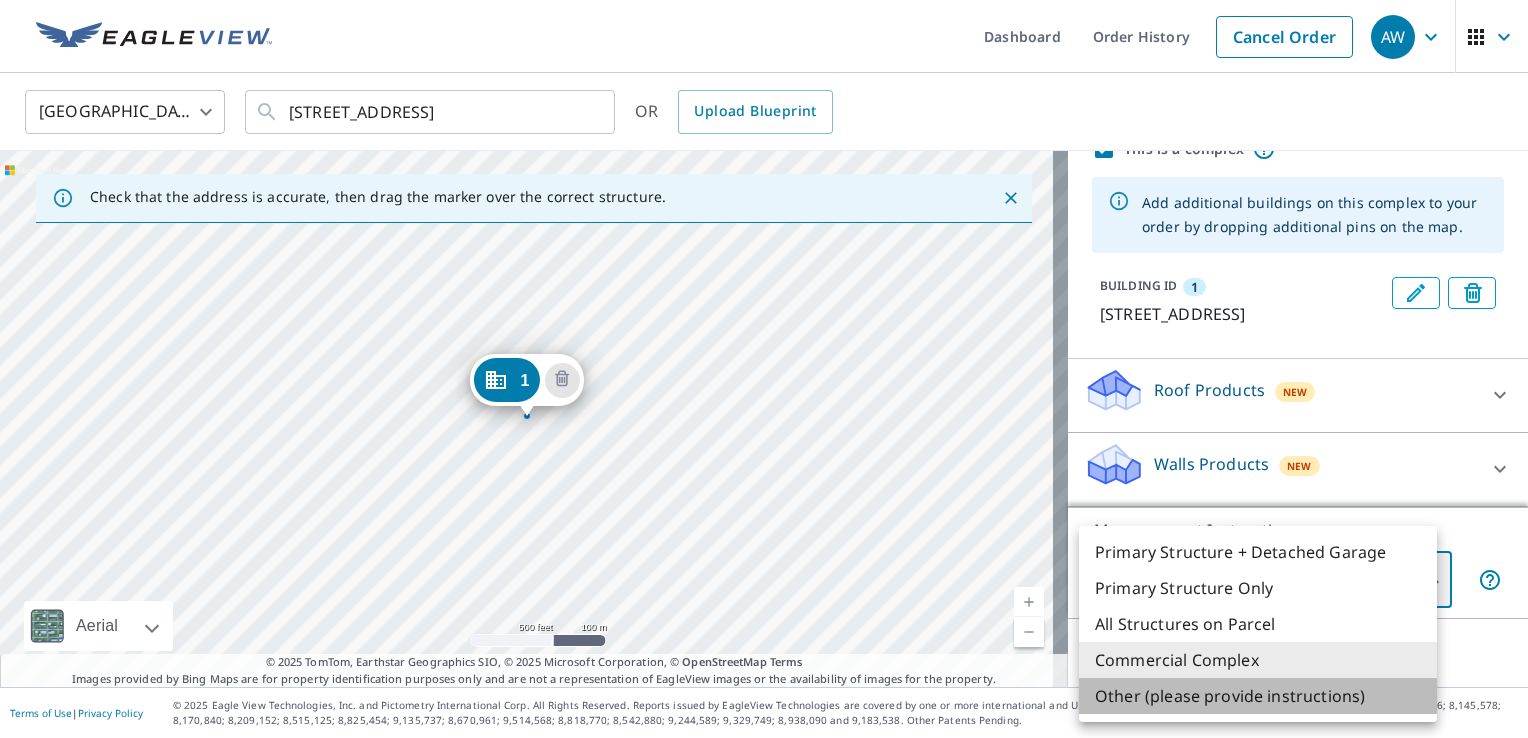 type on "5" 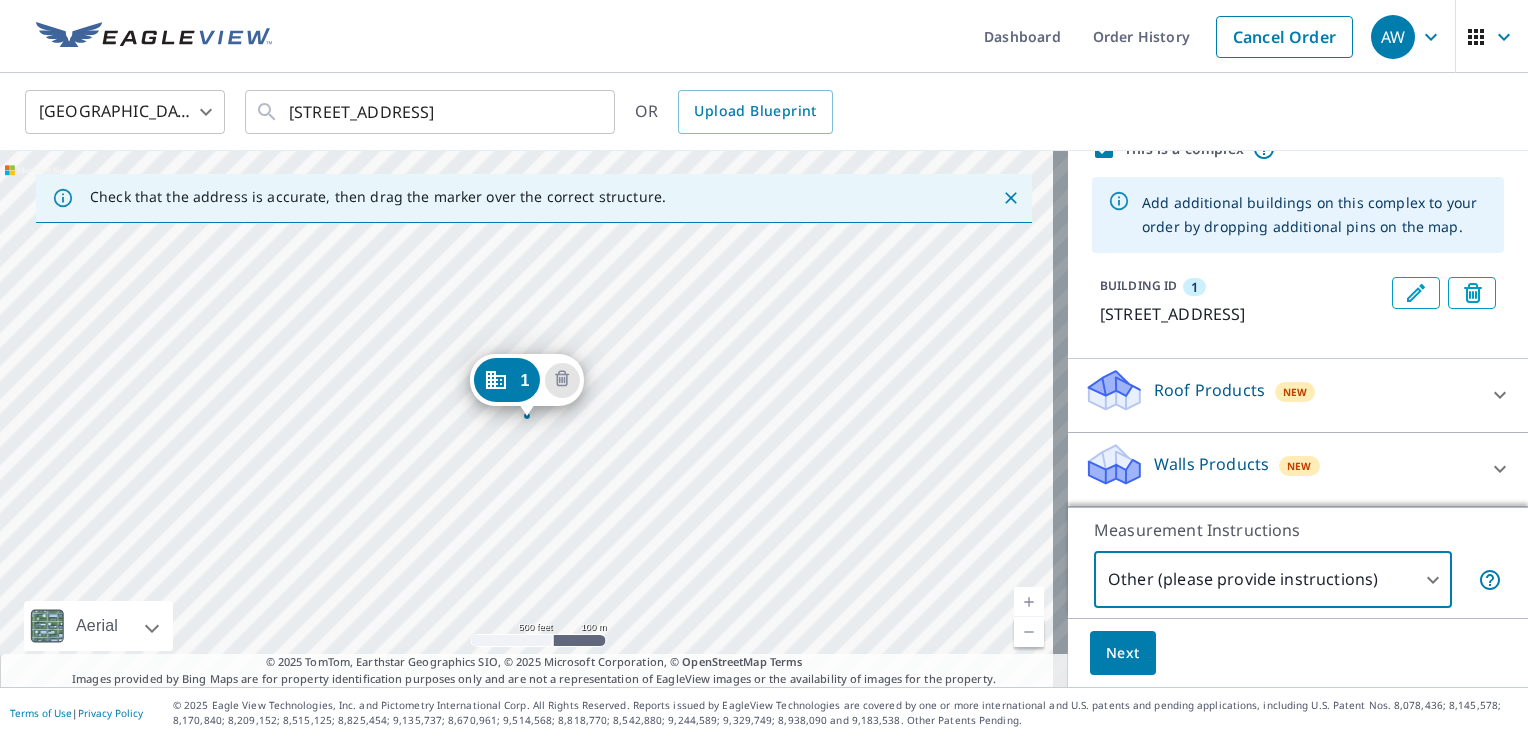 click on "Next" at bounding box center (1123, 653) 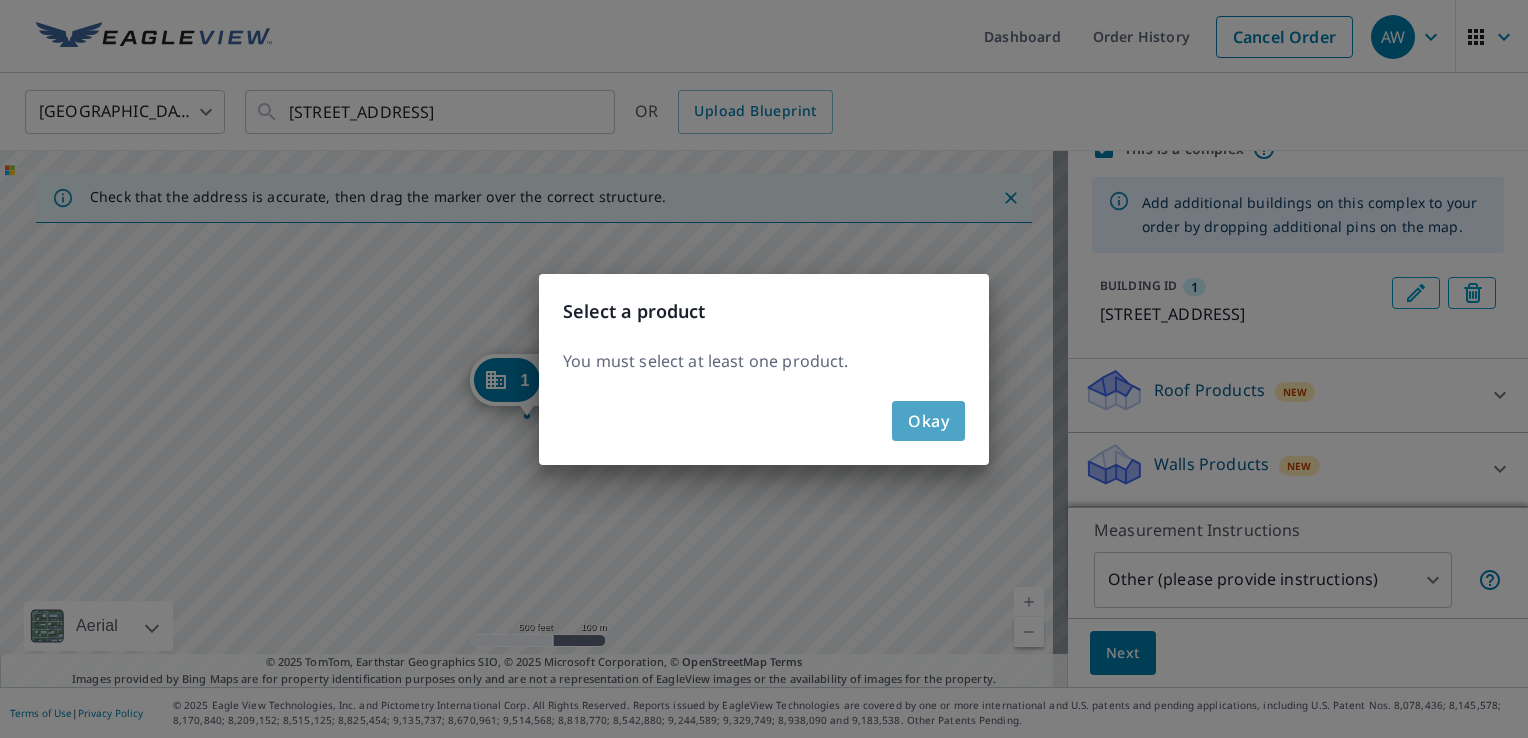 click on "Okay" 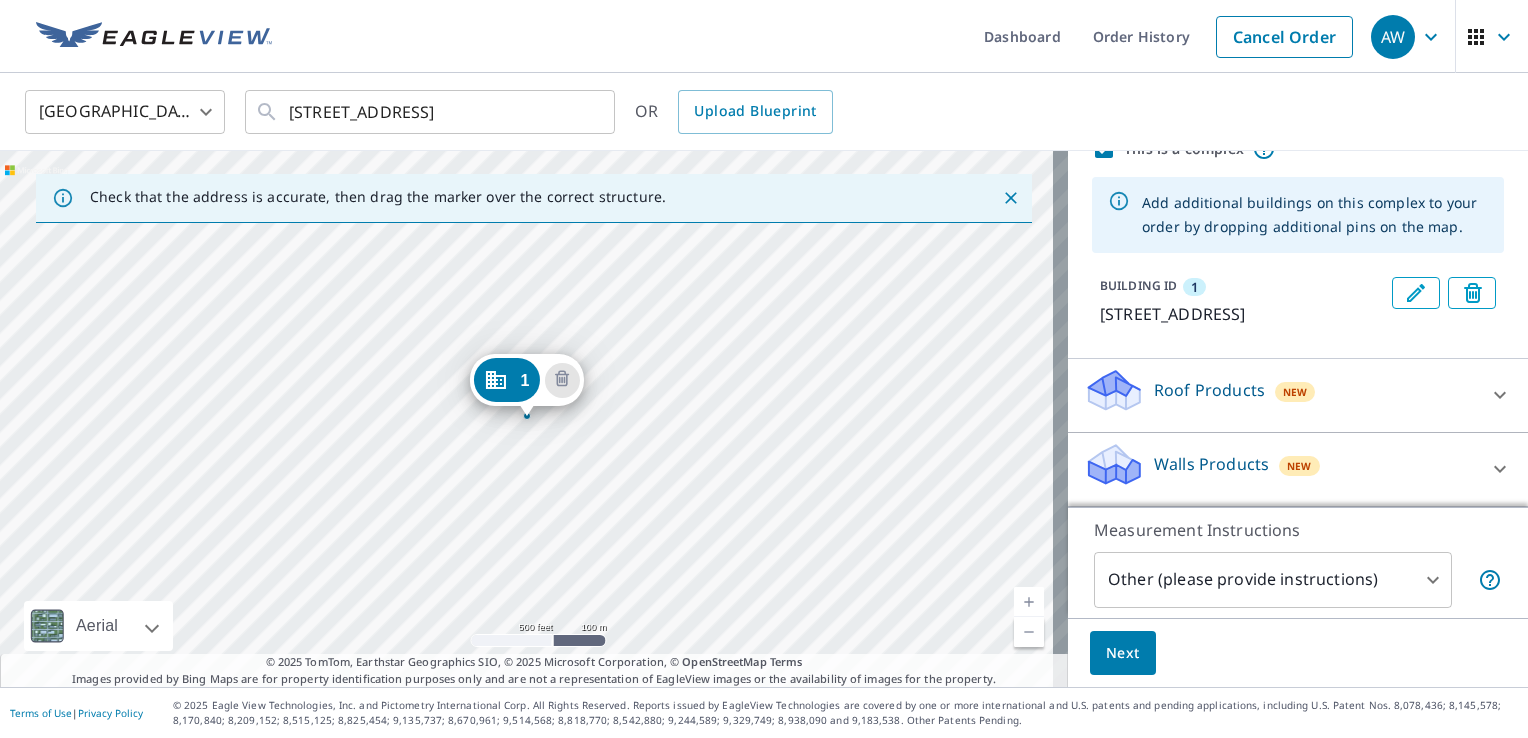 click on "Roof Products" at bounding box center (1209, 390) 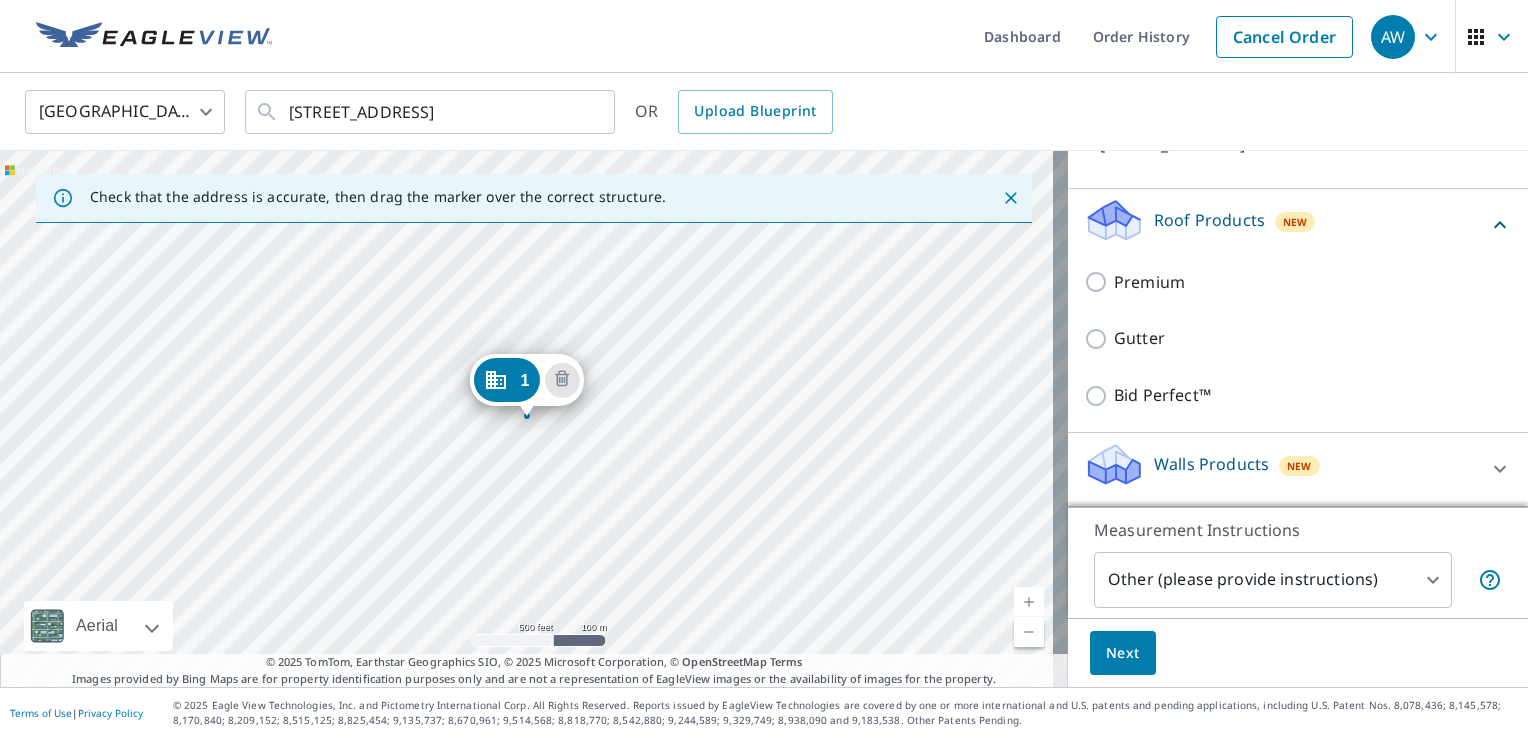 scroll, scrollTop: 284, scrollLeft: 0, axis: vertical 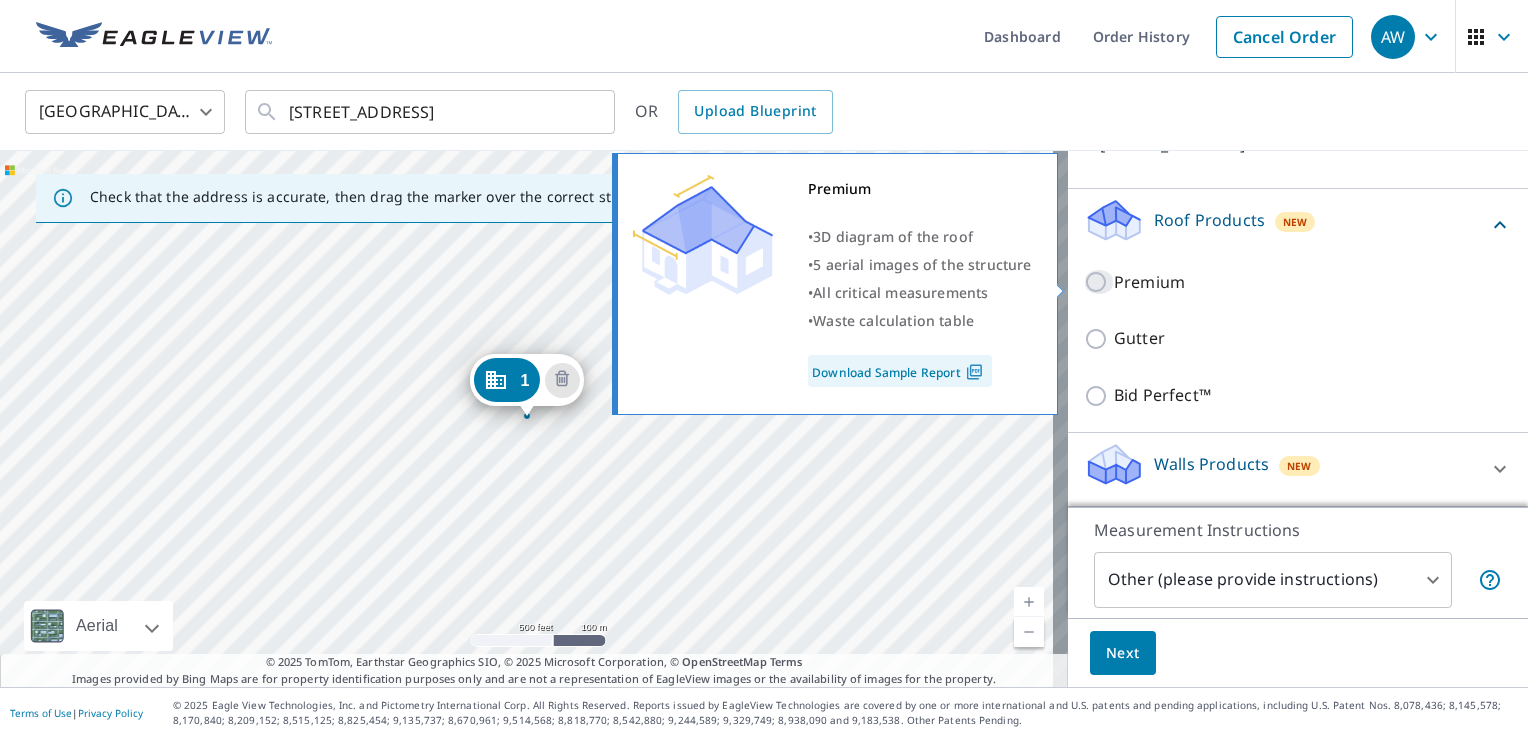 click on "Premium" at bounding box center [1099, 282] 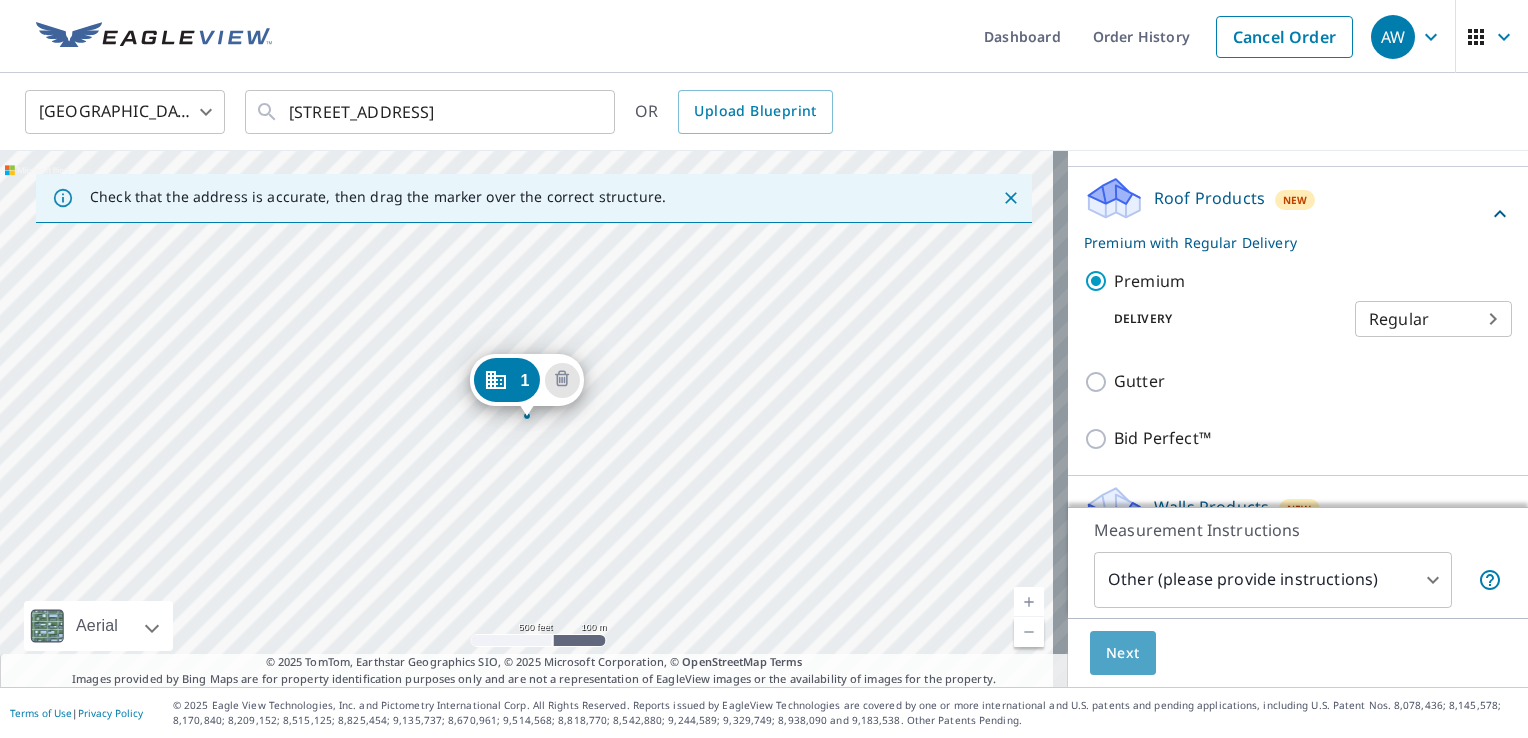click on "Next" at bounding box center (1123, 653) 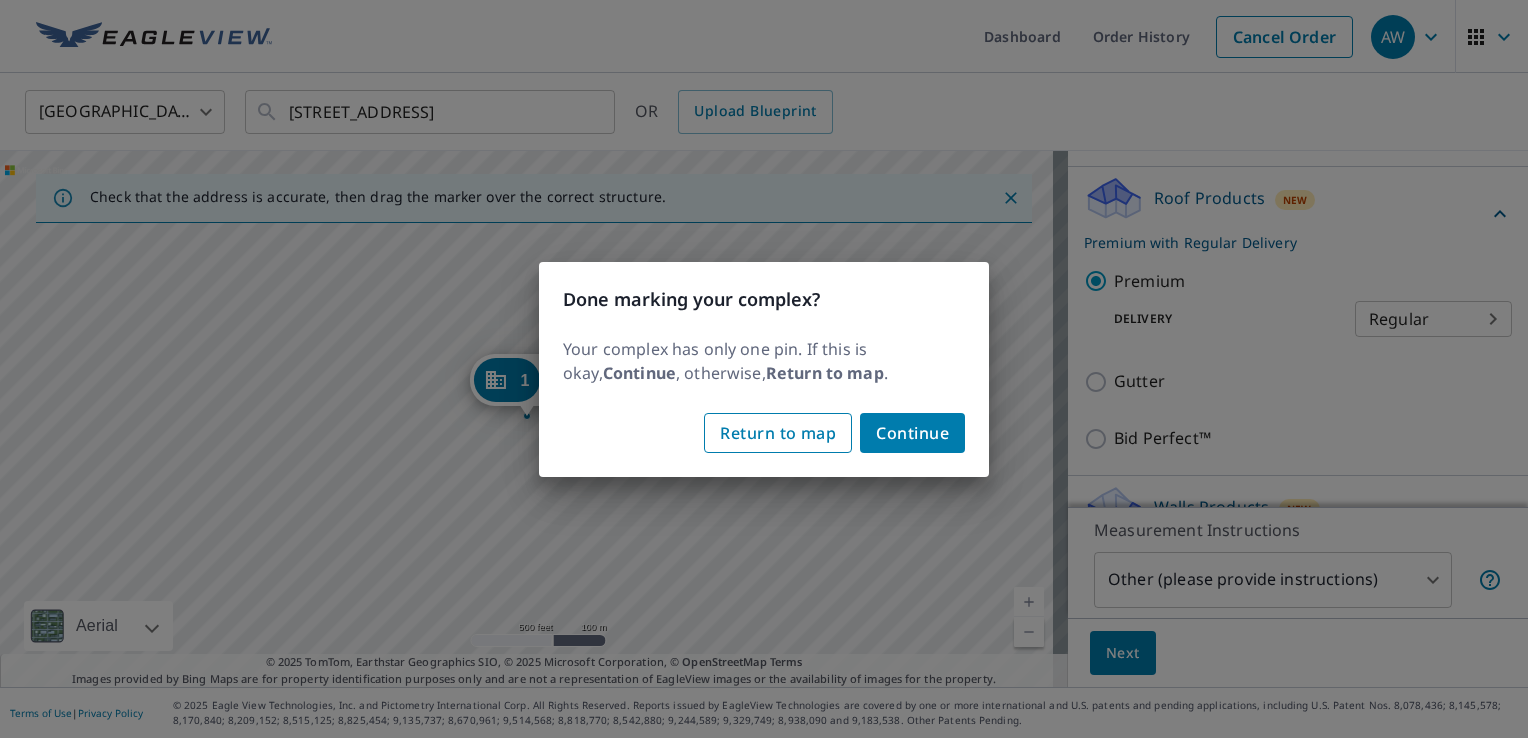 click on "Return to map" at bounding box center [778, 433] 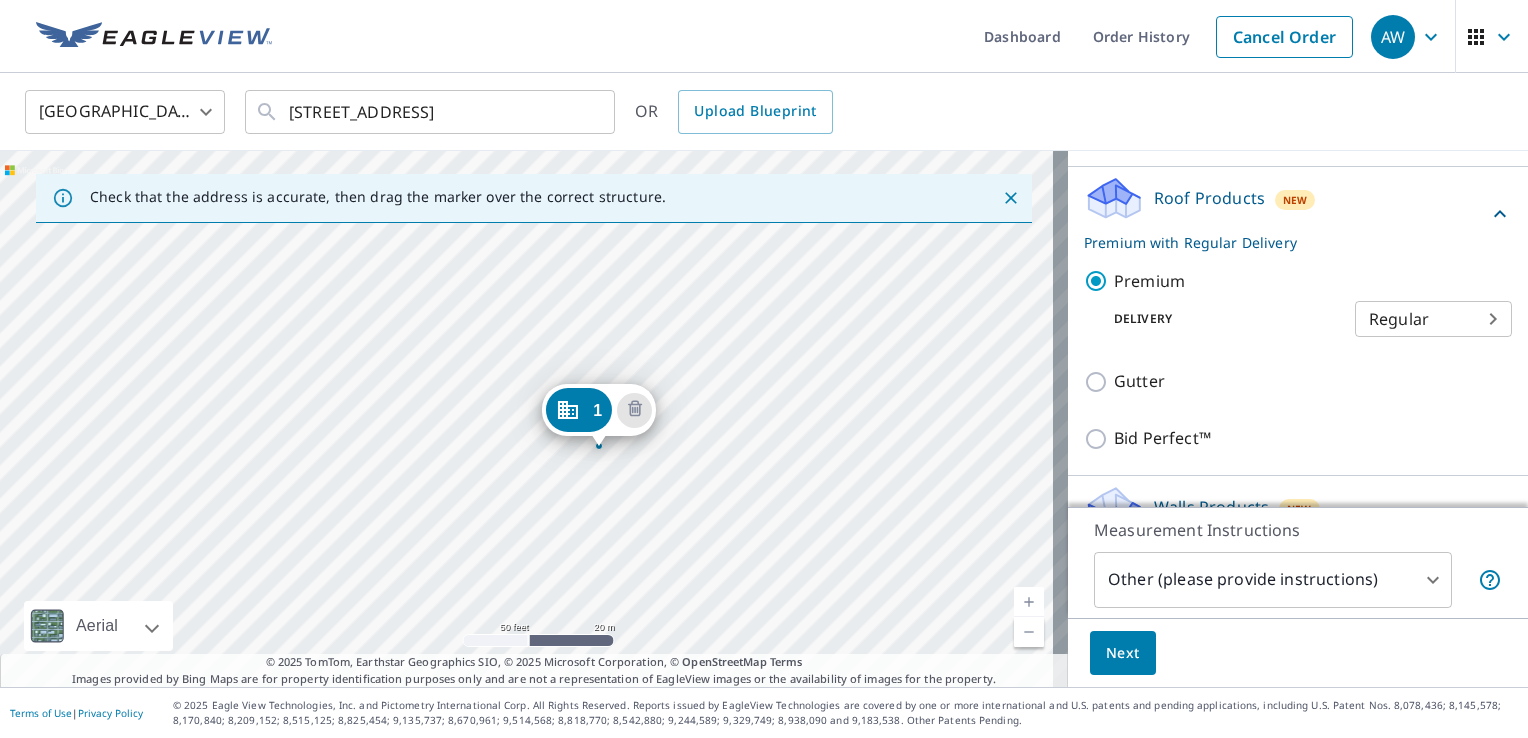 click on "1 350 Littletown Quarter Williamsburg, VA 23185" at bounding box center (534, 419) 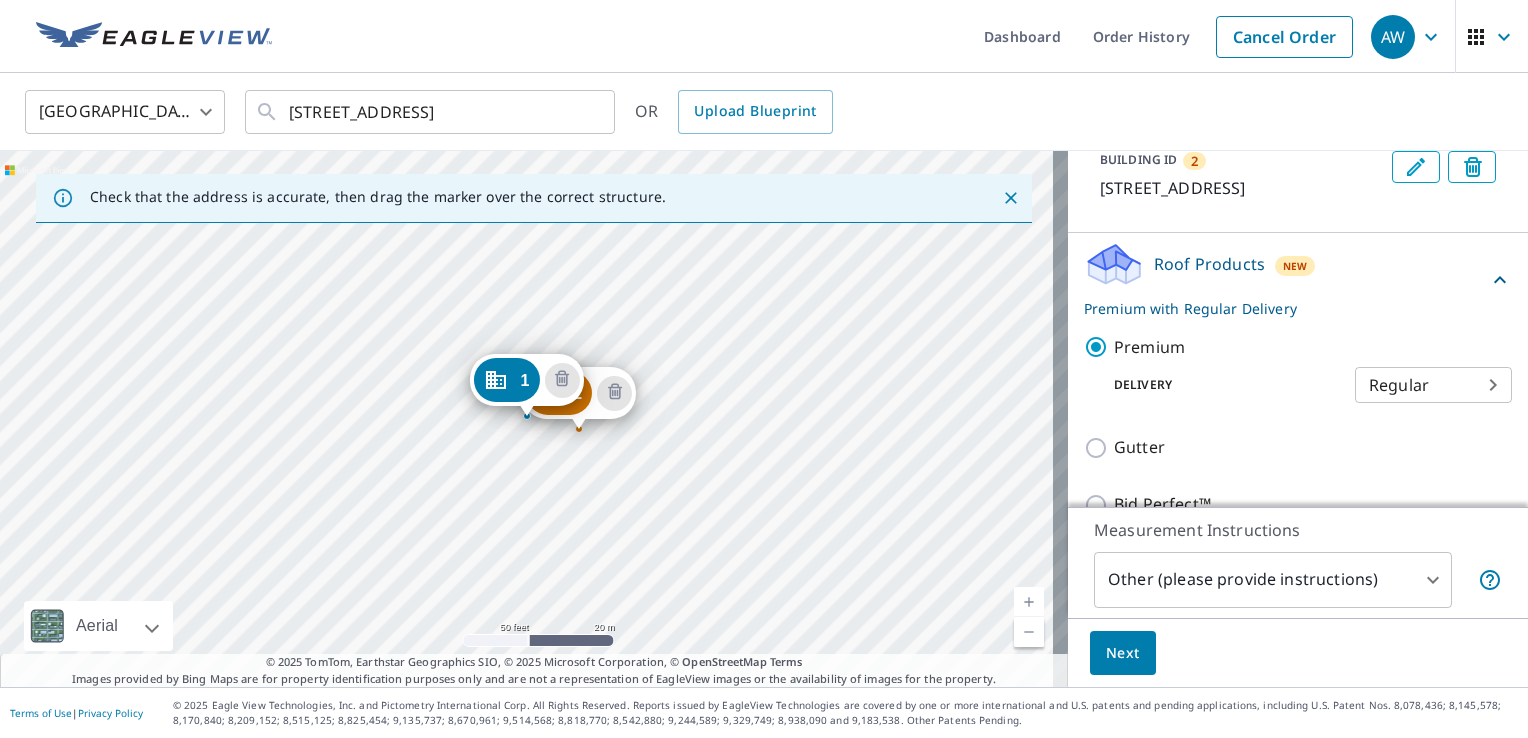click on "Next" at bounding box center (1123, 653) 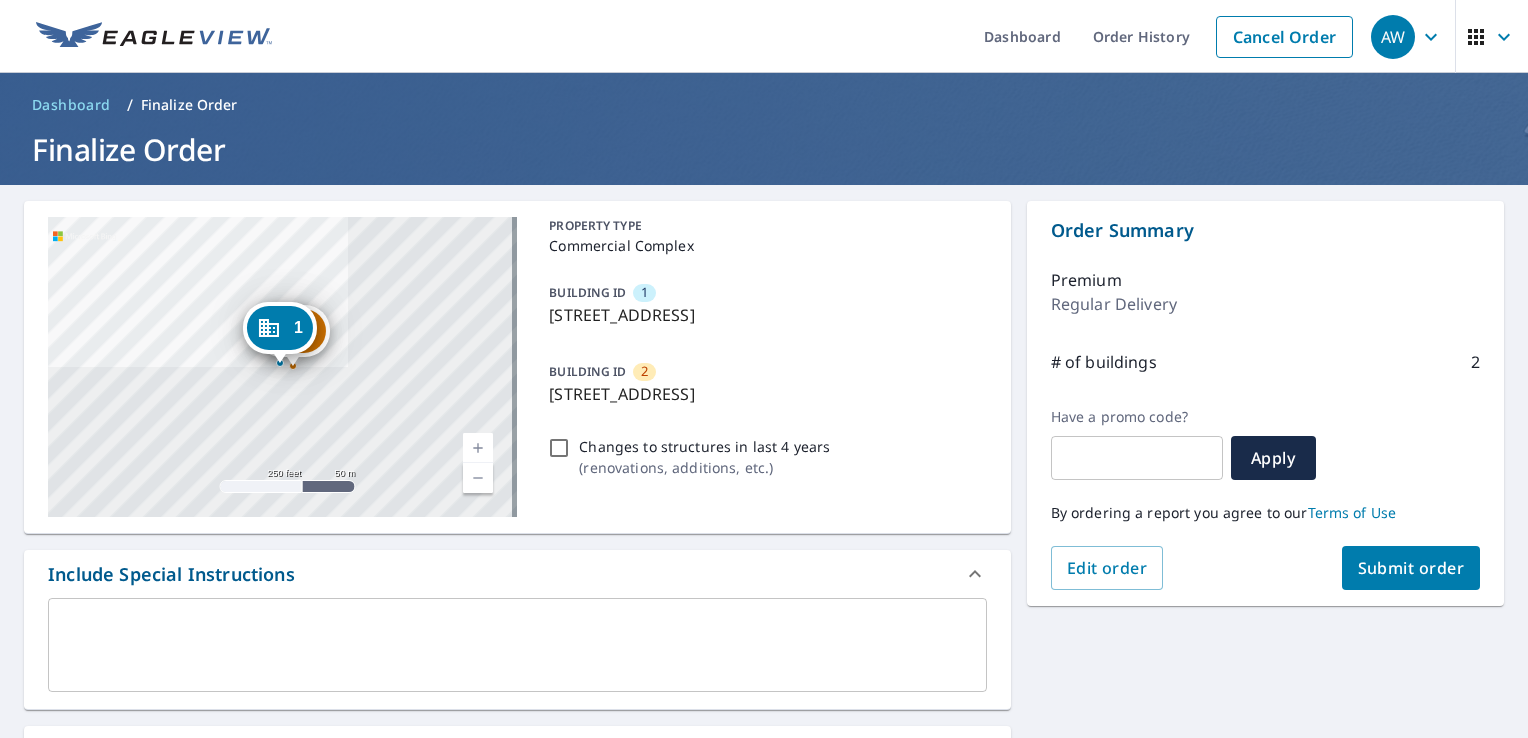 click at bounding box center [517, 645] 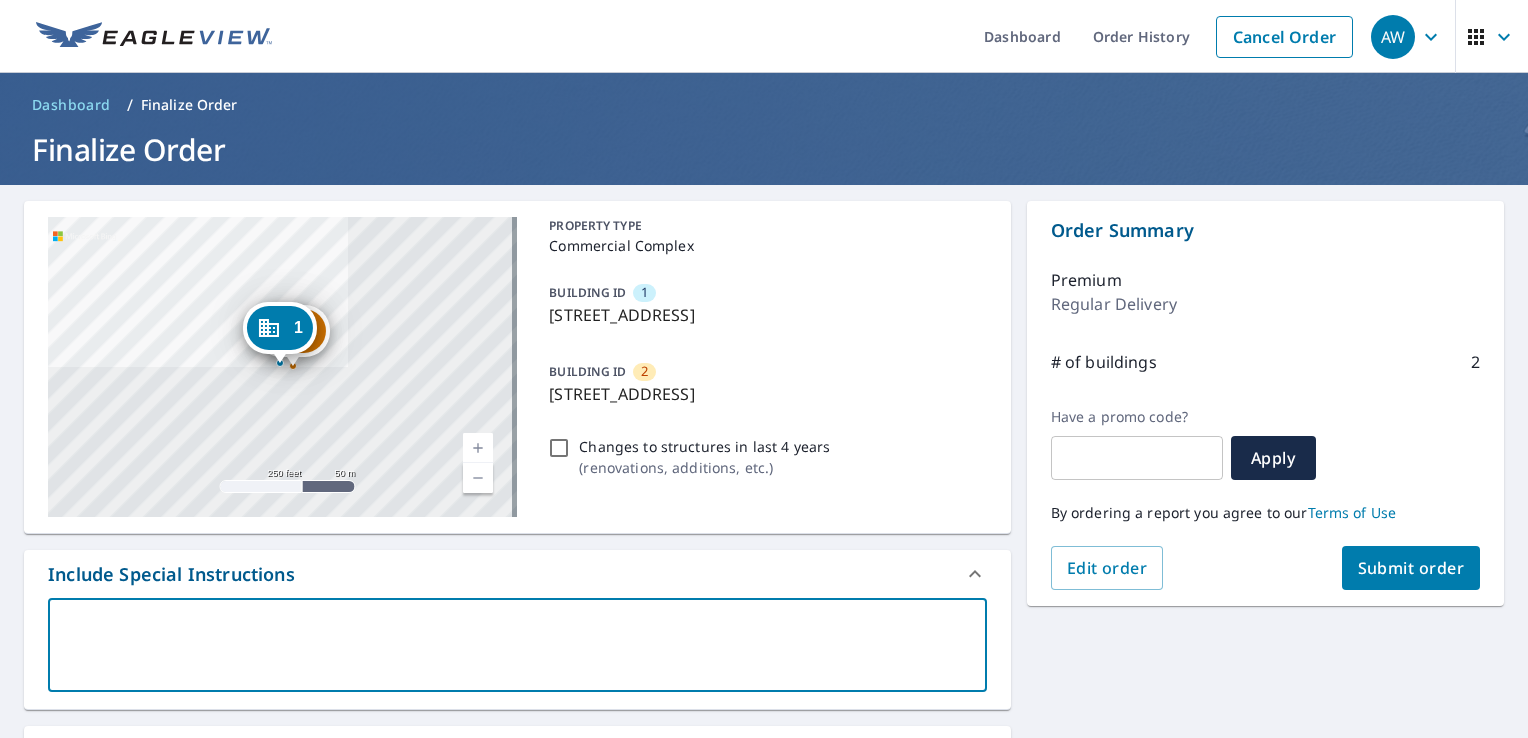 type on "P" 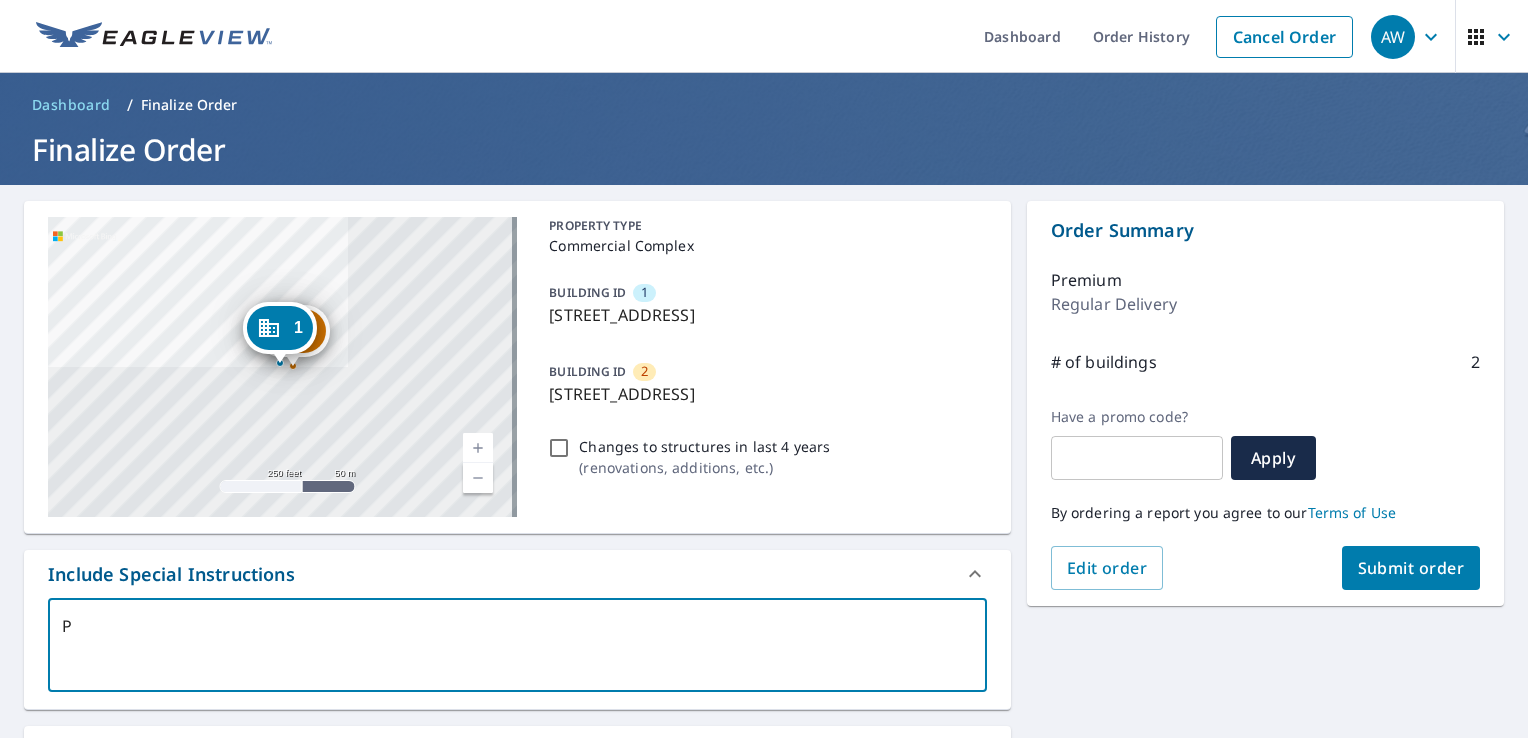 type on "Pl" 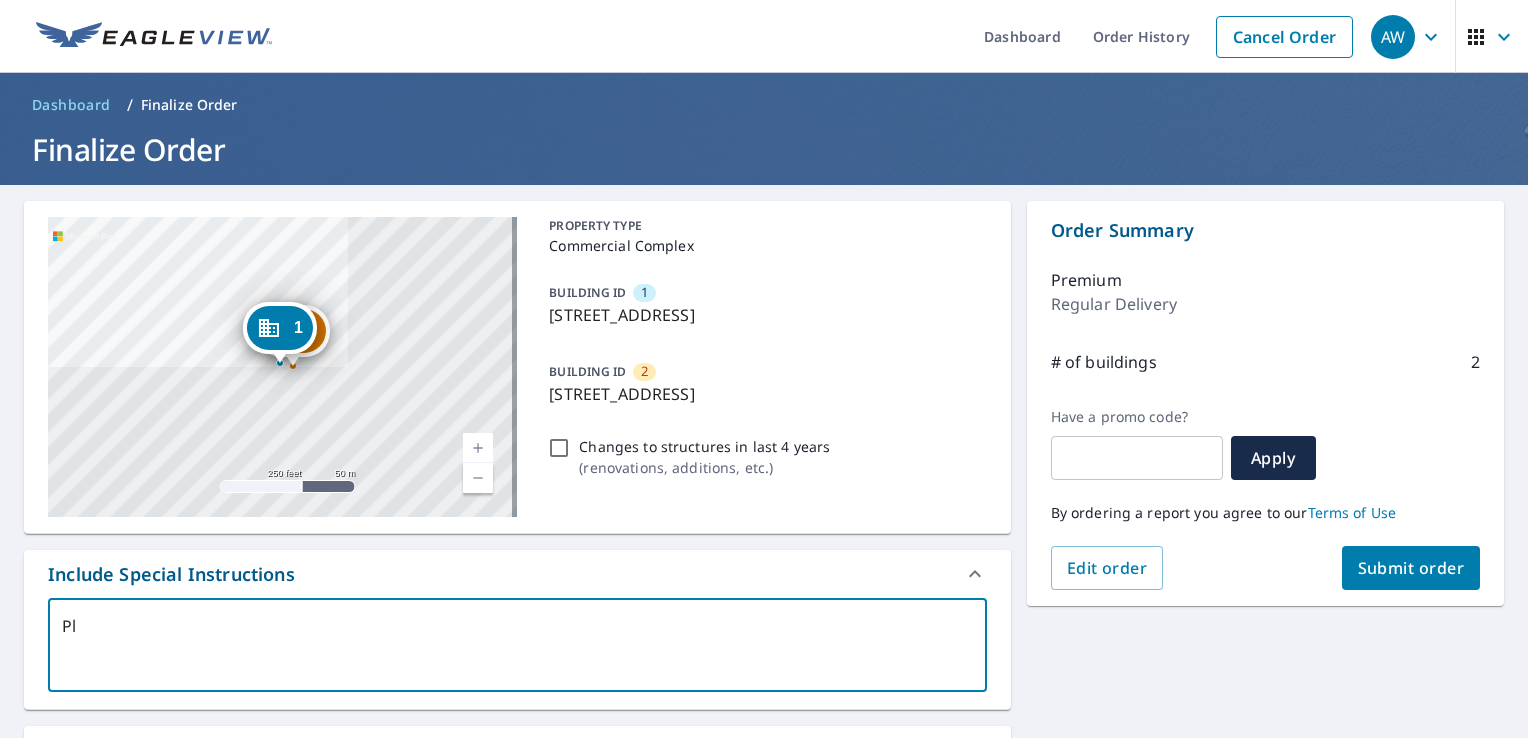 type on "Ple" 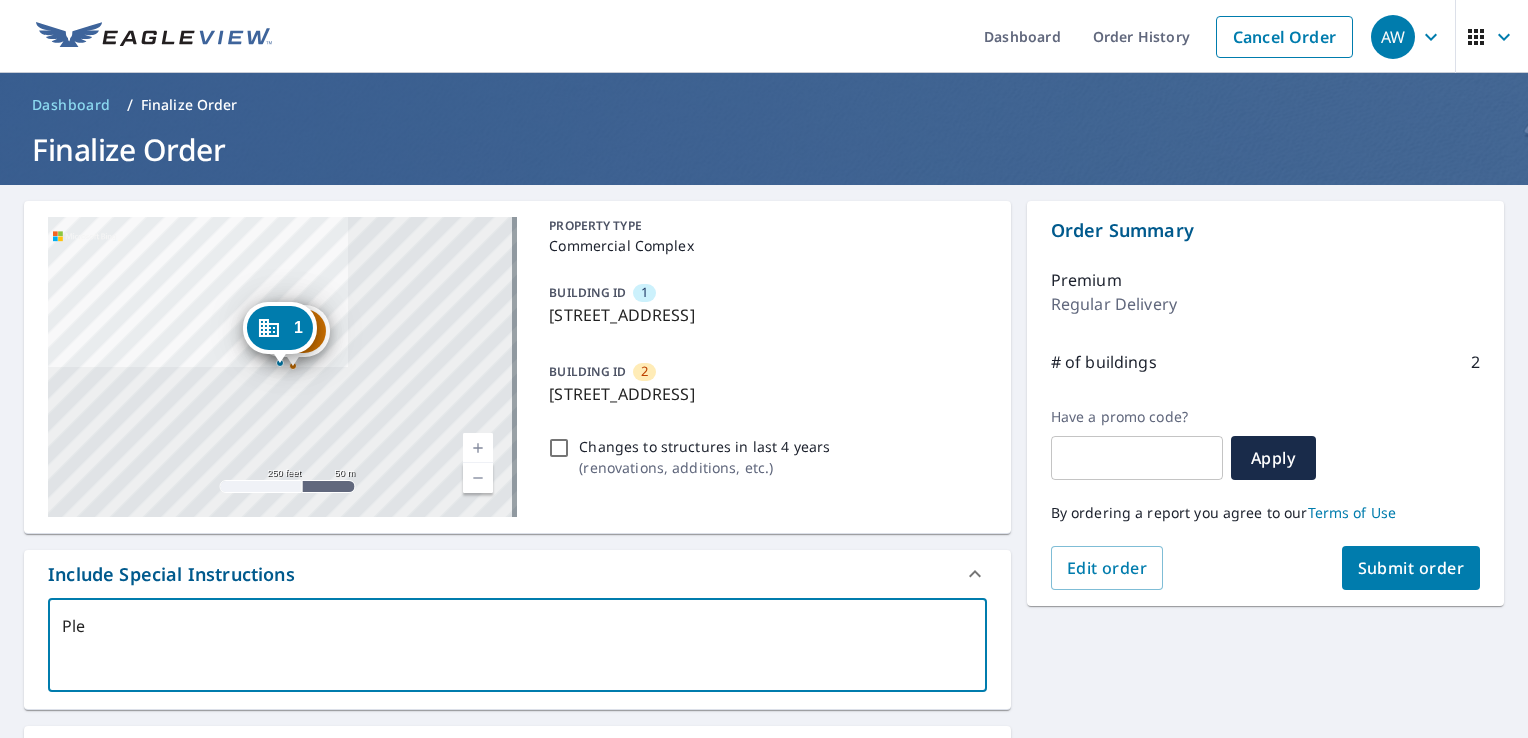 type on "Plea" 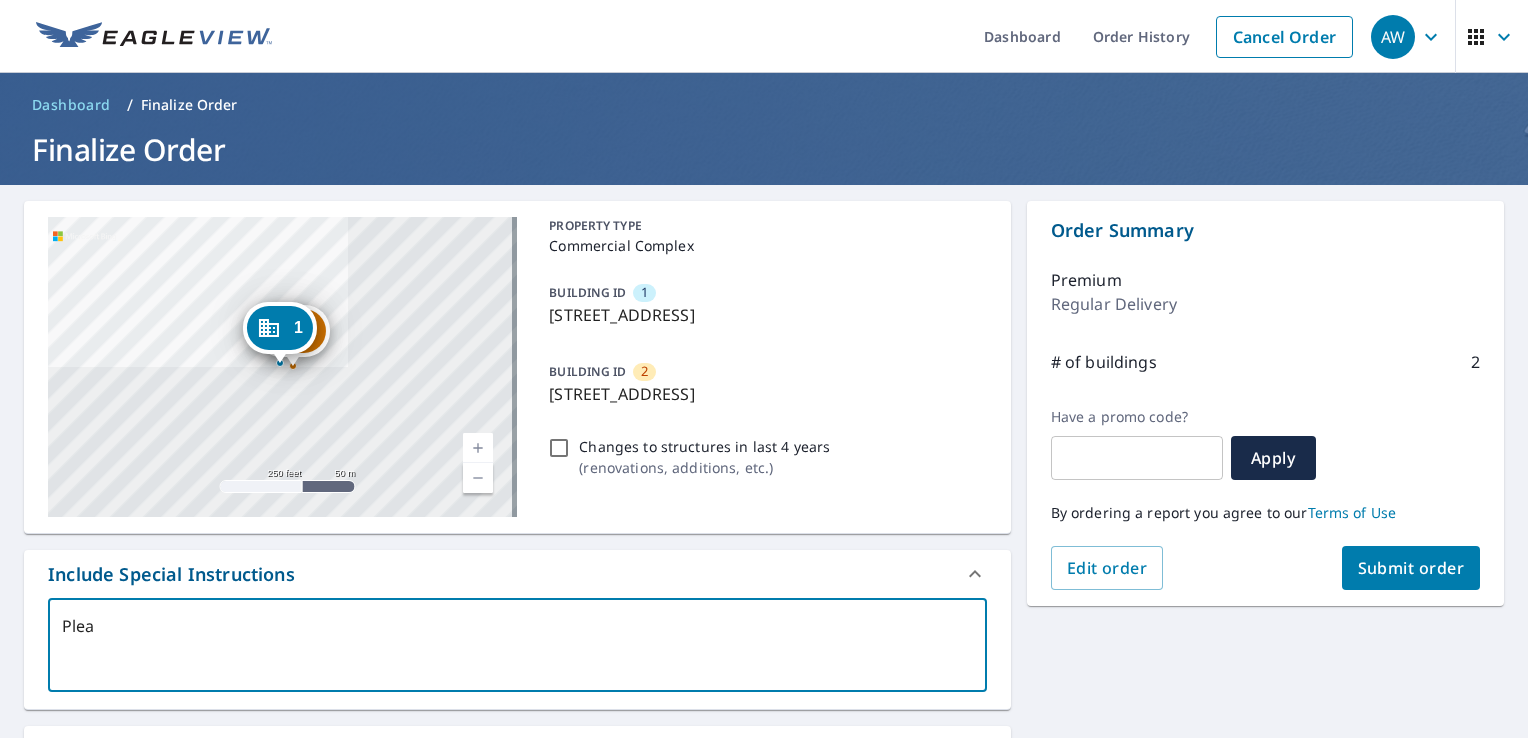 type on "Pleas" 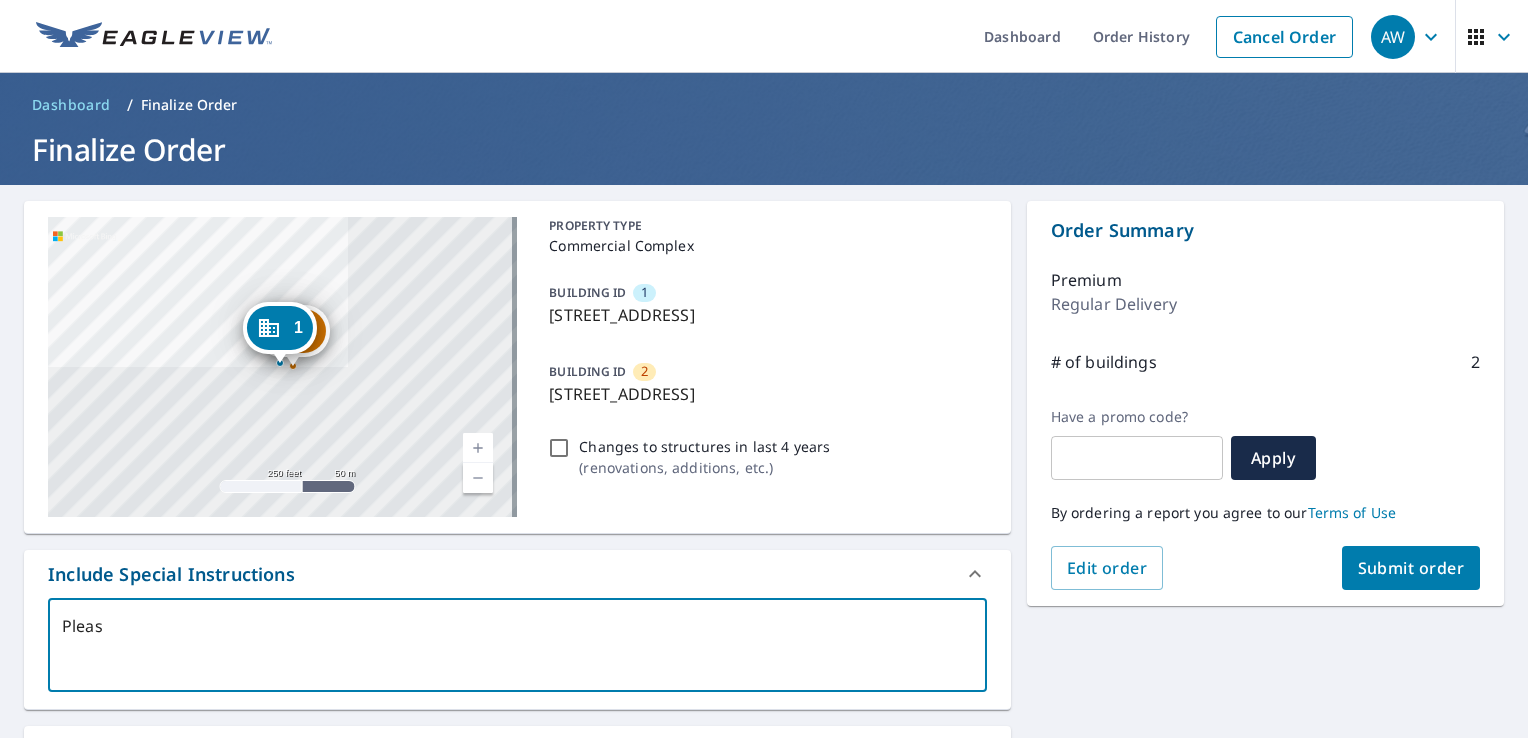 type on "Please" 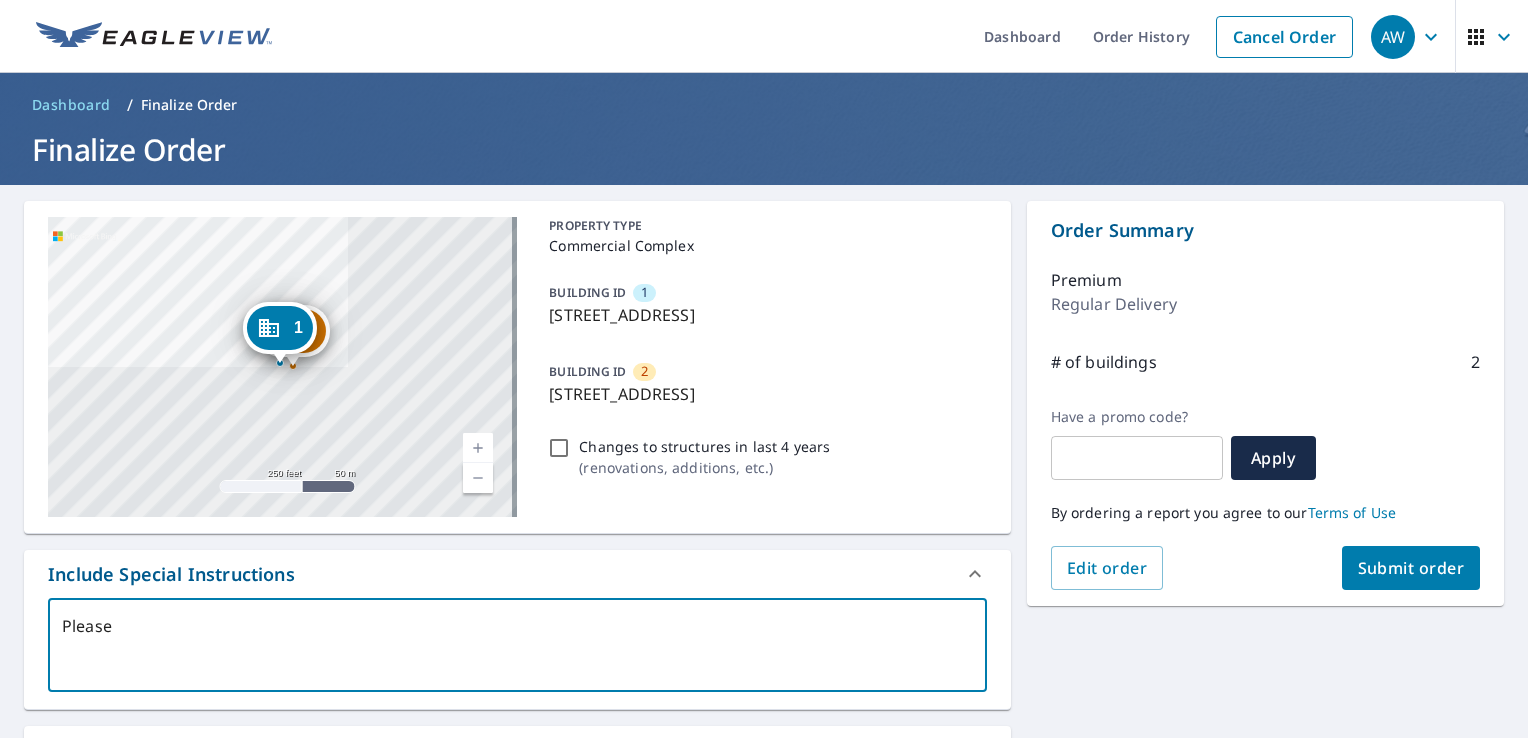 type on "Please" 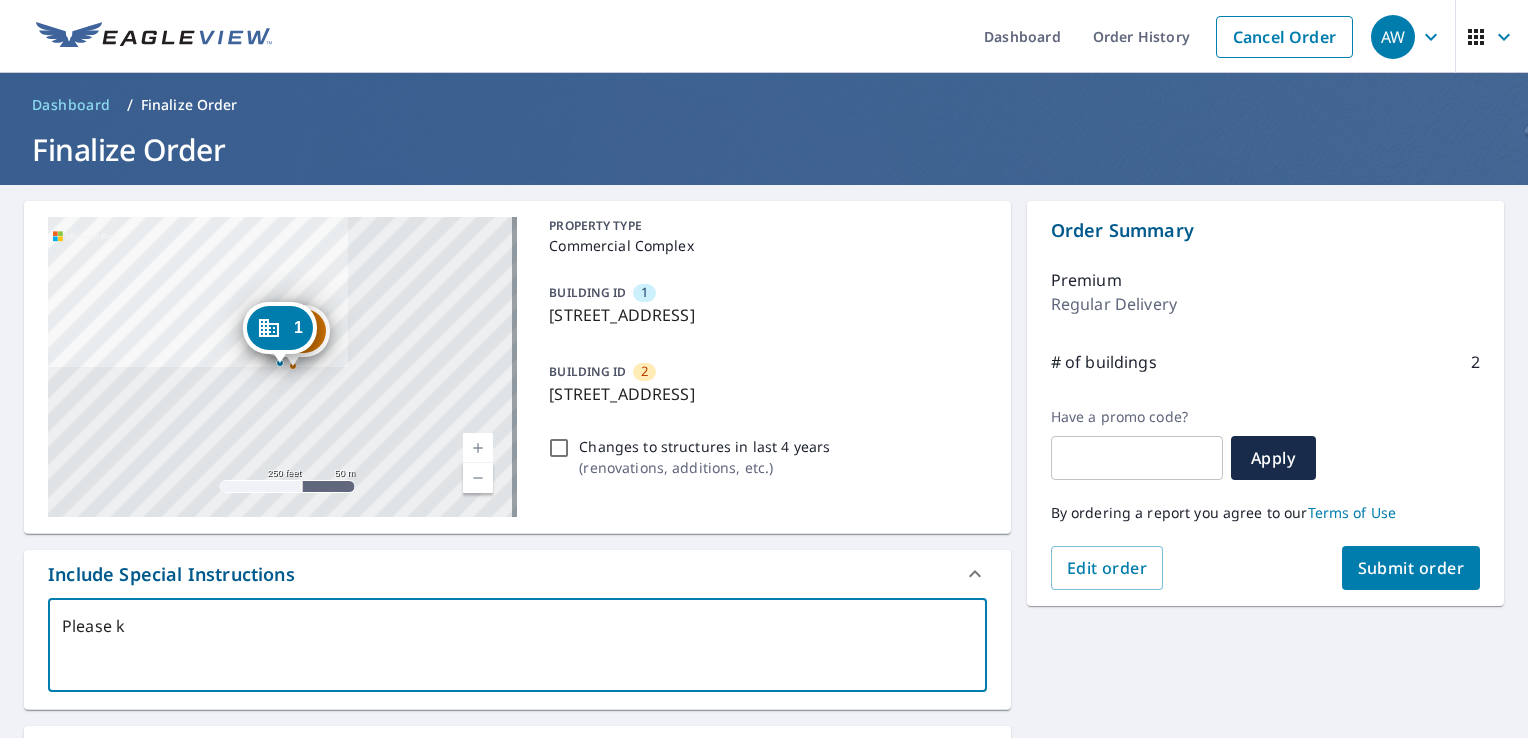 type on "Please ke" 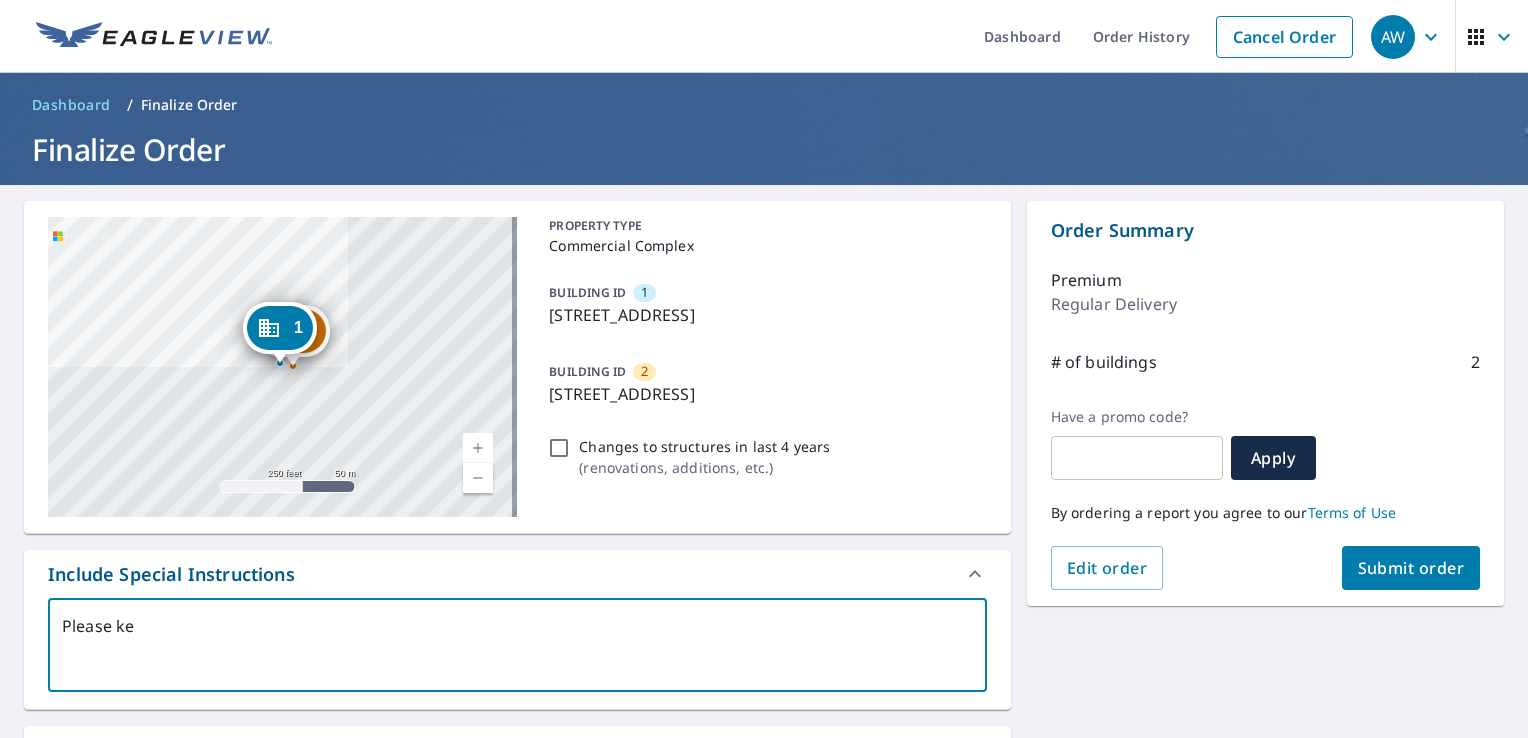 type on "Please kee" 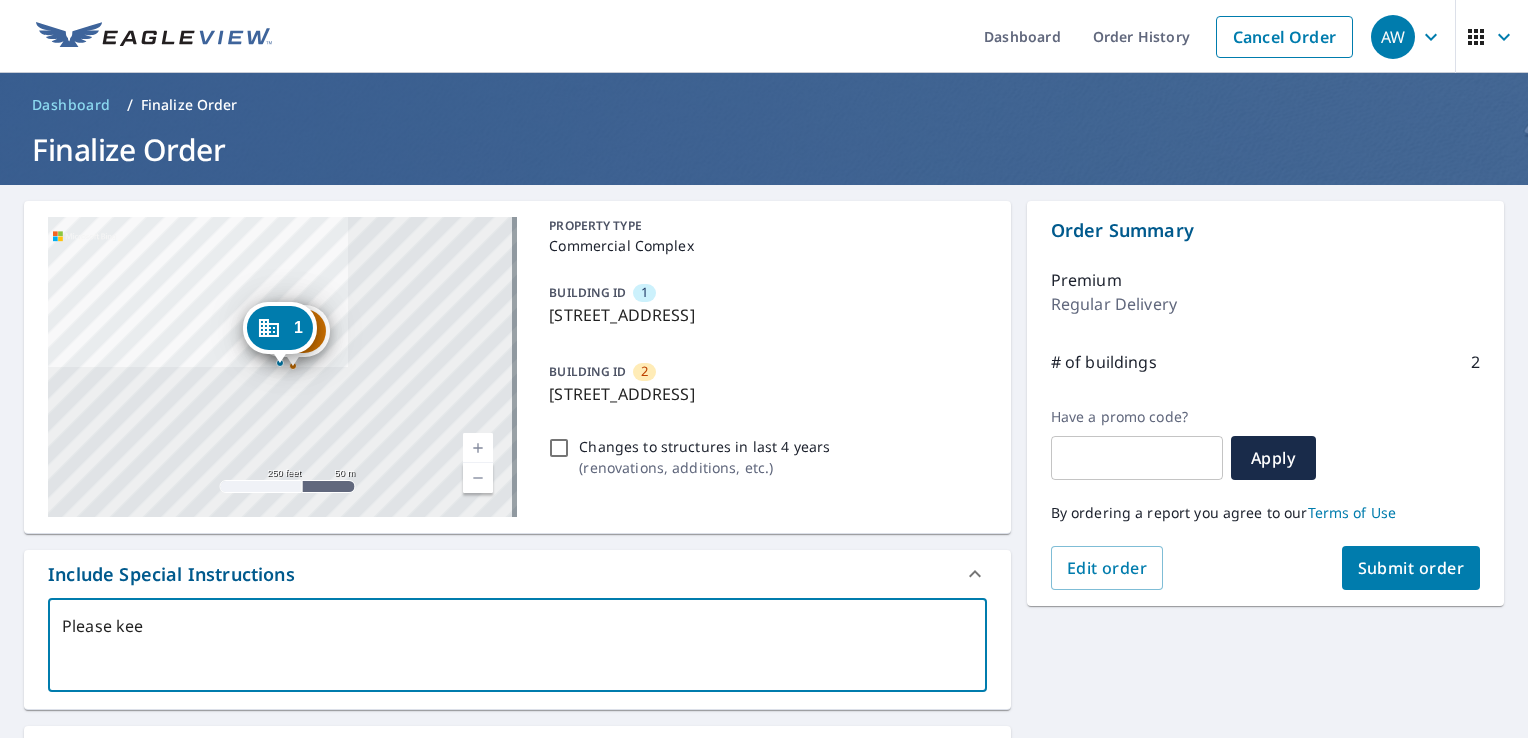 type on "Please keep" 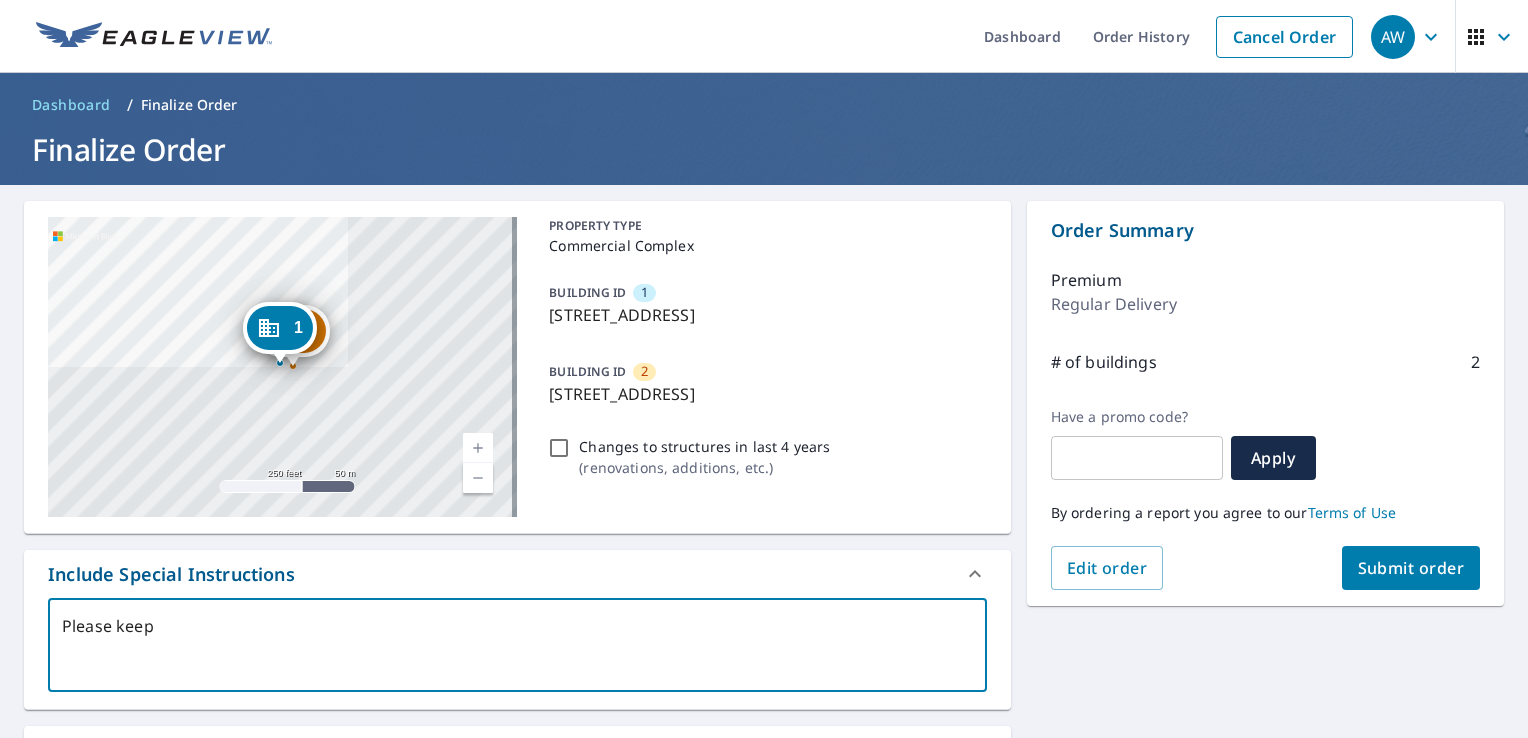 type on "Please keep" 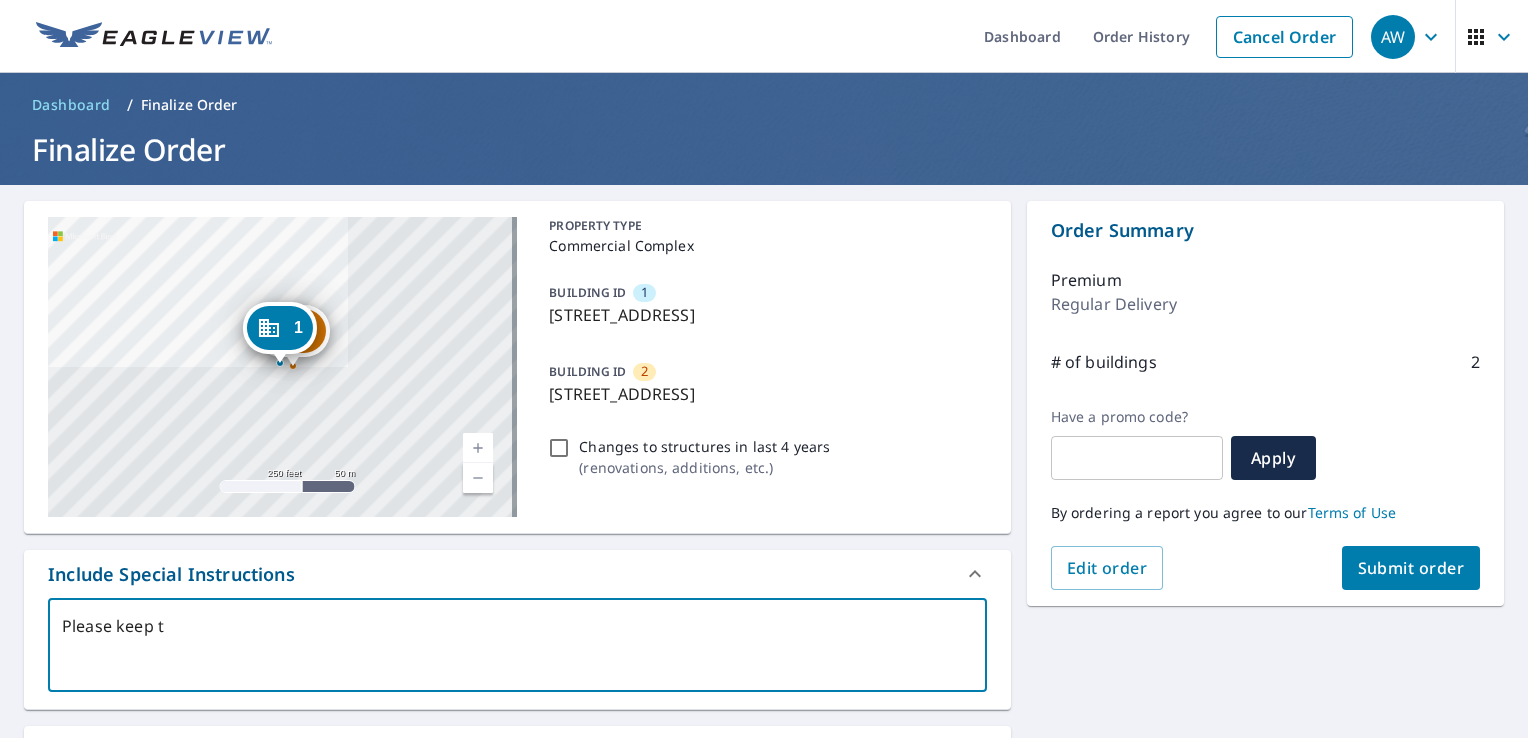 type on "Please keep th" 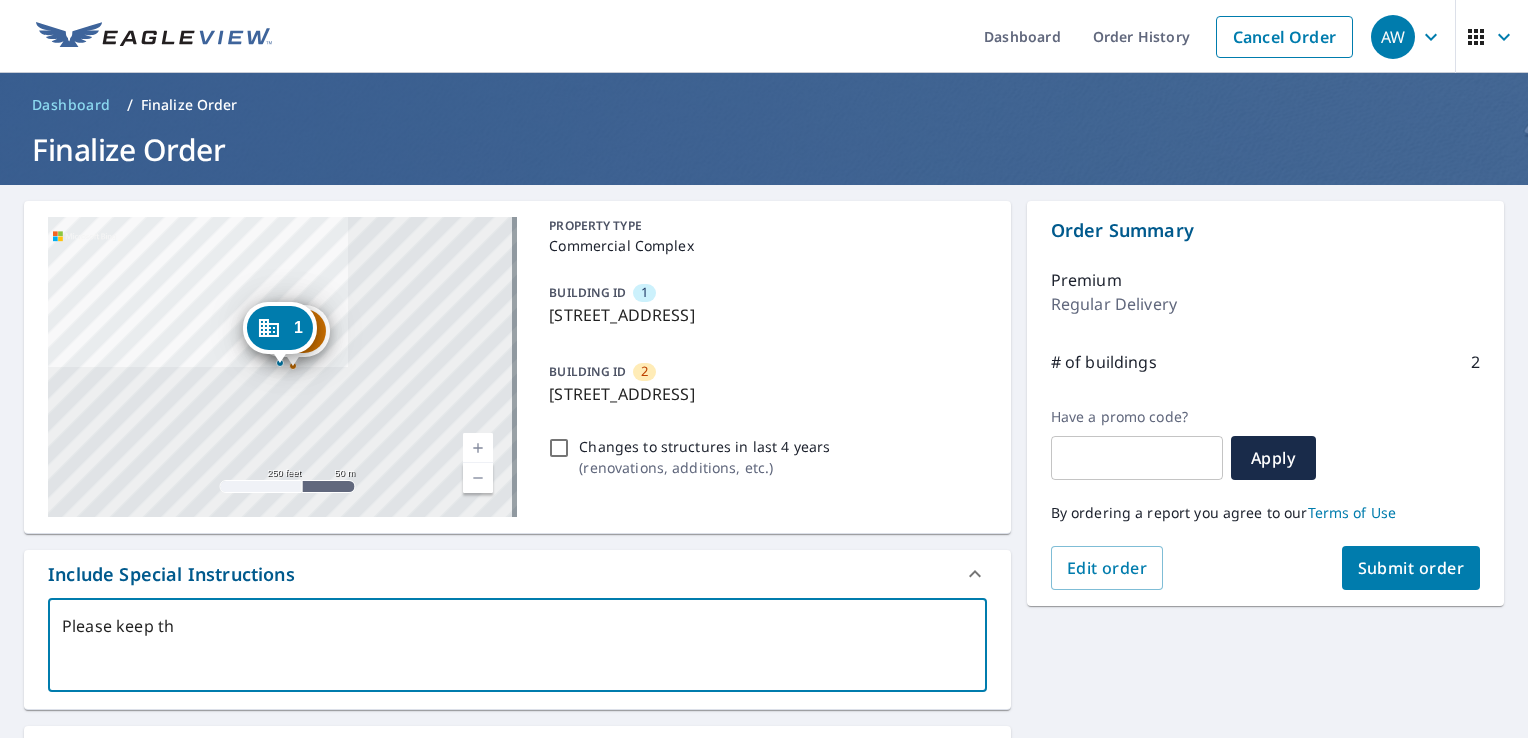 type on "Please keep the" 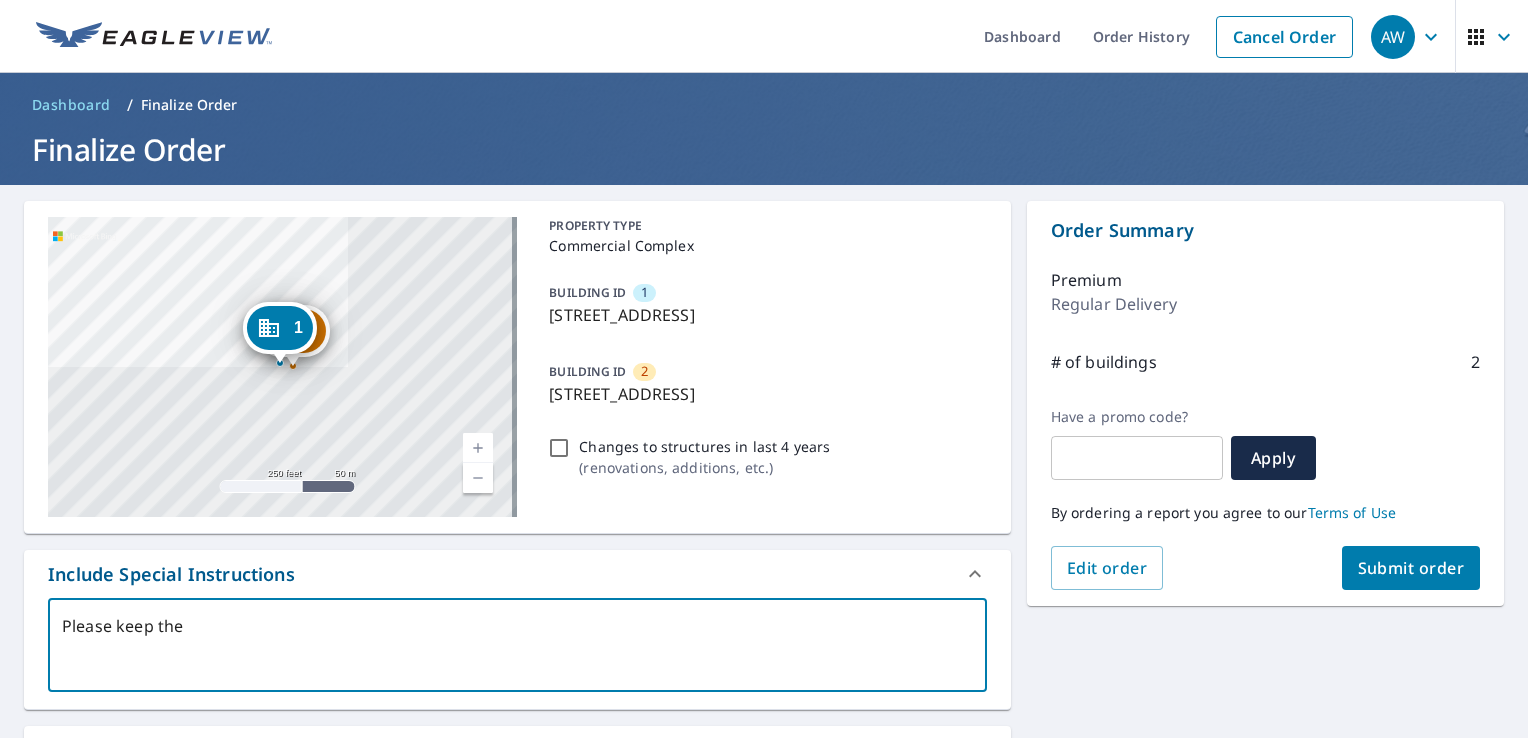 type on "Please keep the" 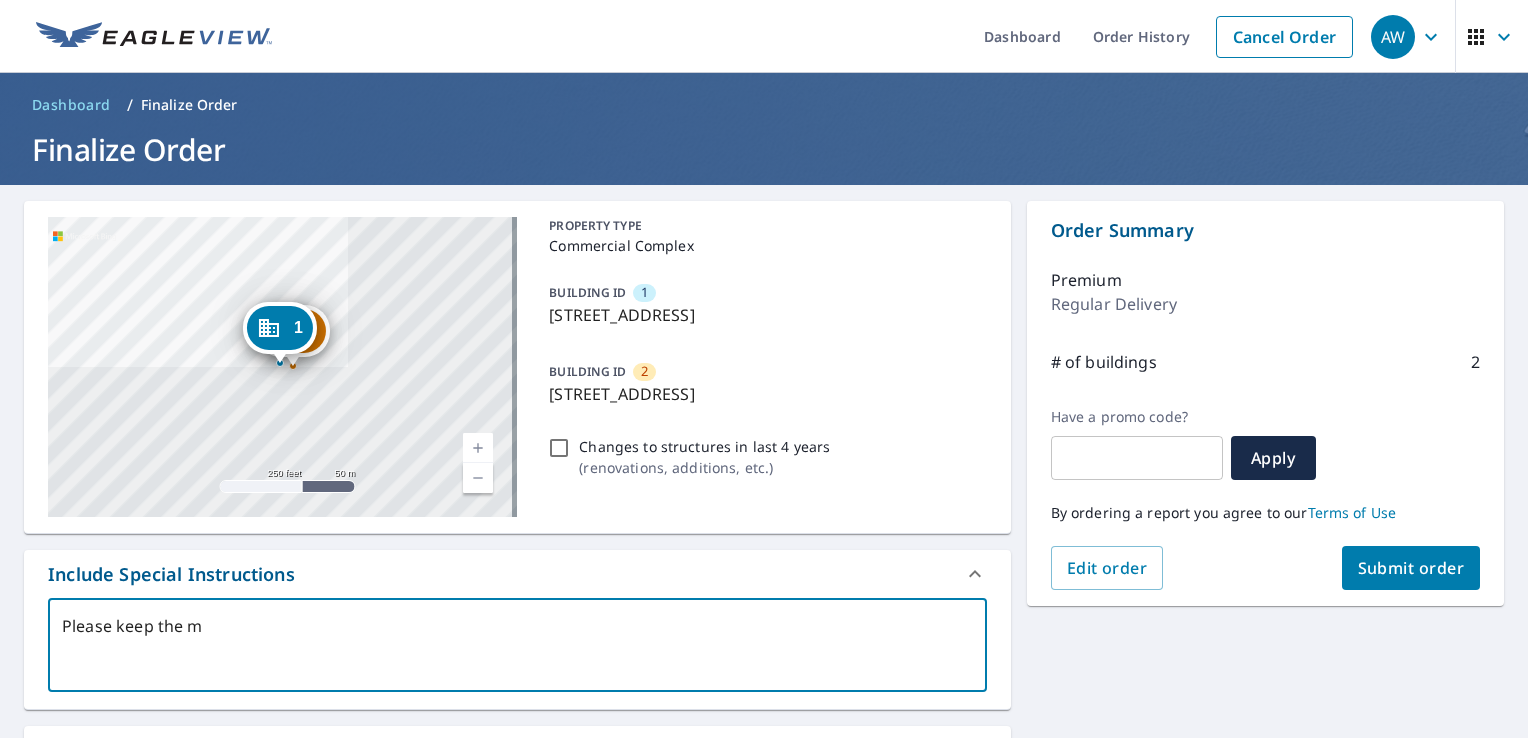 type on "Please keep the me" 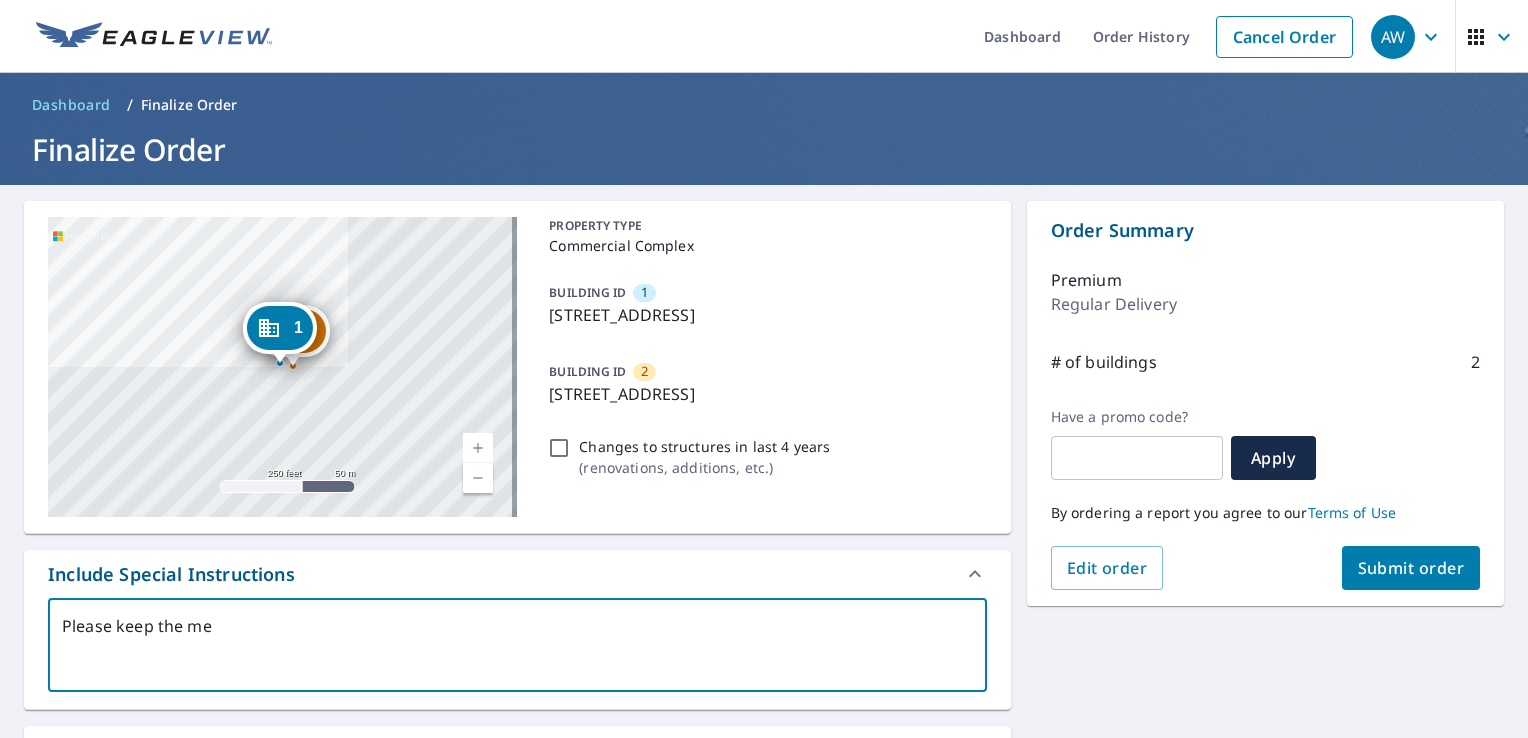 type on "Please keep the mea" 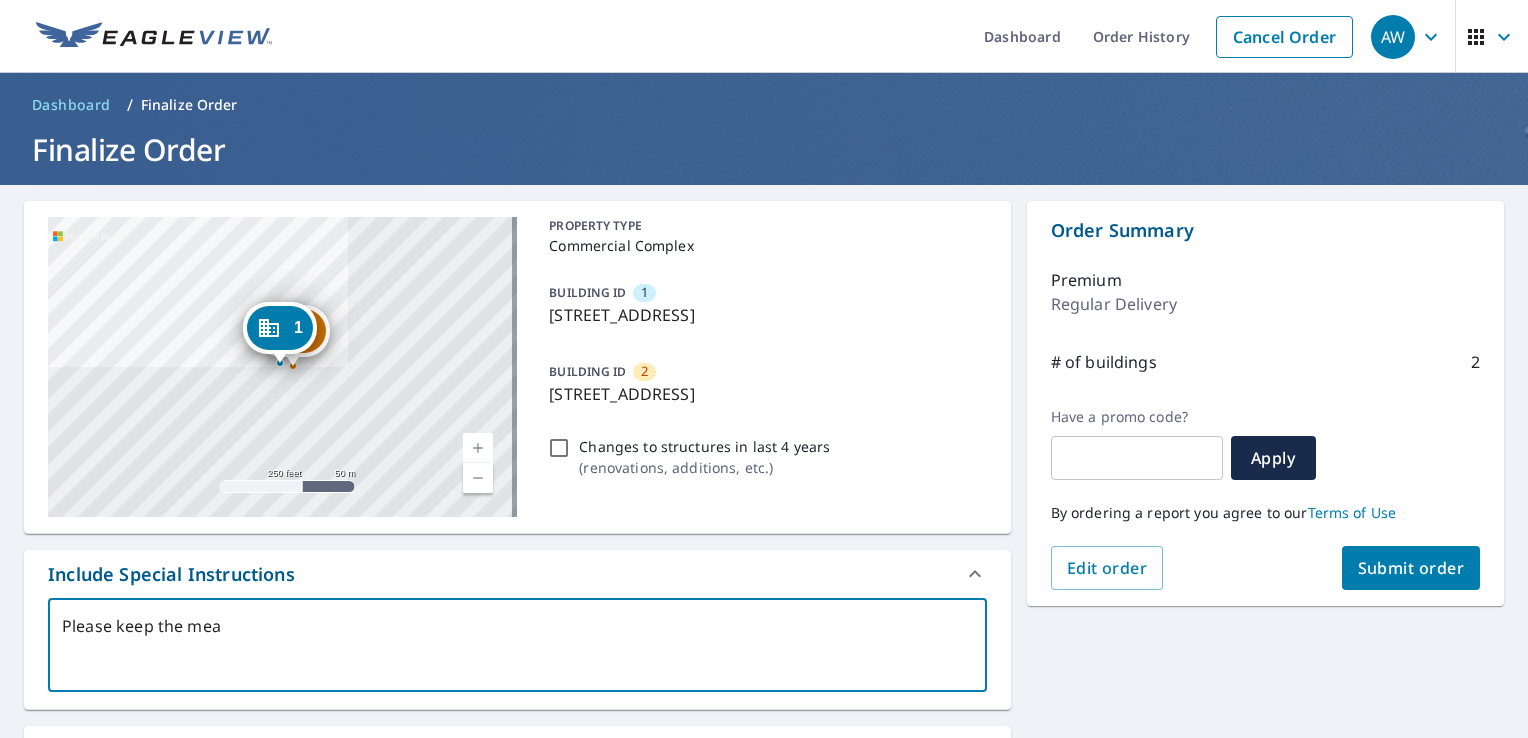 type on "Please keep the meas" 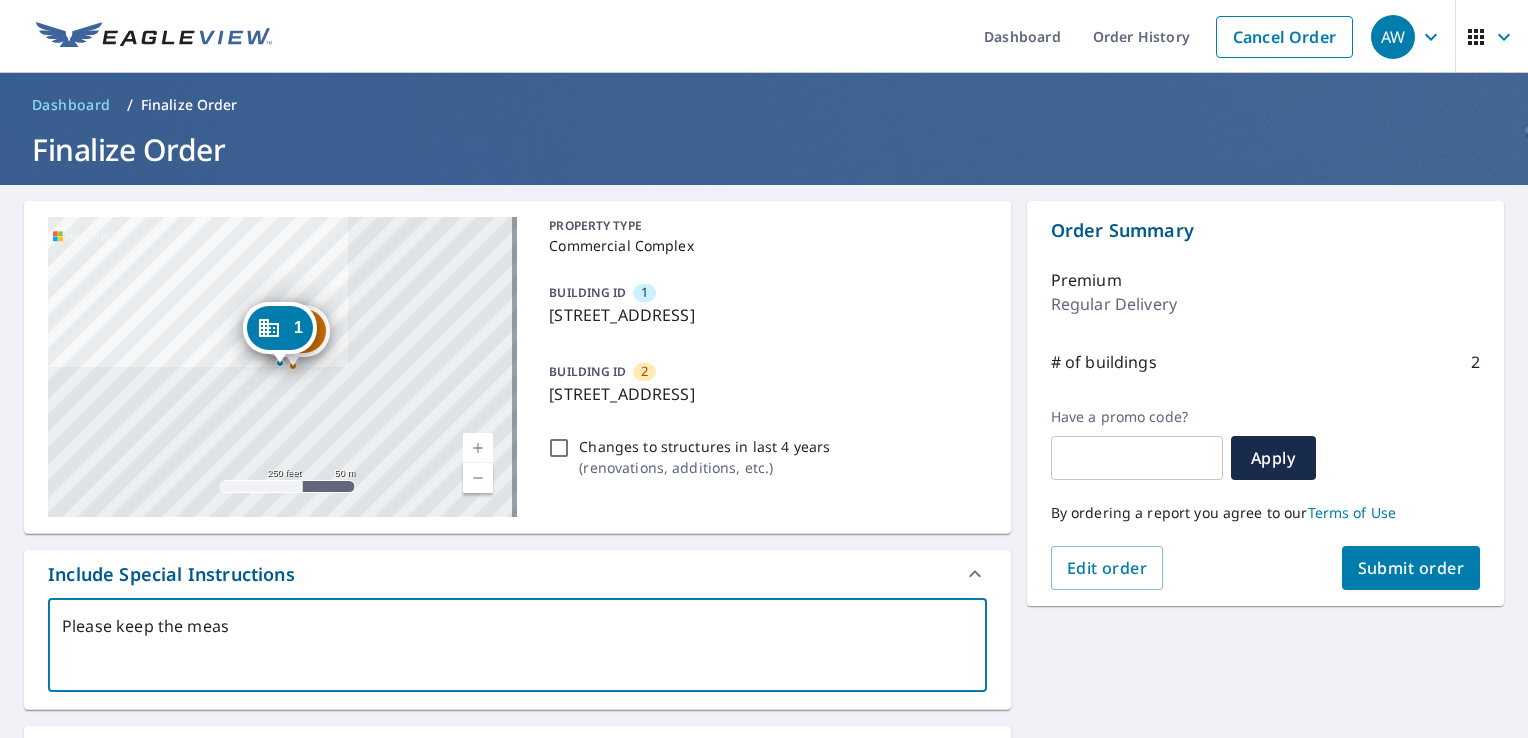 type on "Please keep the measu" 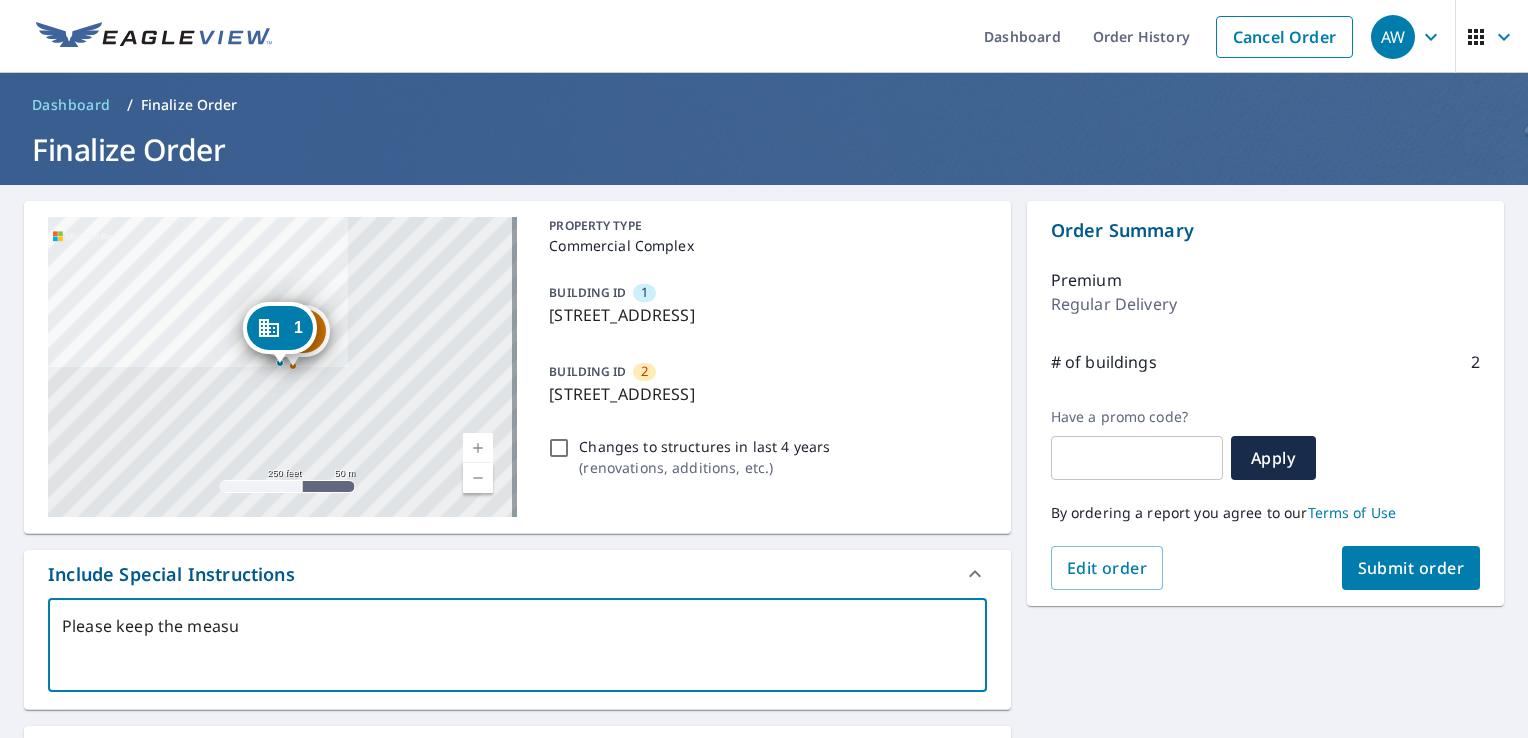 type on "Please keep the measur" 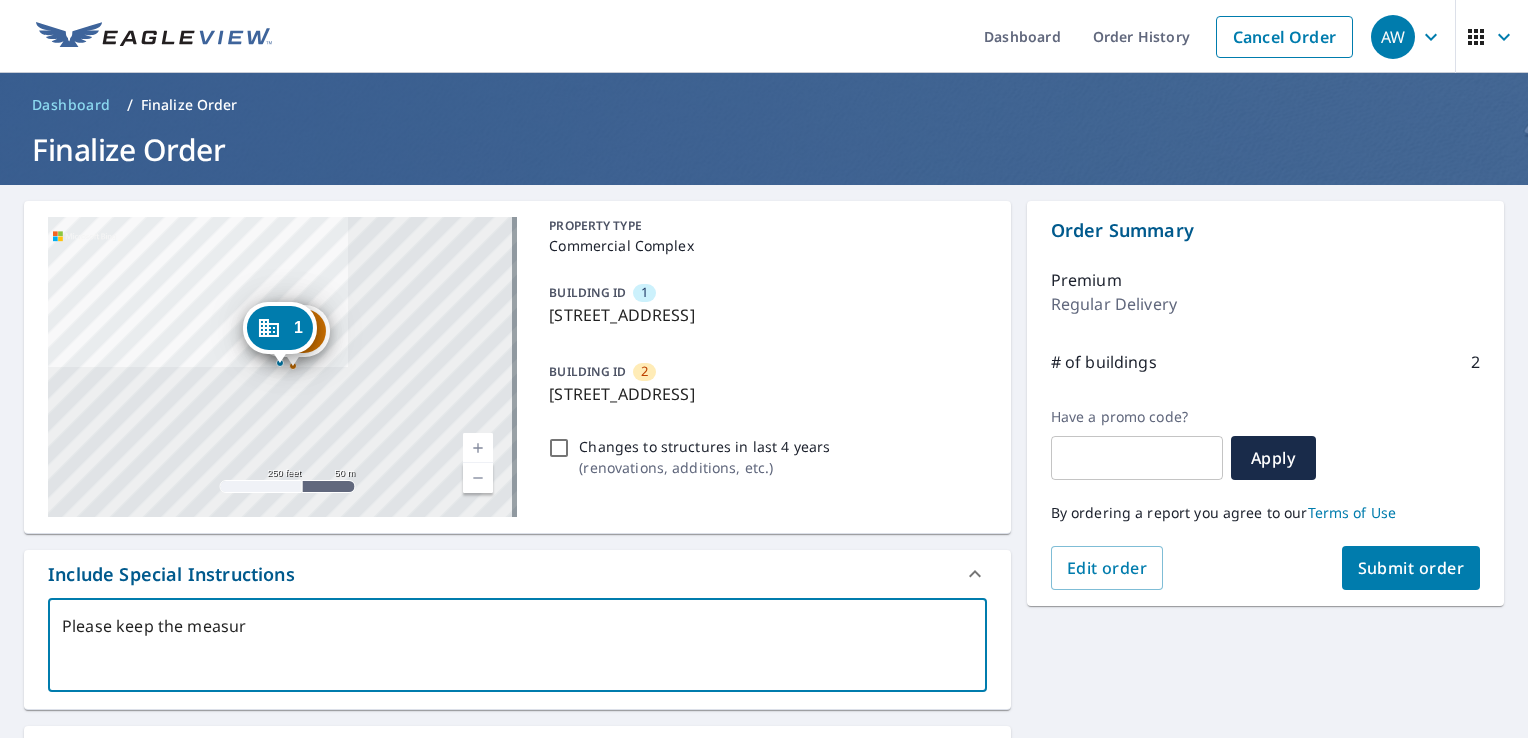 type on "Please keep the measure" 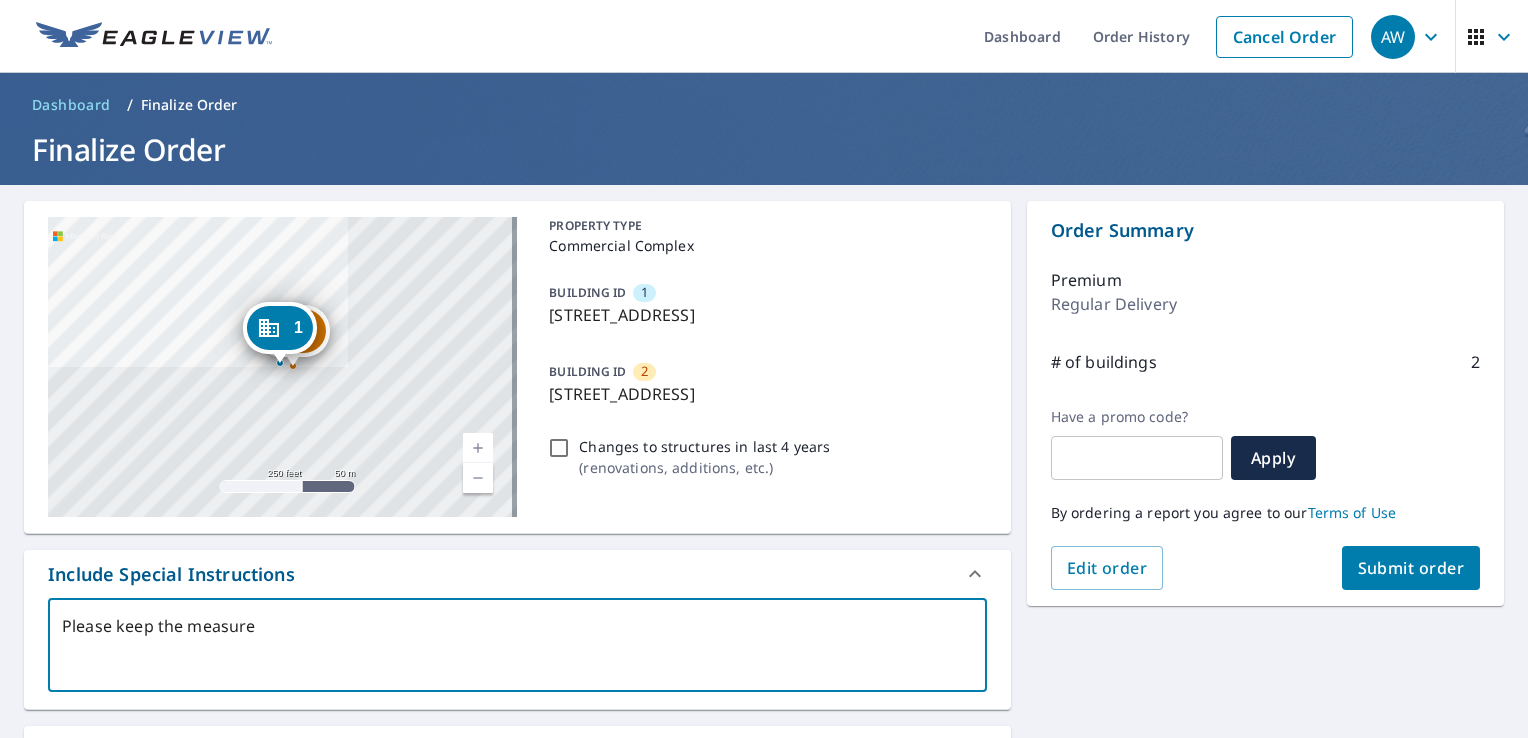 type on "Please keep the measurem" 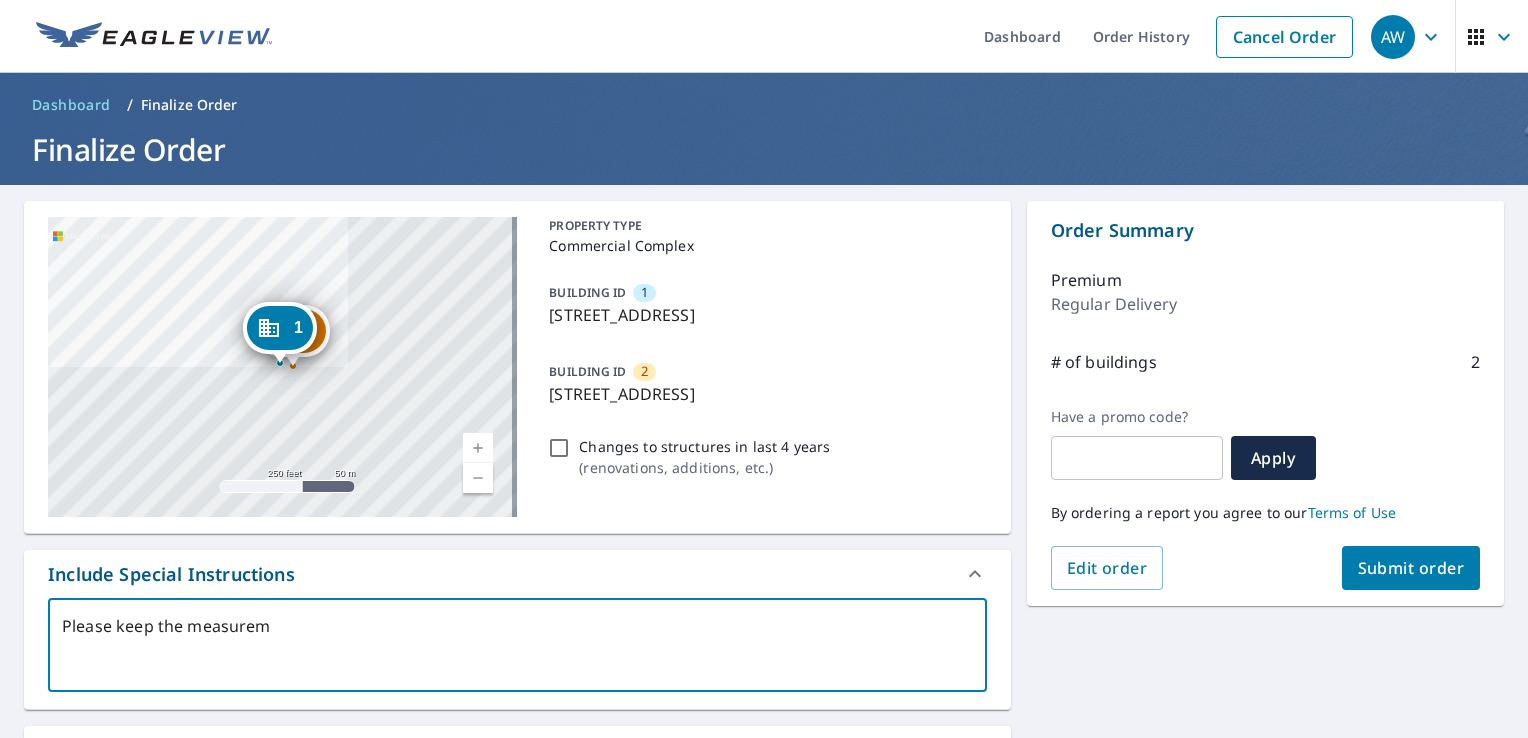 type on "Please keep the measureme" 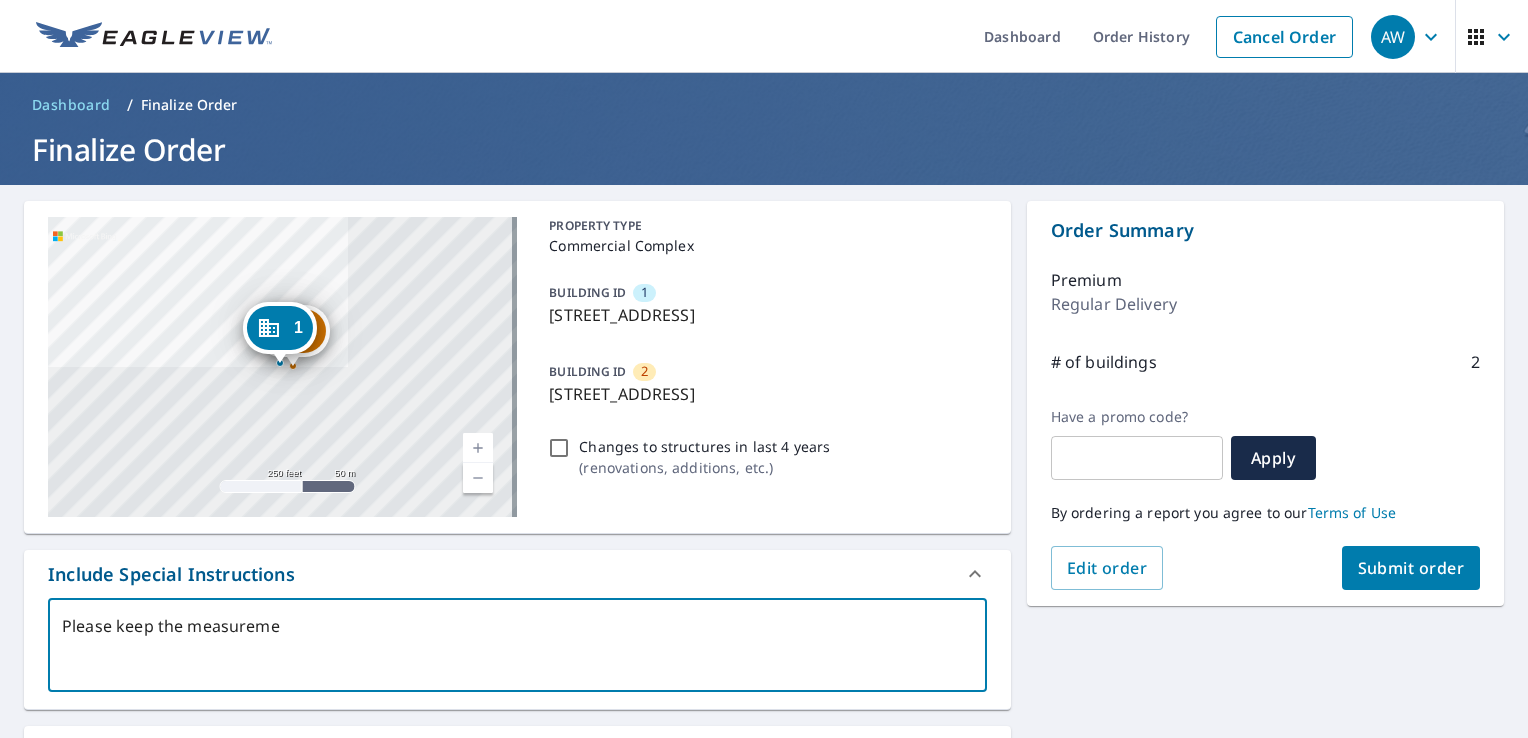 type on "Please keep the measuremen" 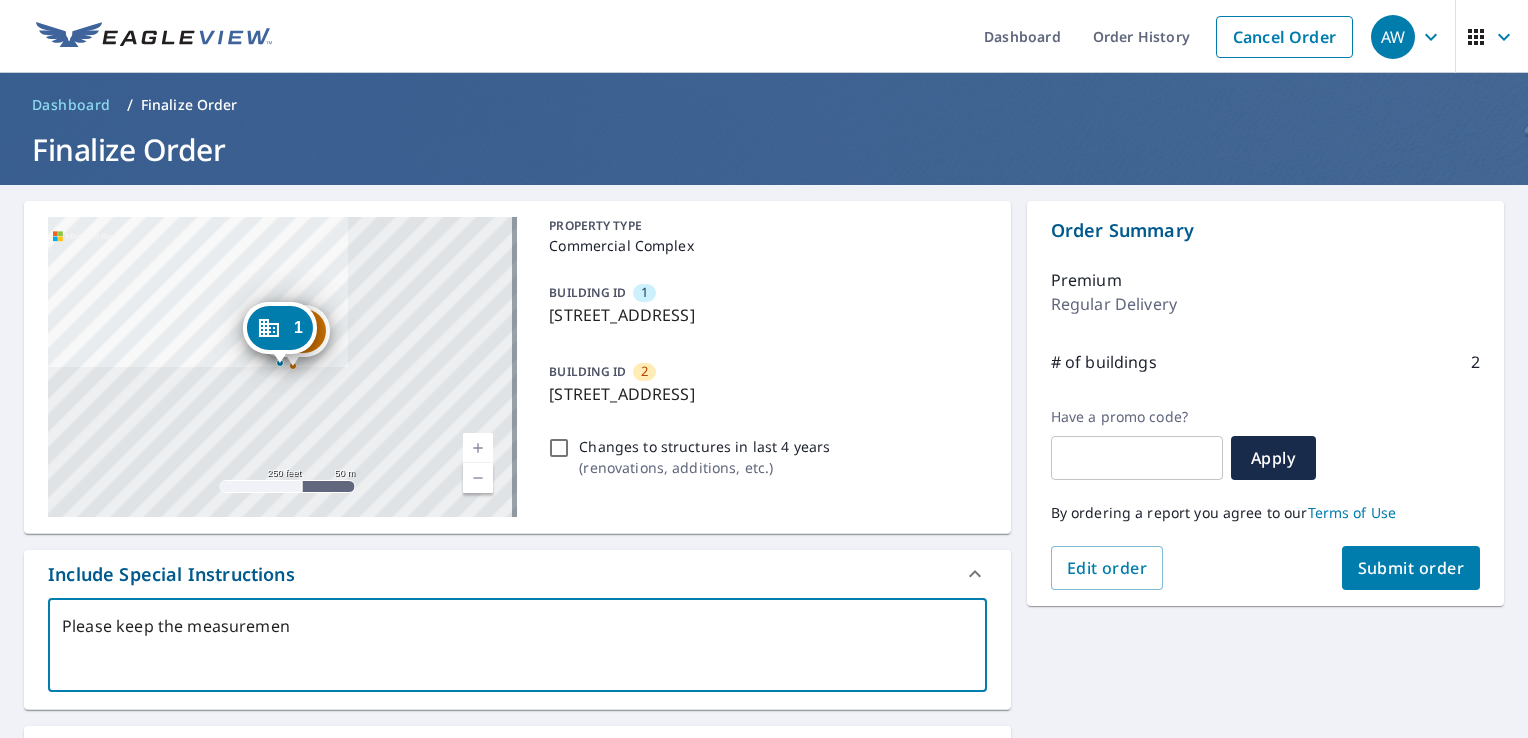type on "Please keep the measurement" 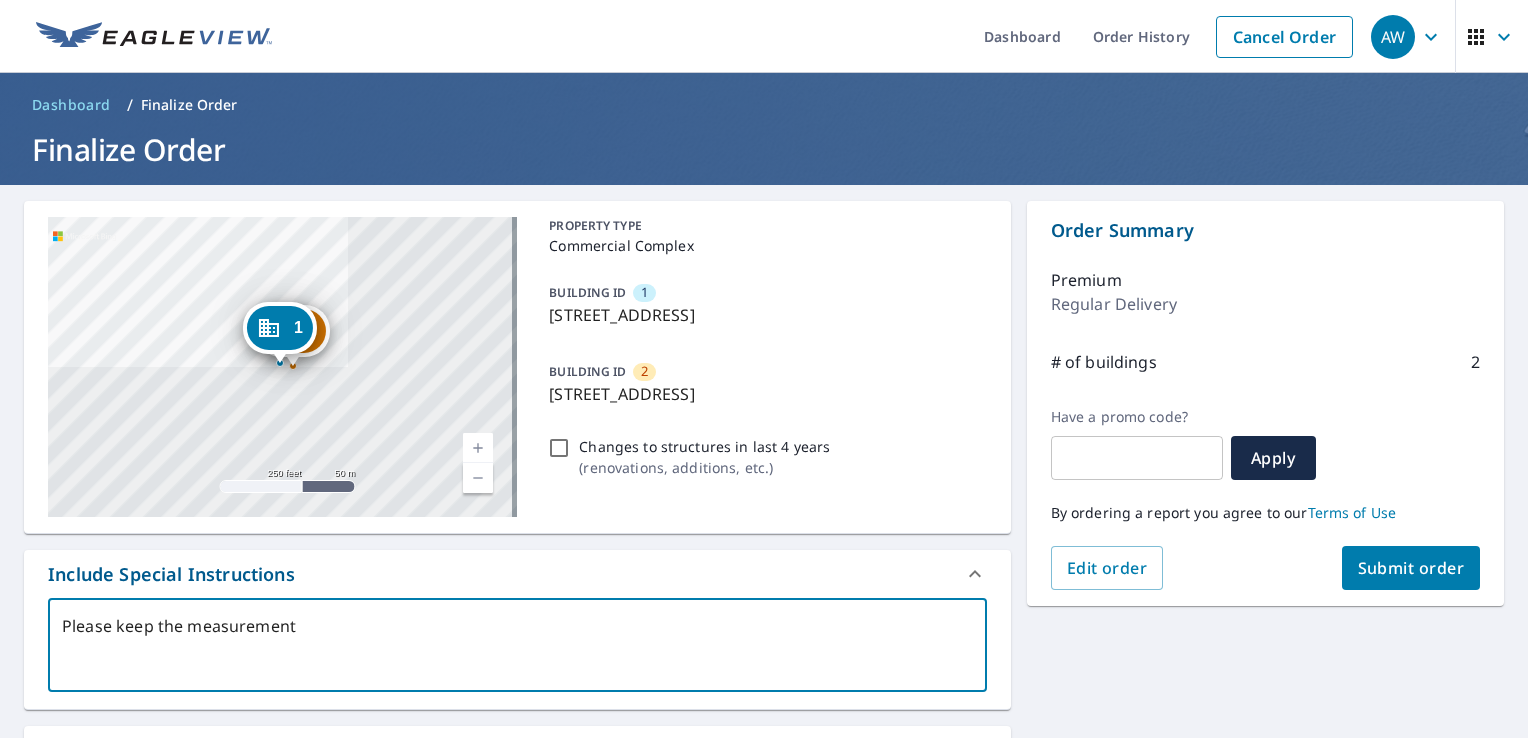 type on "Please keep the measurements" 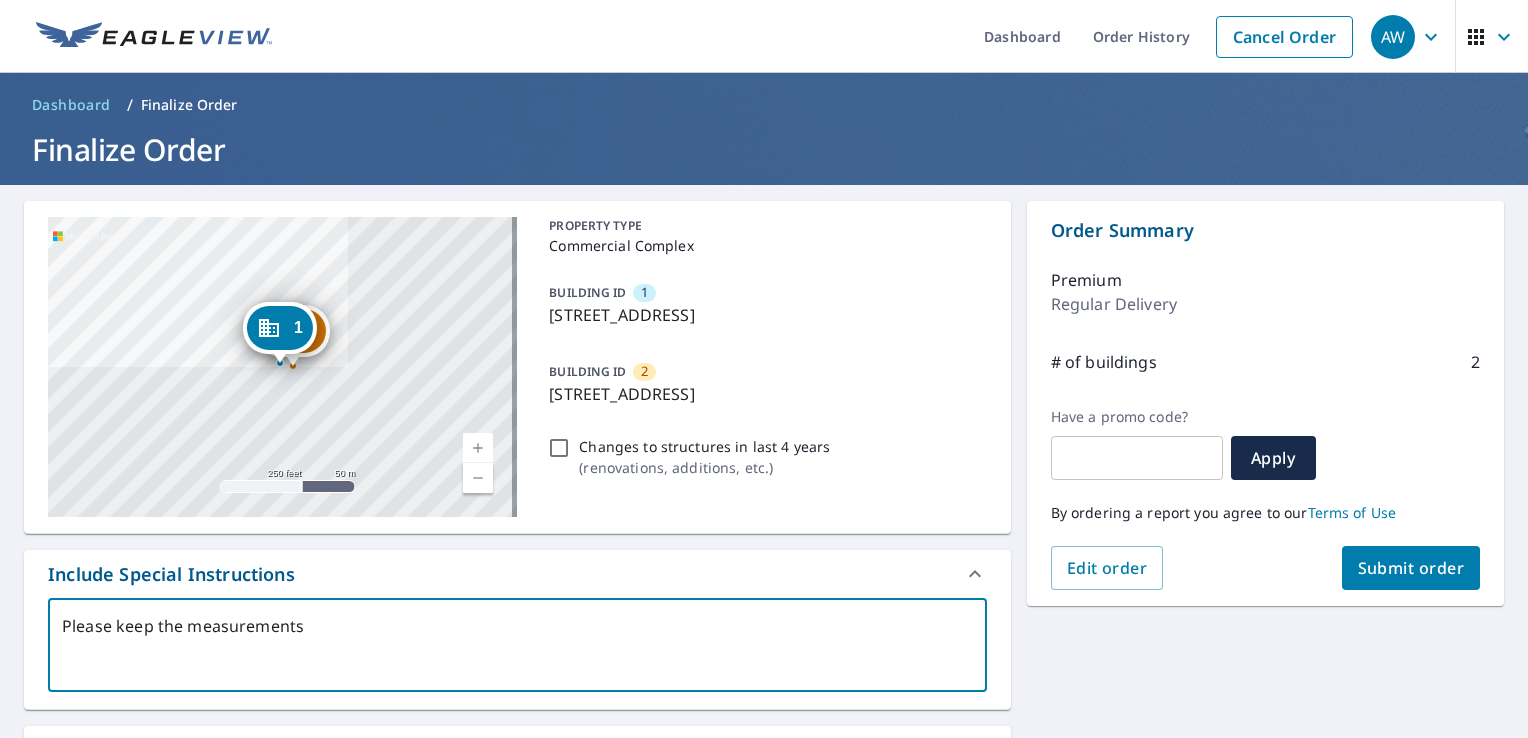 type on "Please keep the measurements" 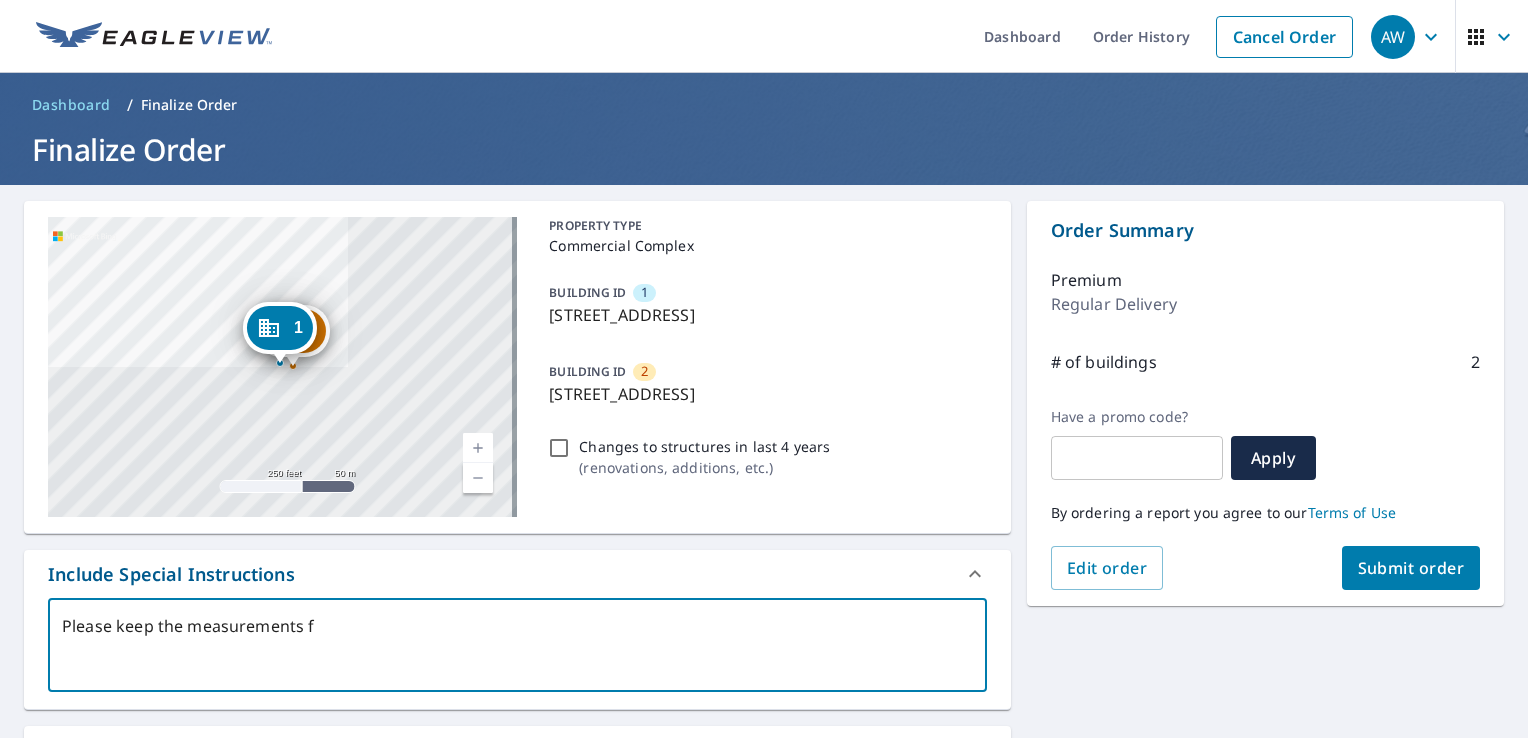 type on "Please keep the measurements fo" 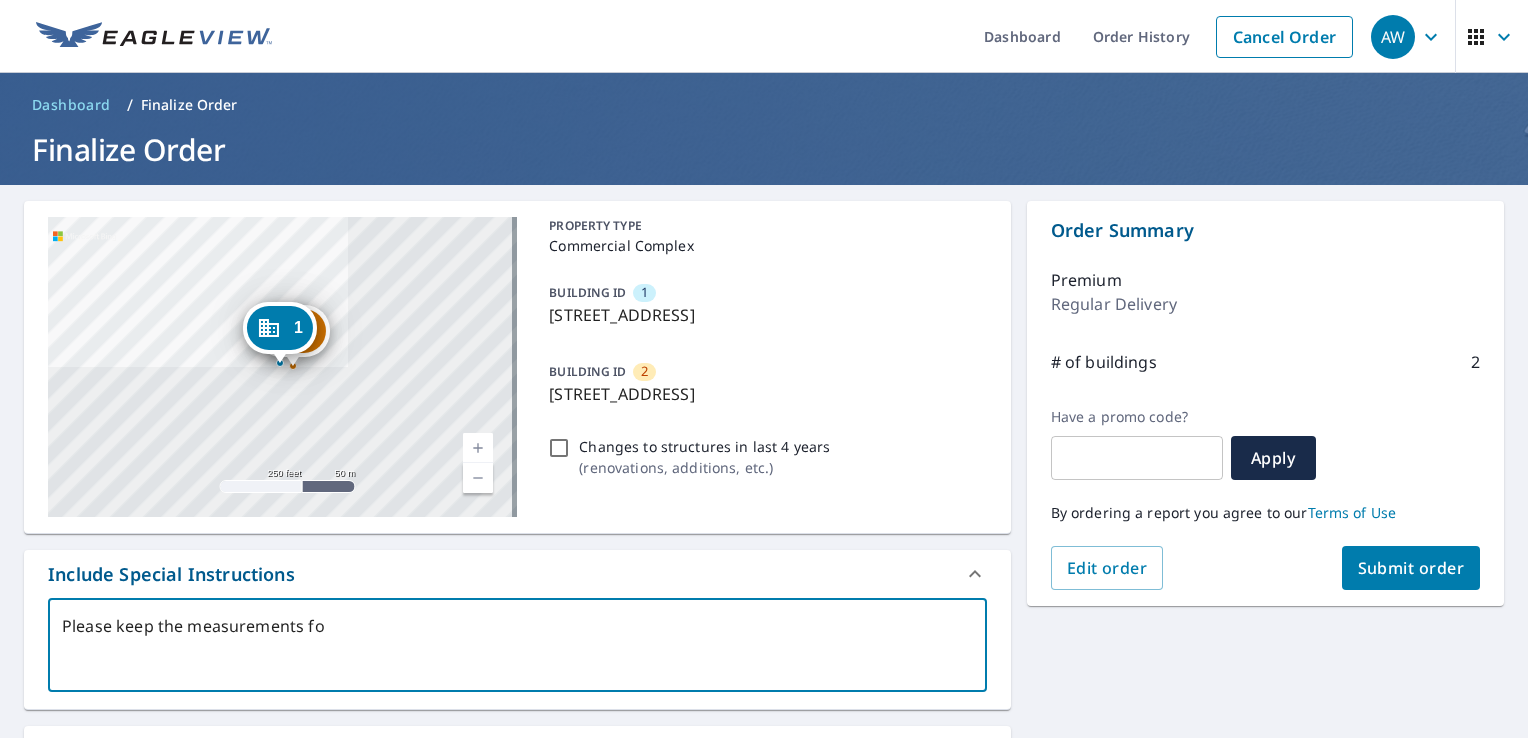 type on "Please keep the measurements for" 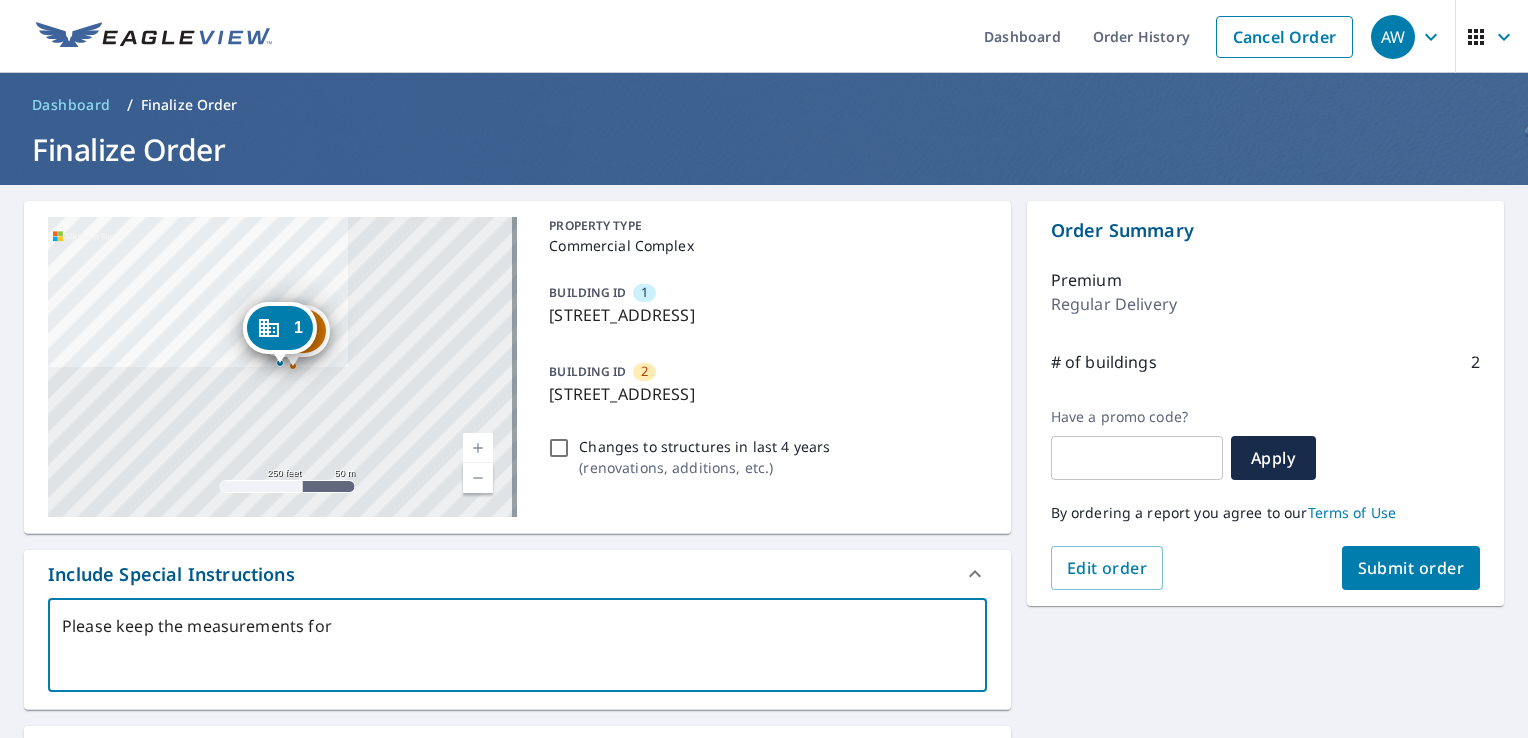 type on "Please keep the measurements for" 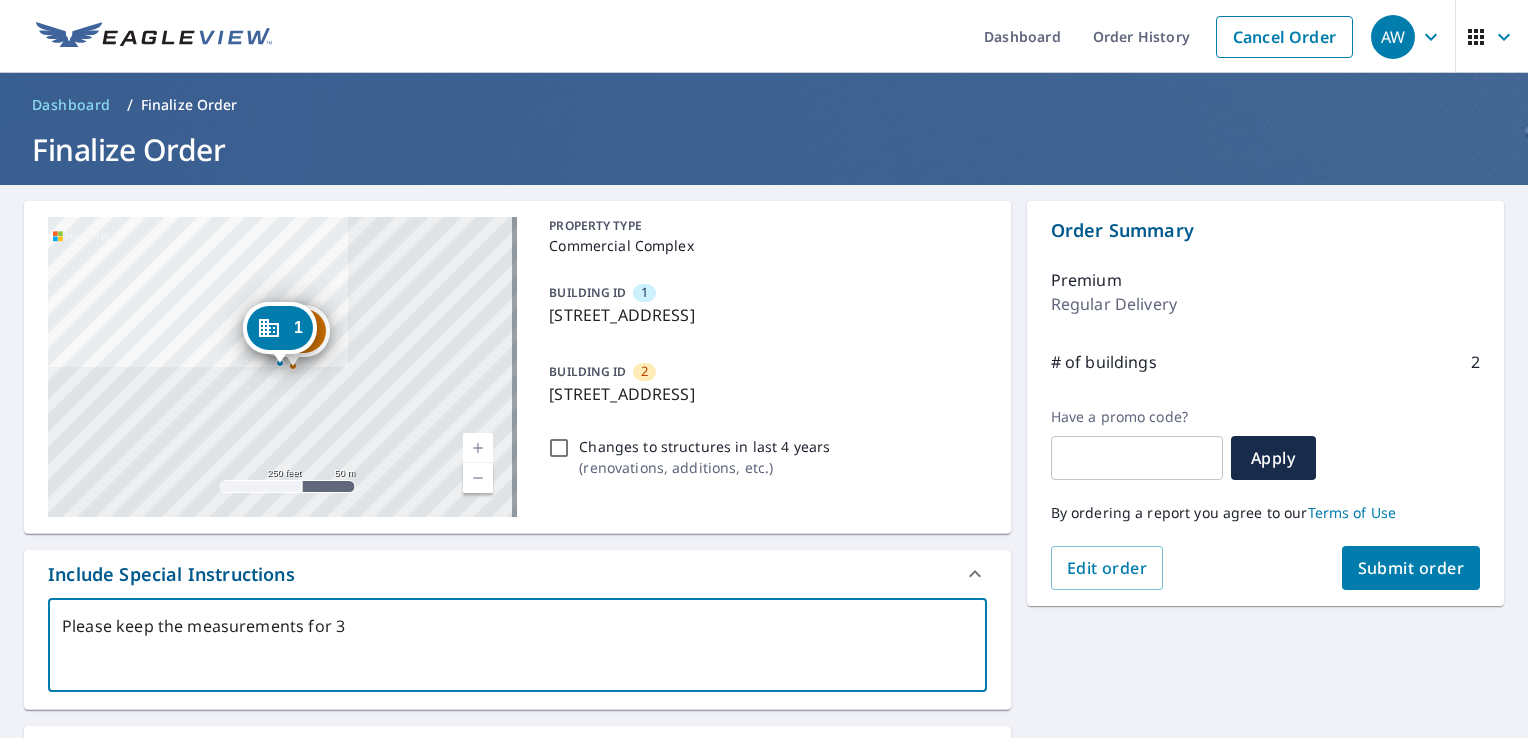 type on "Please keep the measurements for 35" 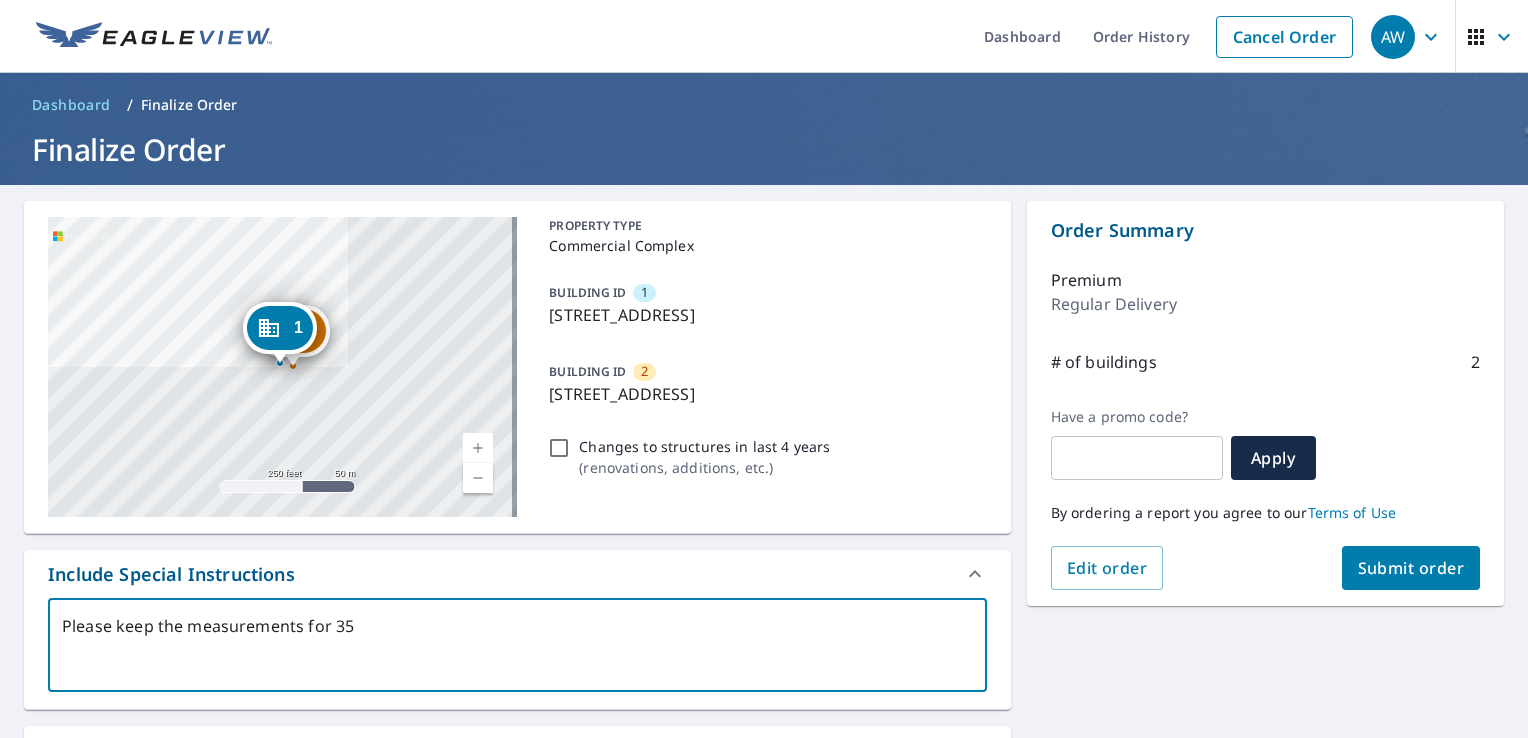 type on "Please keep the measurements for 350" 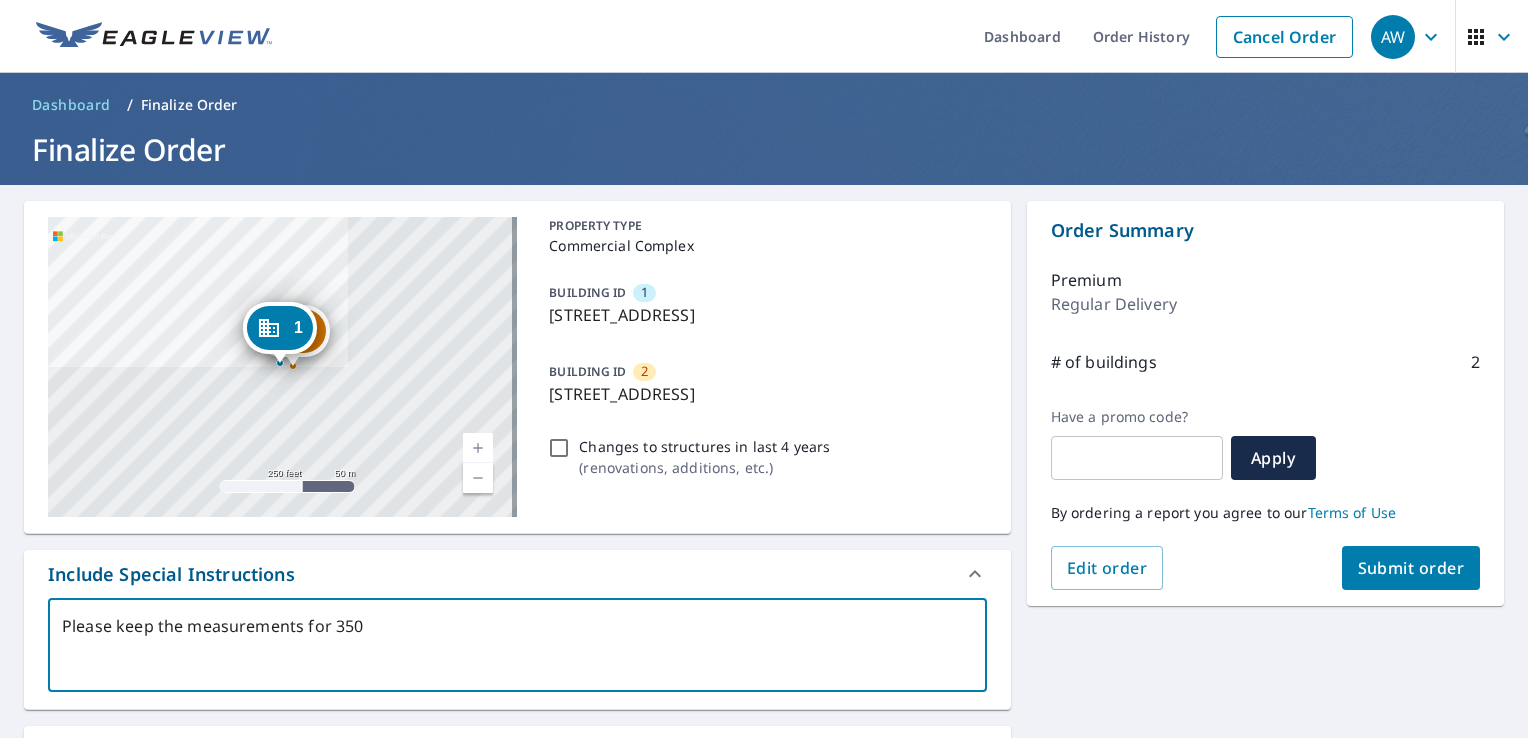 type on "Please keep the measurements for 350" 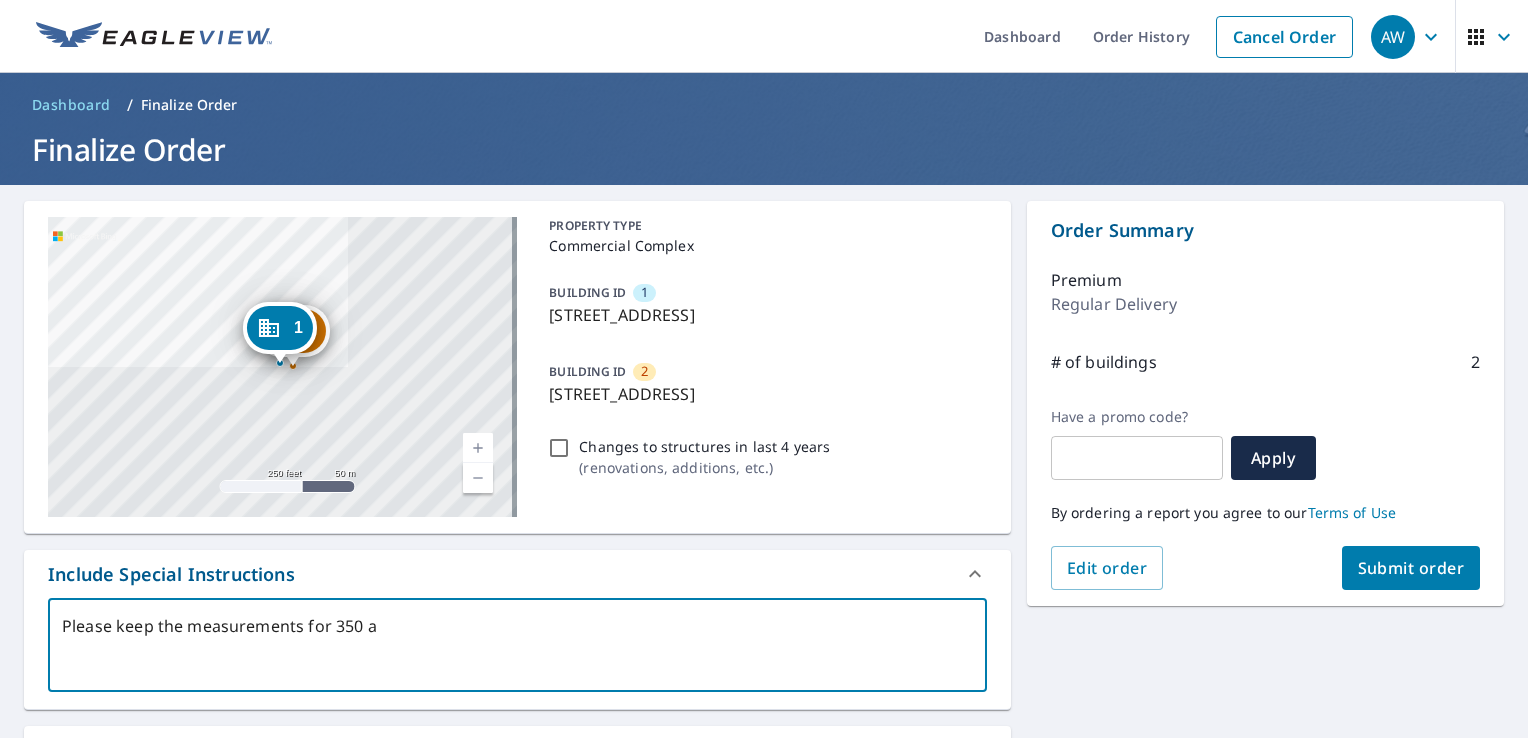 type on "Please keep the measurements for 350 an" 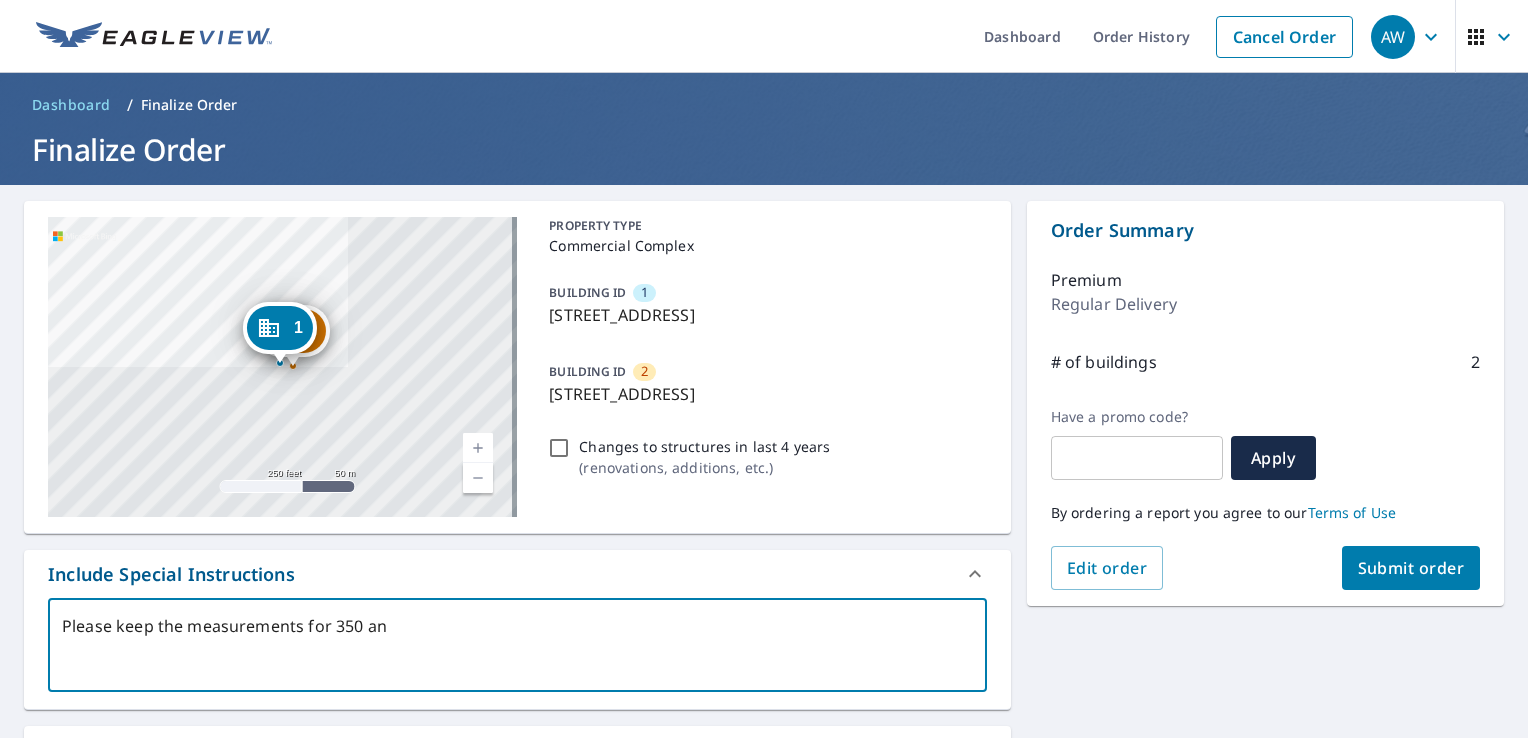 type on "Please keep the measurements for 350 and" 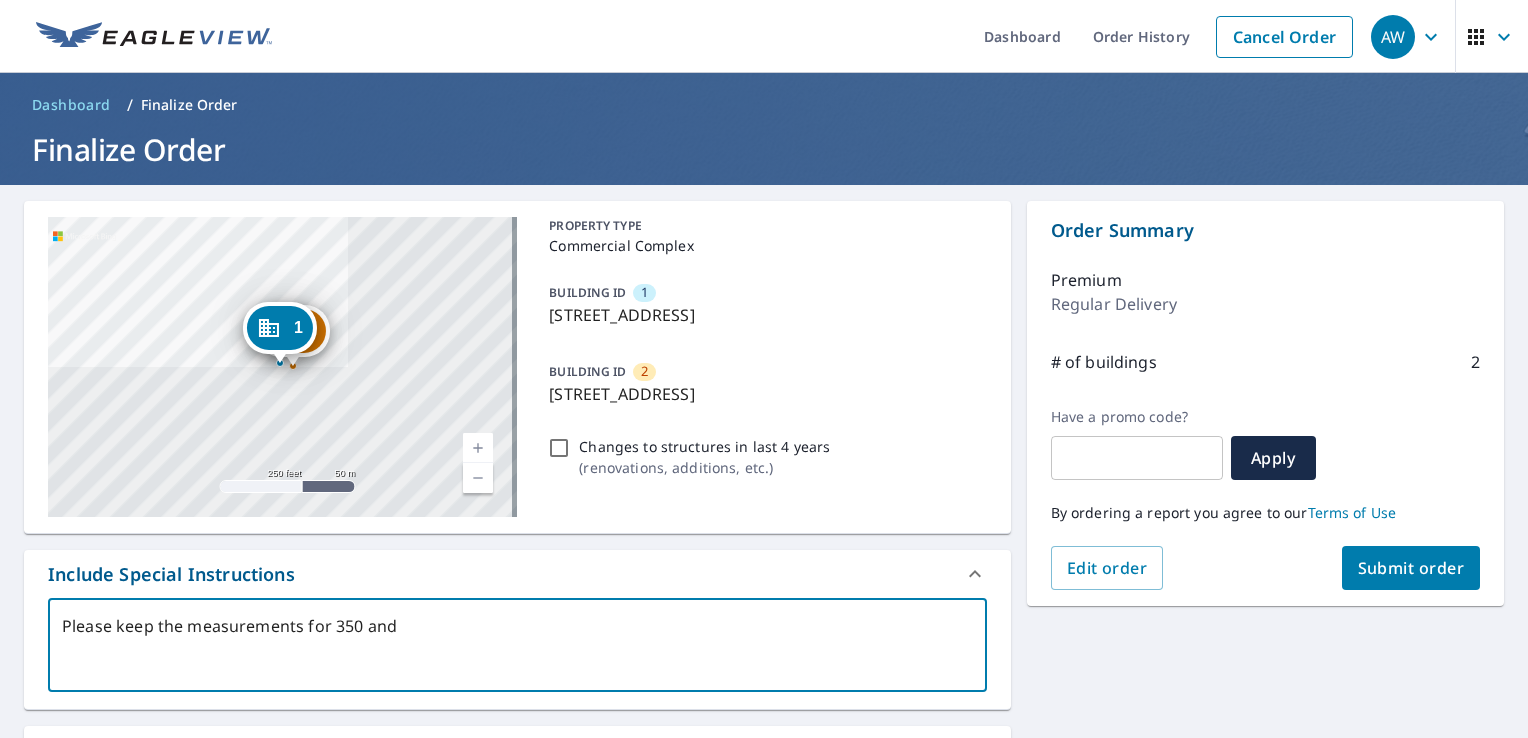 type on "Please keep the measurements for 350 and" 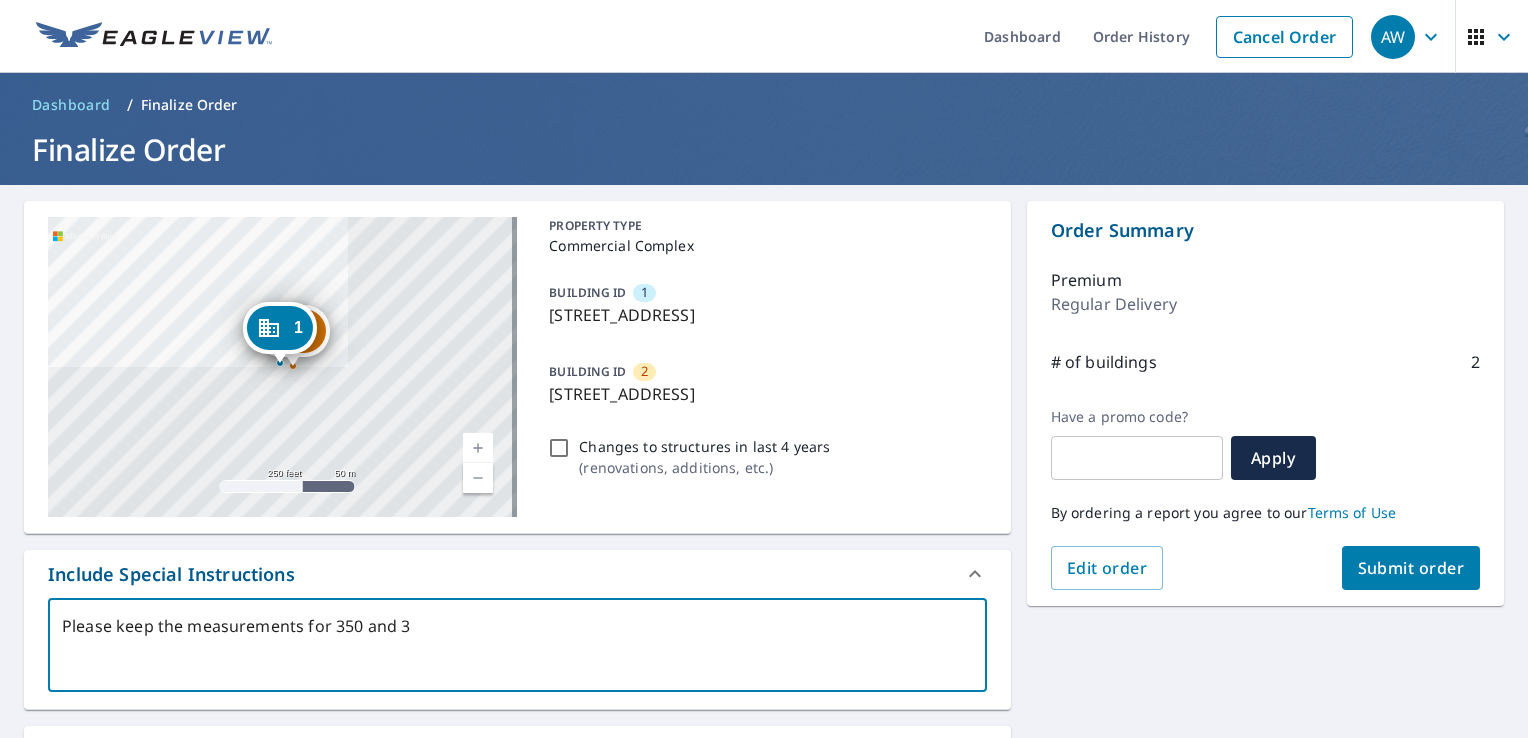 type on "Please keep the measurements for 350 and 34" 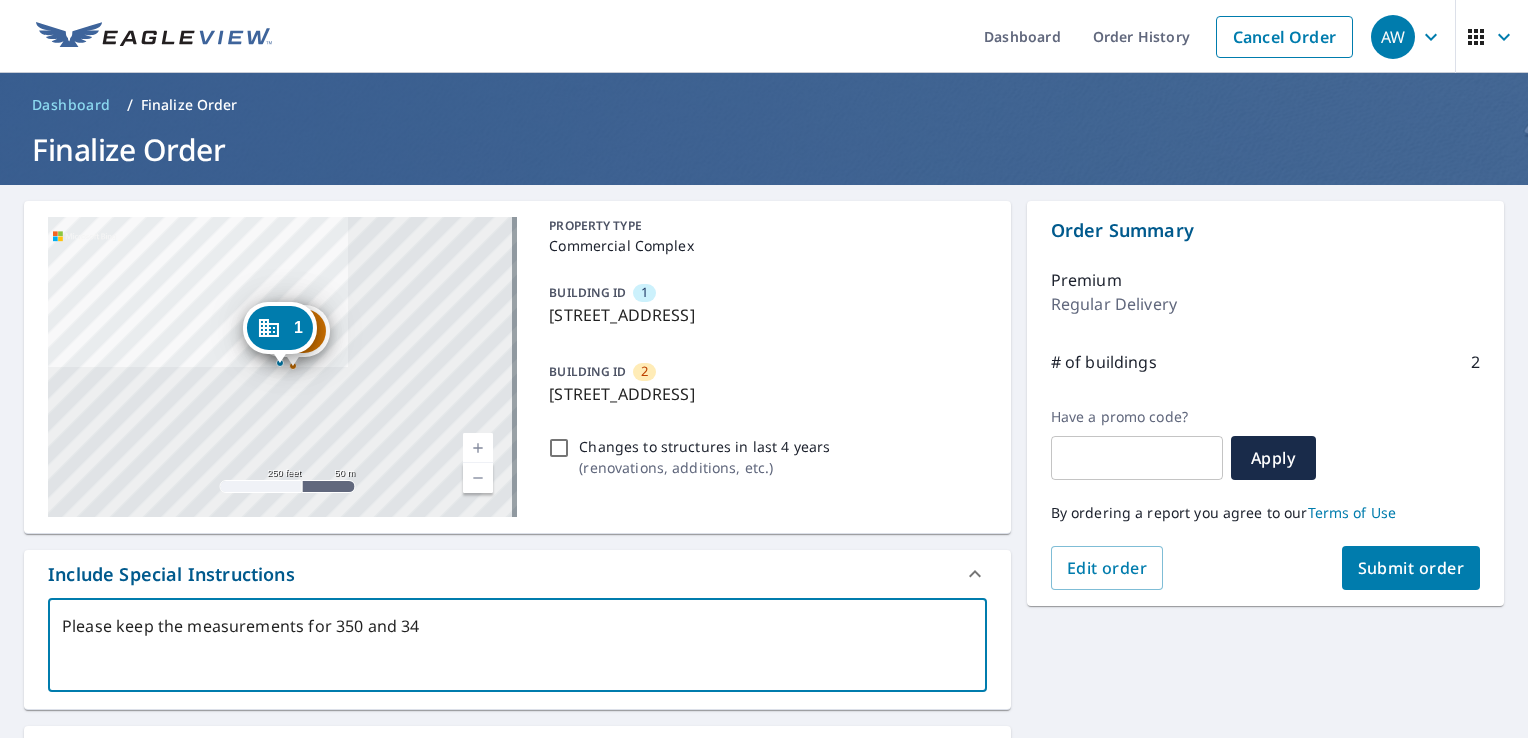 type on "Please keep the measurements for 350 and 349" 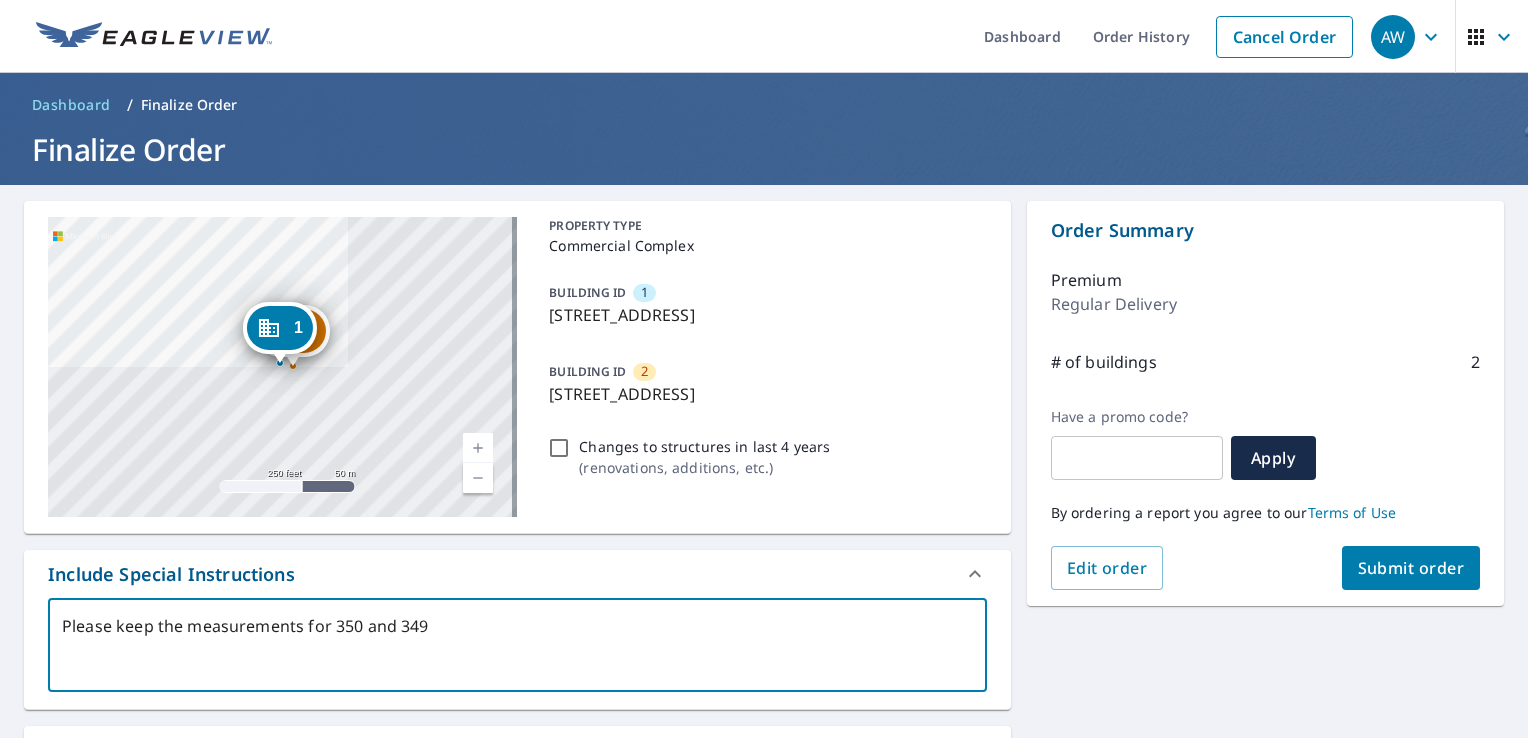type on "Please keep the measurements for 350 and 349" 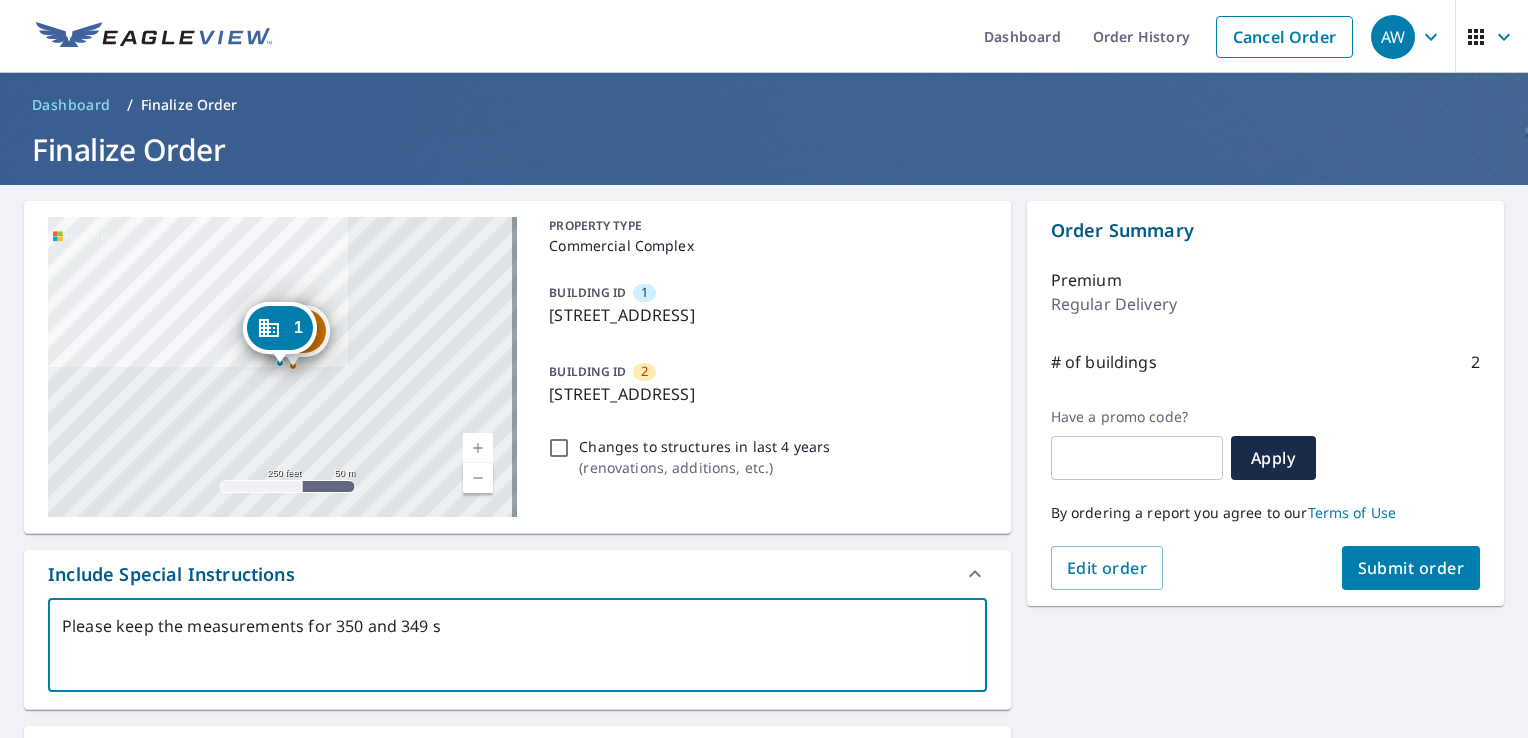 type on "Please keep the measurements for 350 and 349 sp" 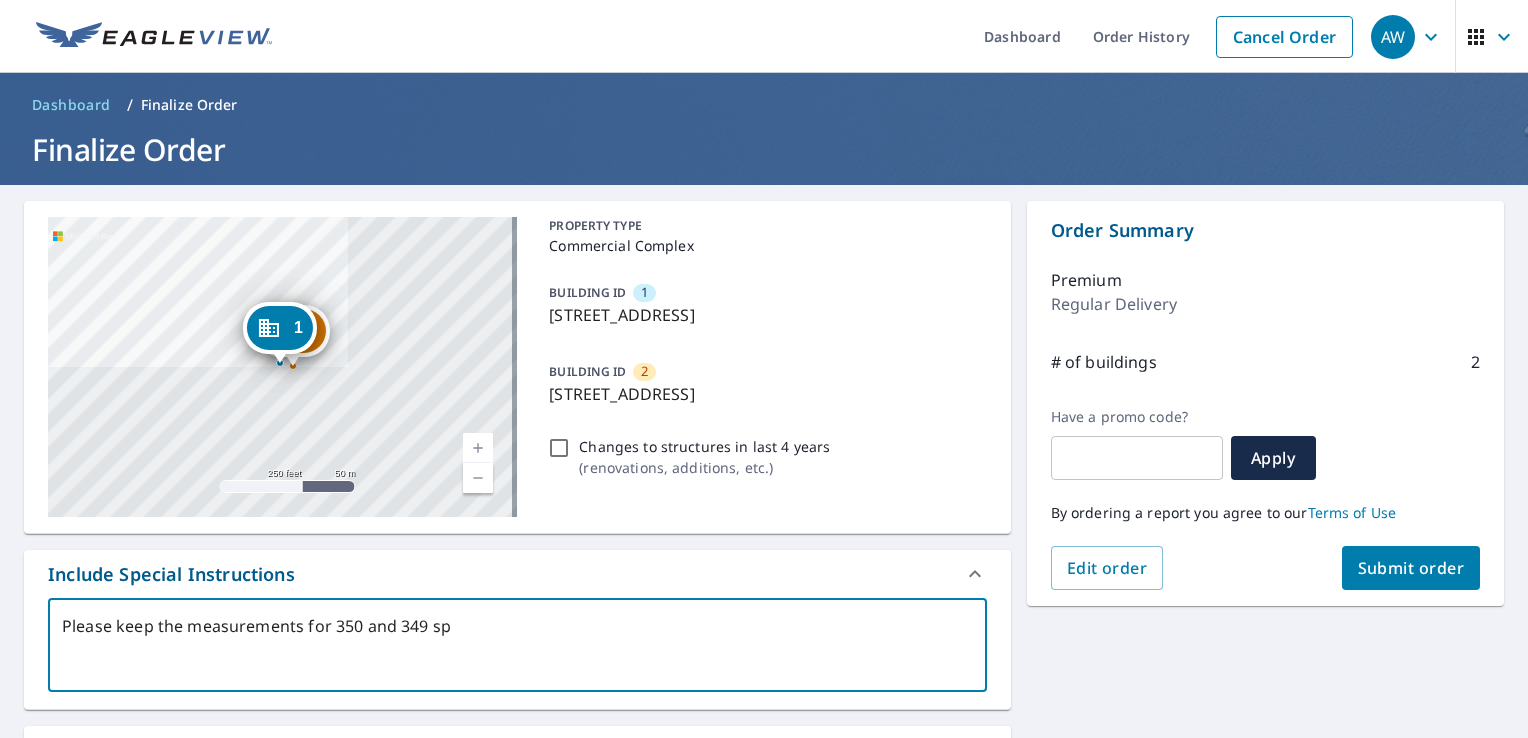 type on "Please keep the measurements for 350 and 349 spl" 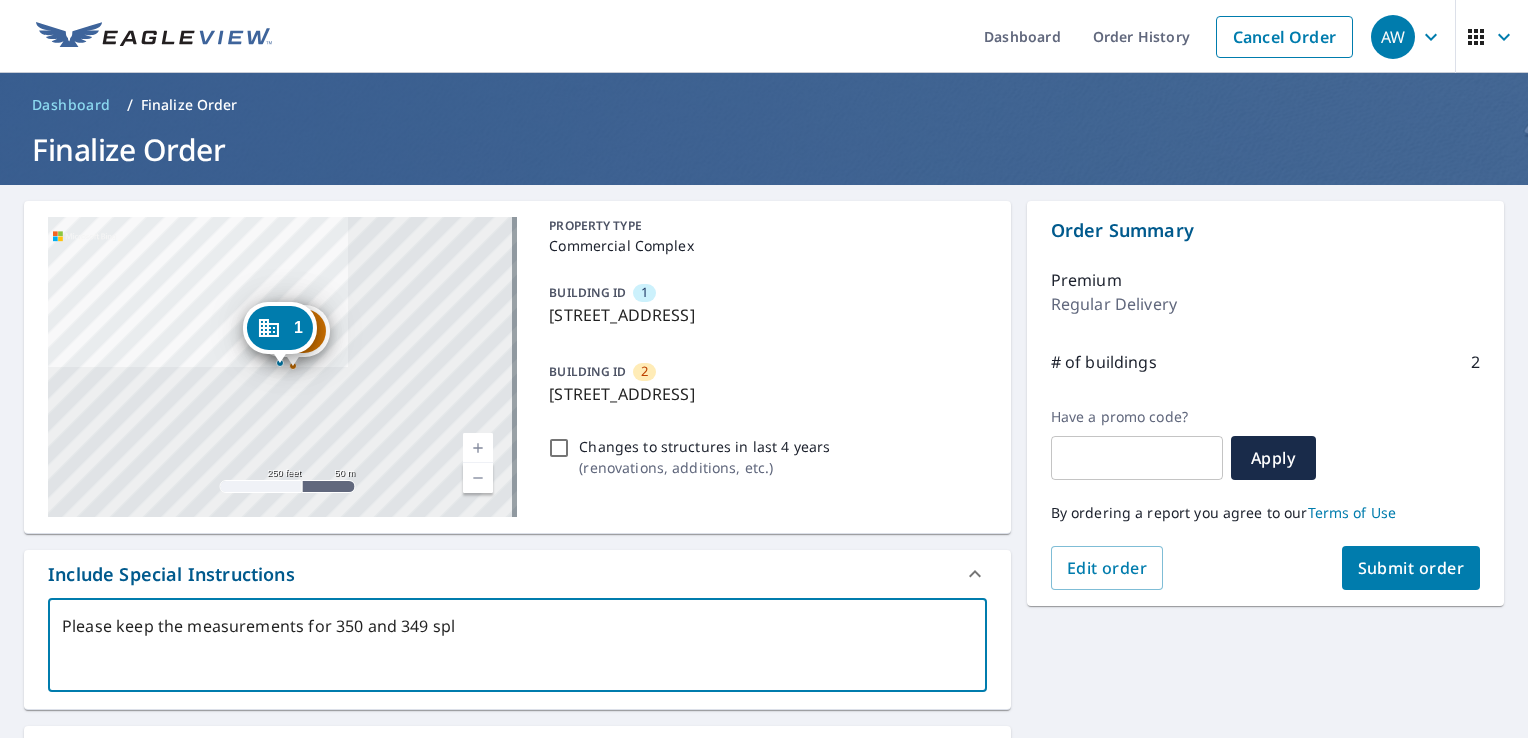 type on "Please keep the measurements for 350 and 349 spli" 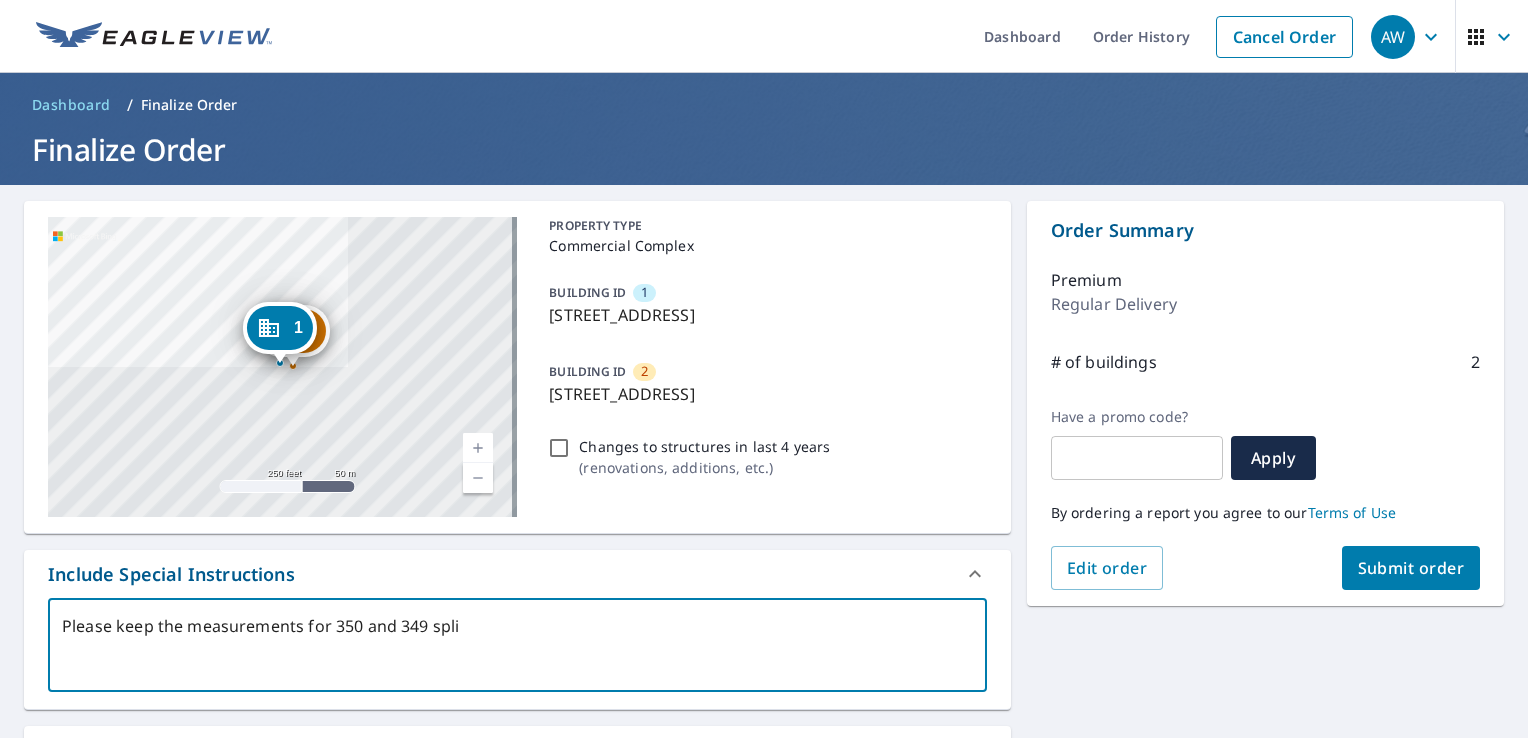 type on "Please keep the measurements for 350 and 349 split" 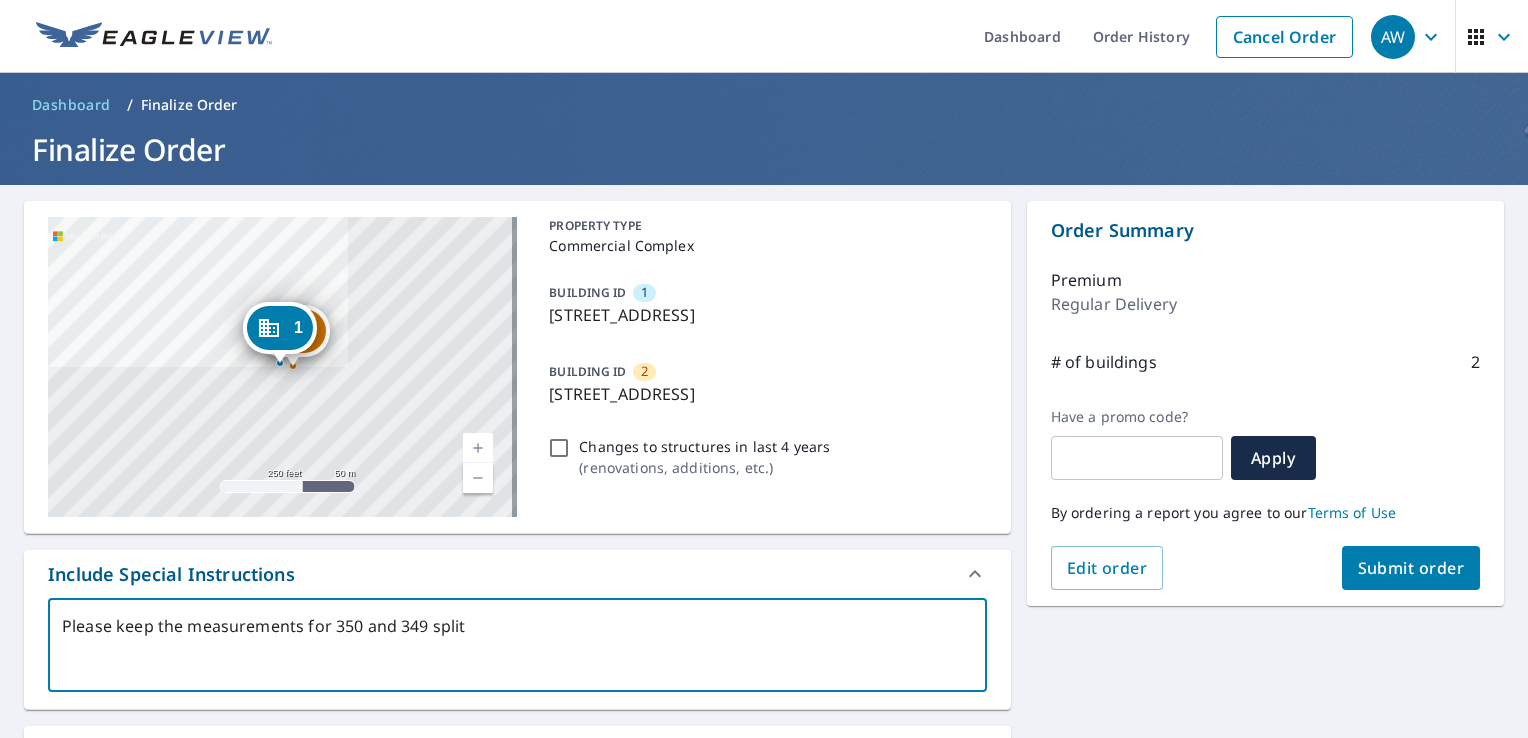 type on "Please keep the measurements for 350 and 349 split." 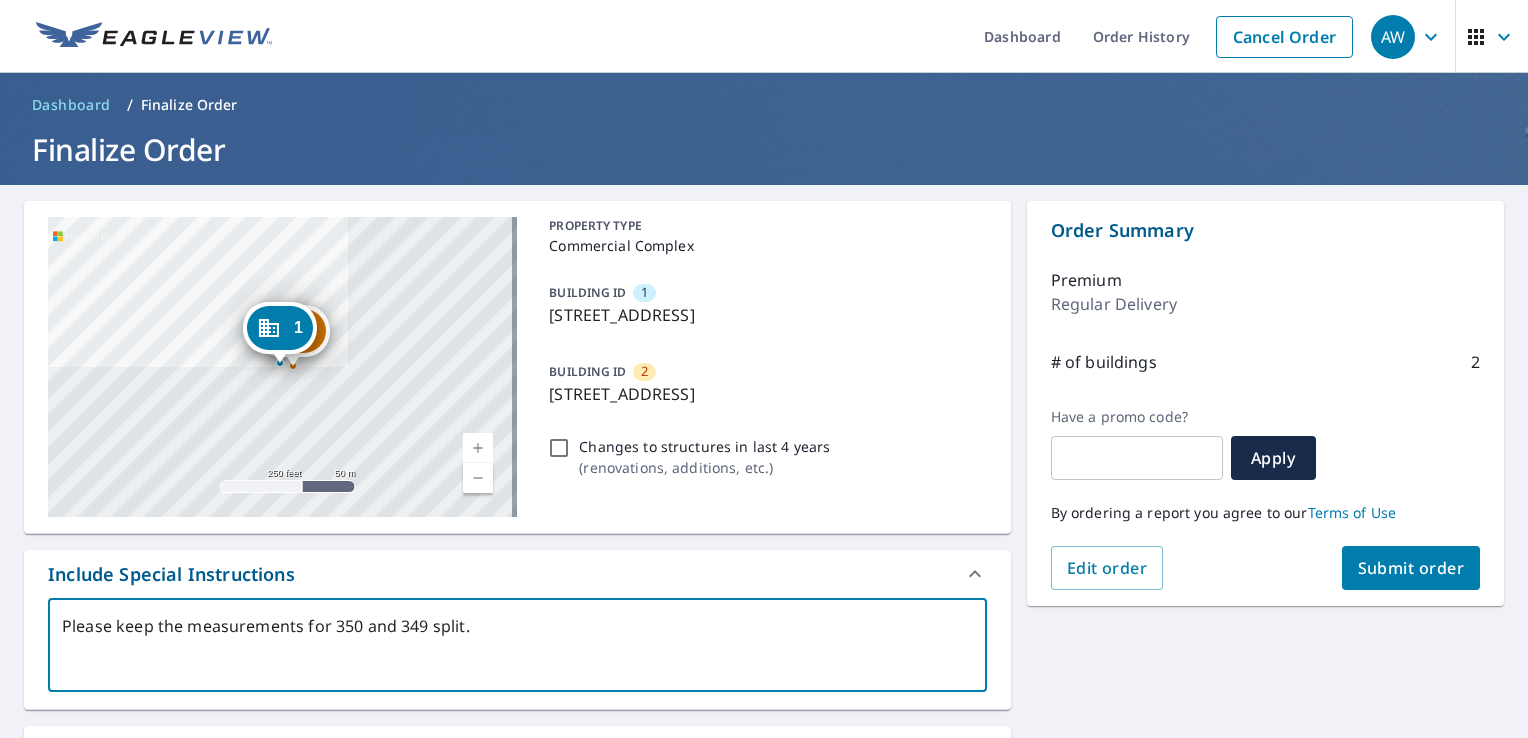 type on "Please keep the measurements for 350 and 349 split." 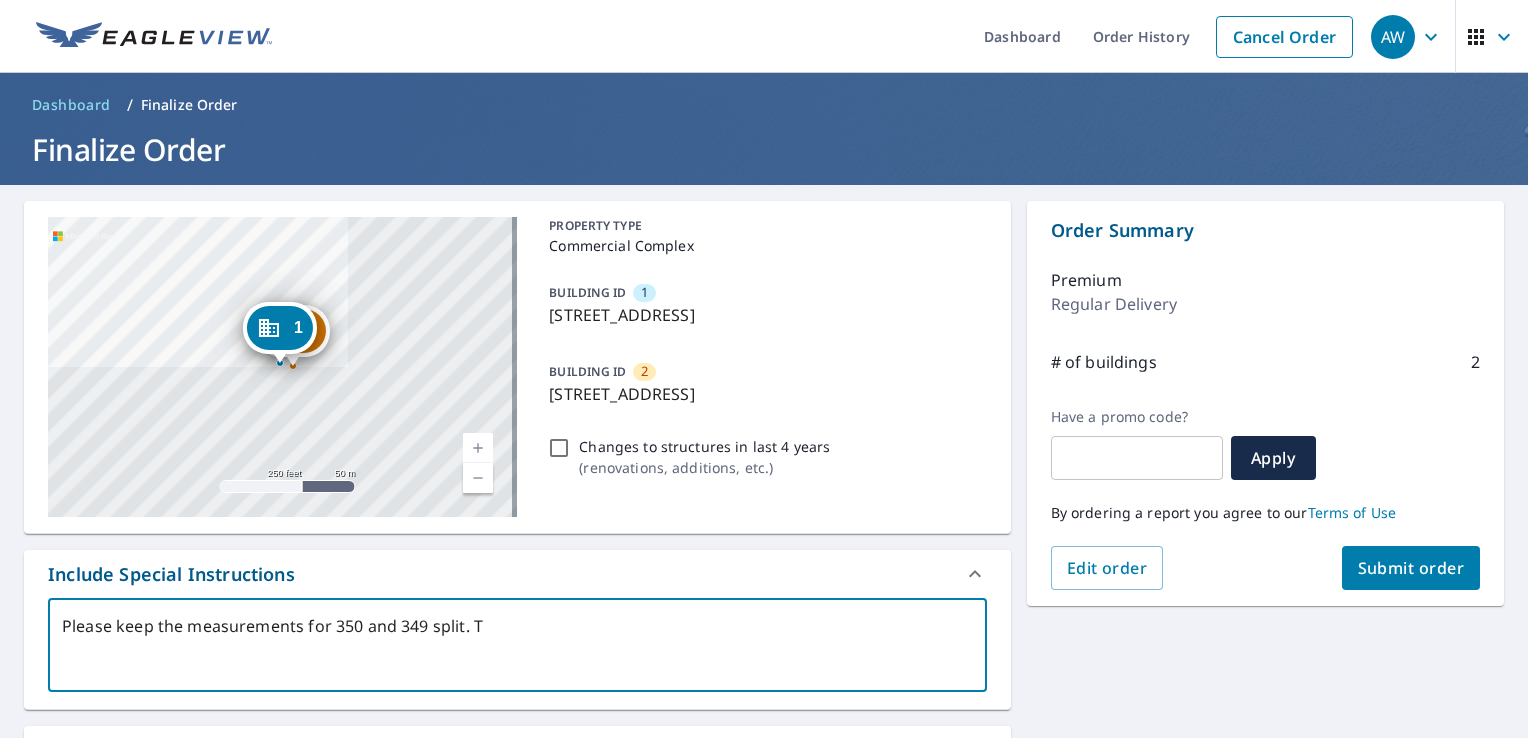 type on "Please keep the measurements for 350 and 349 split. Th" 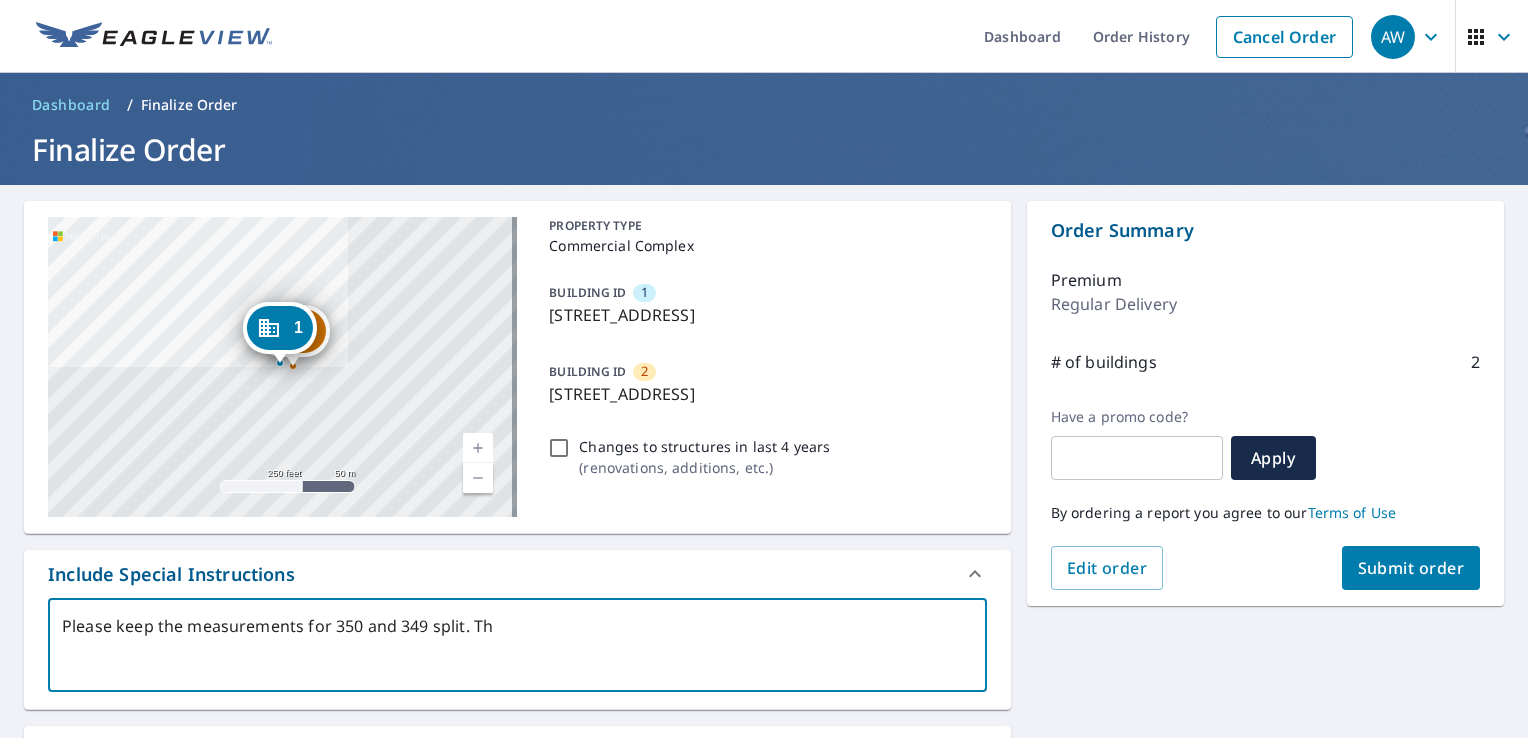 type on "Please keep the measurements for 350 and 349 split. Tha" 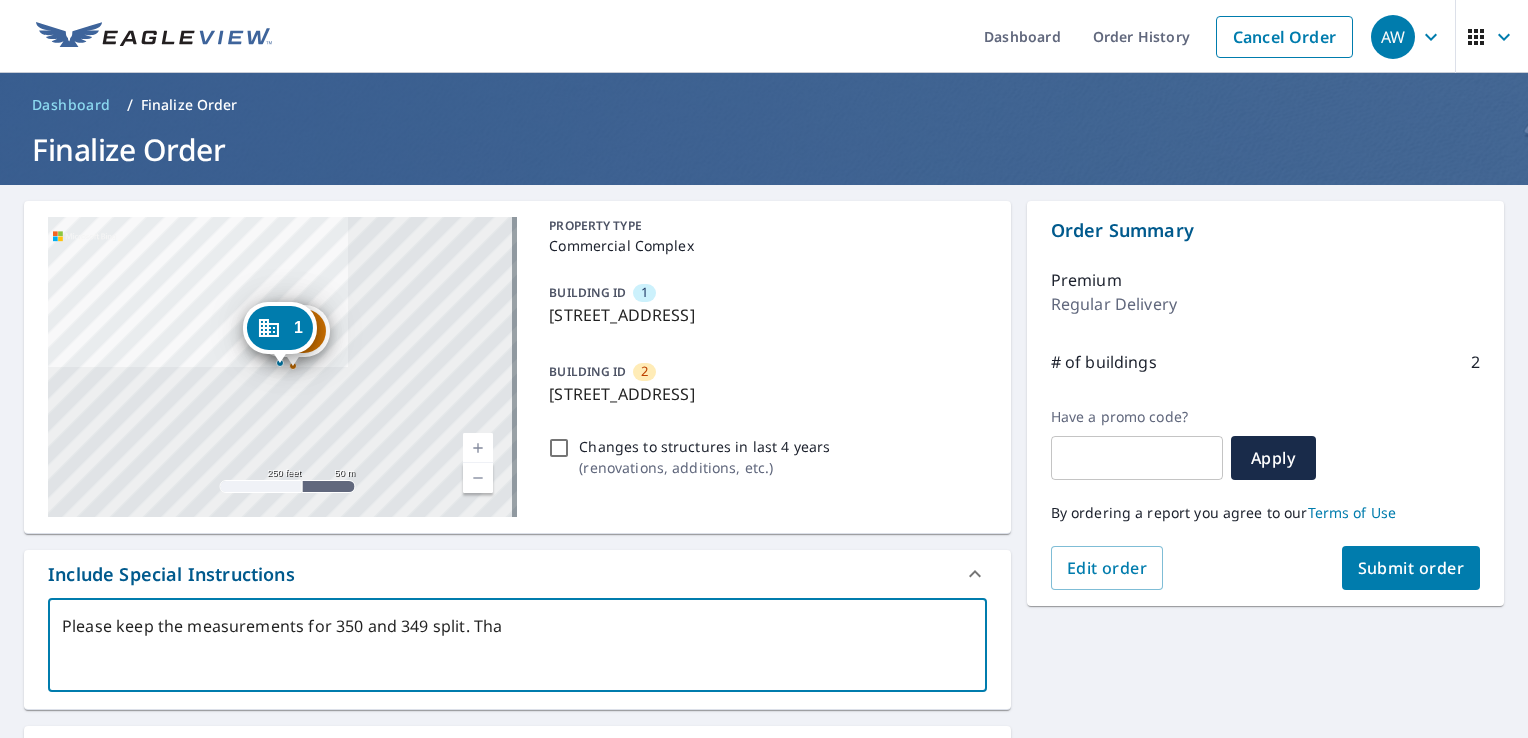 type on "Please keep the measurements for 350 and 349 split. Than" 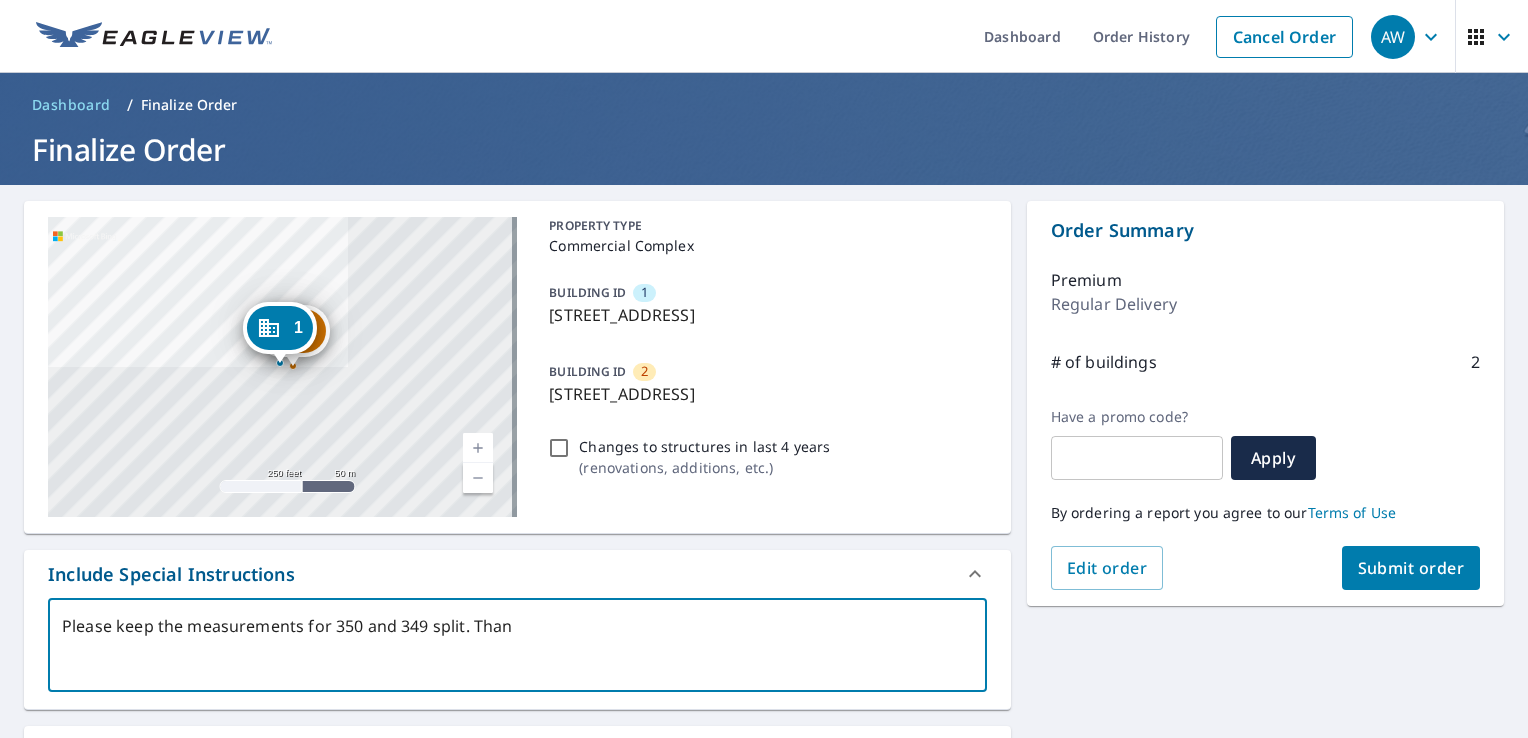 type on "Please keep the measurements for 350 and 349 split. Thank" 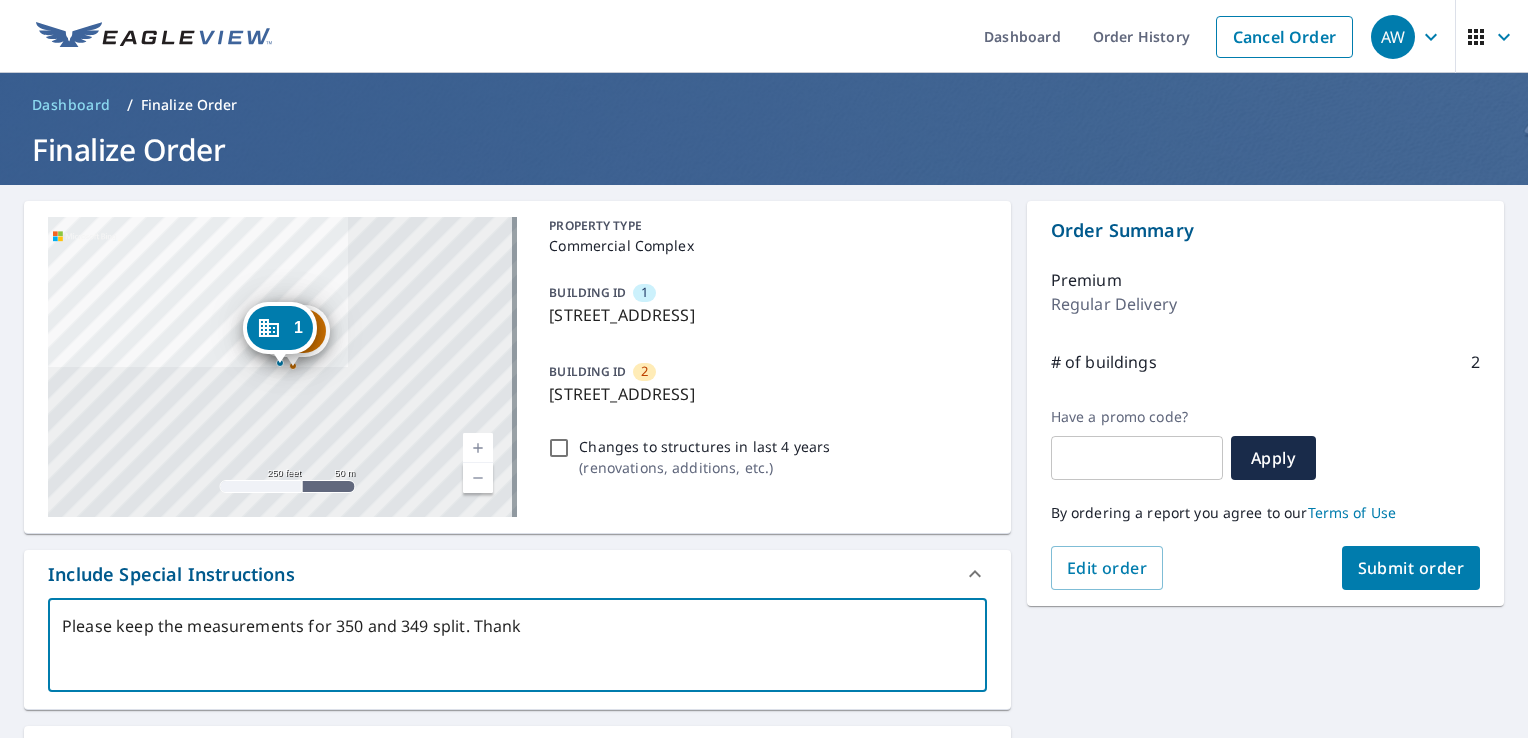 type on "x" 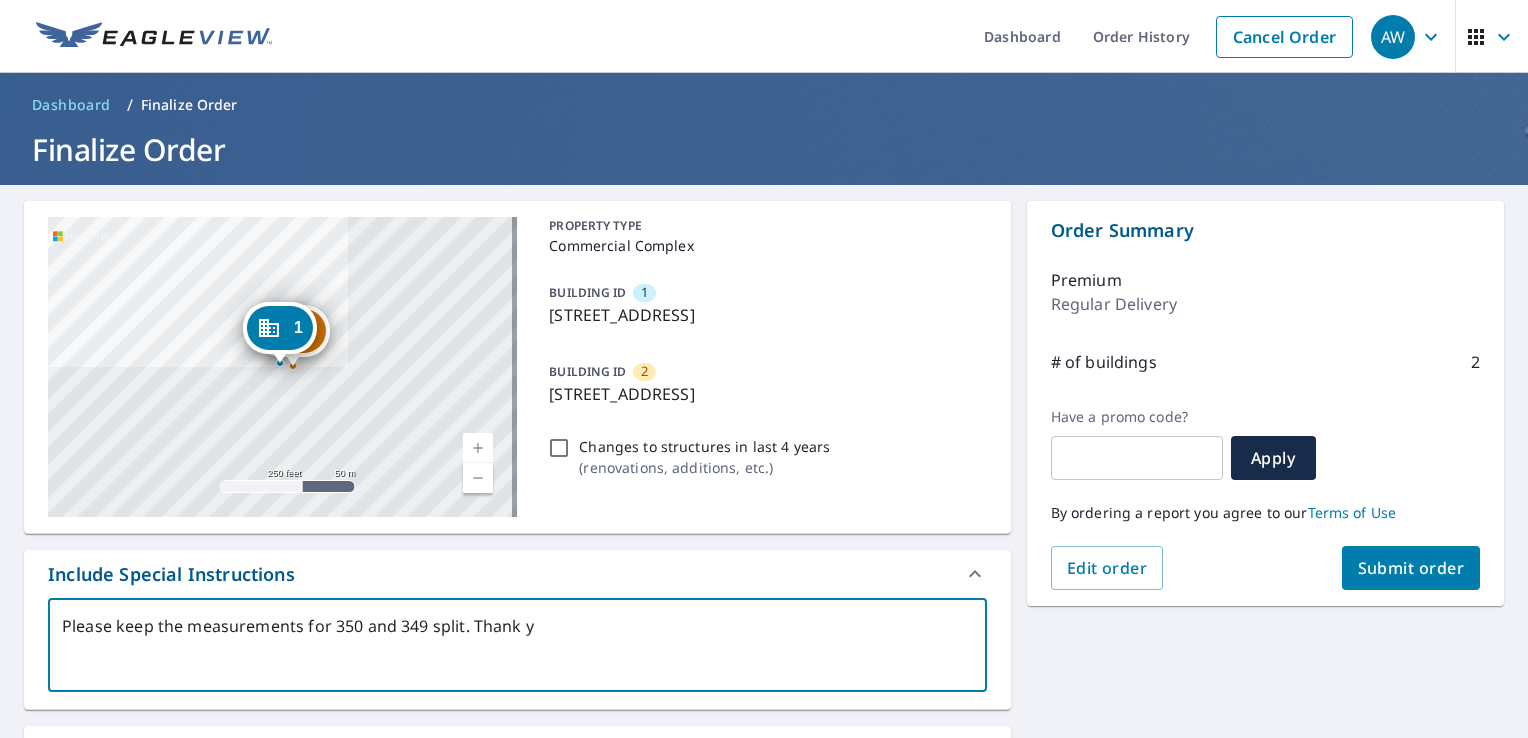 type on "Please keep the measurements for 350 and 349 split. Thank yo" 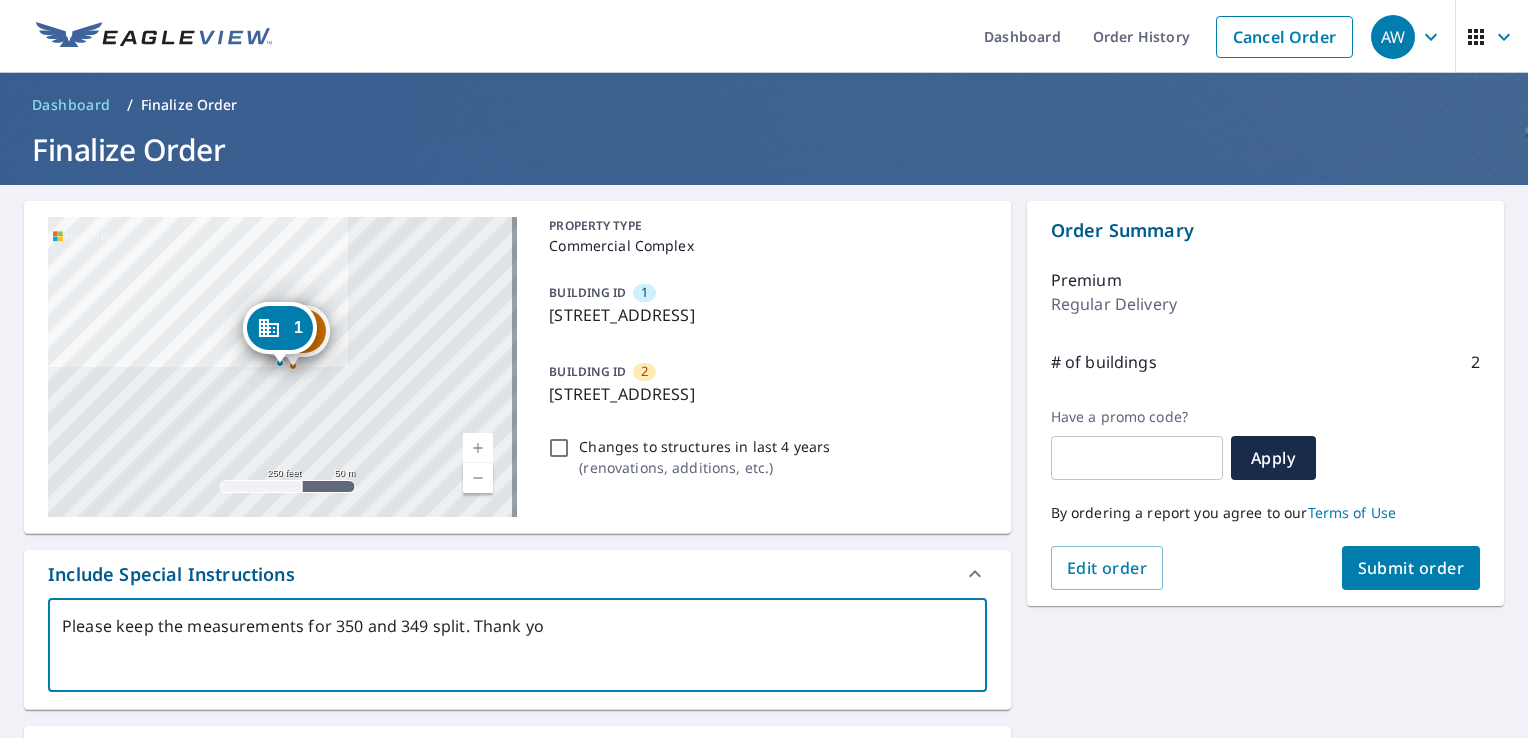 type on "Please keep the measurements for 350 and 349 split. Thank you" 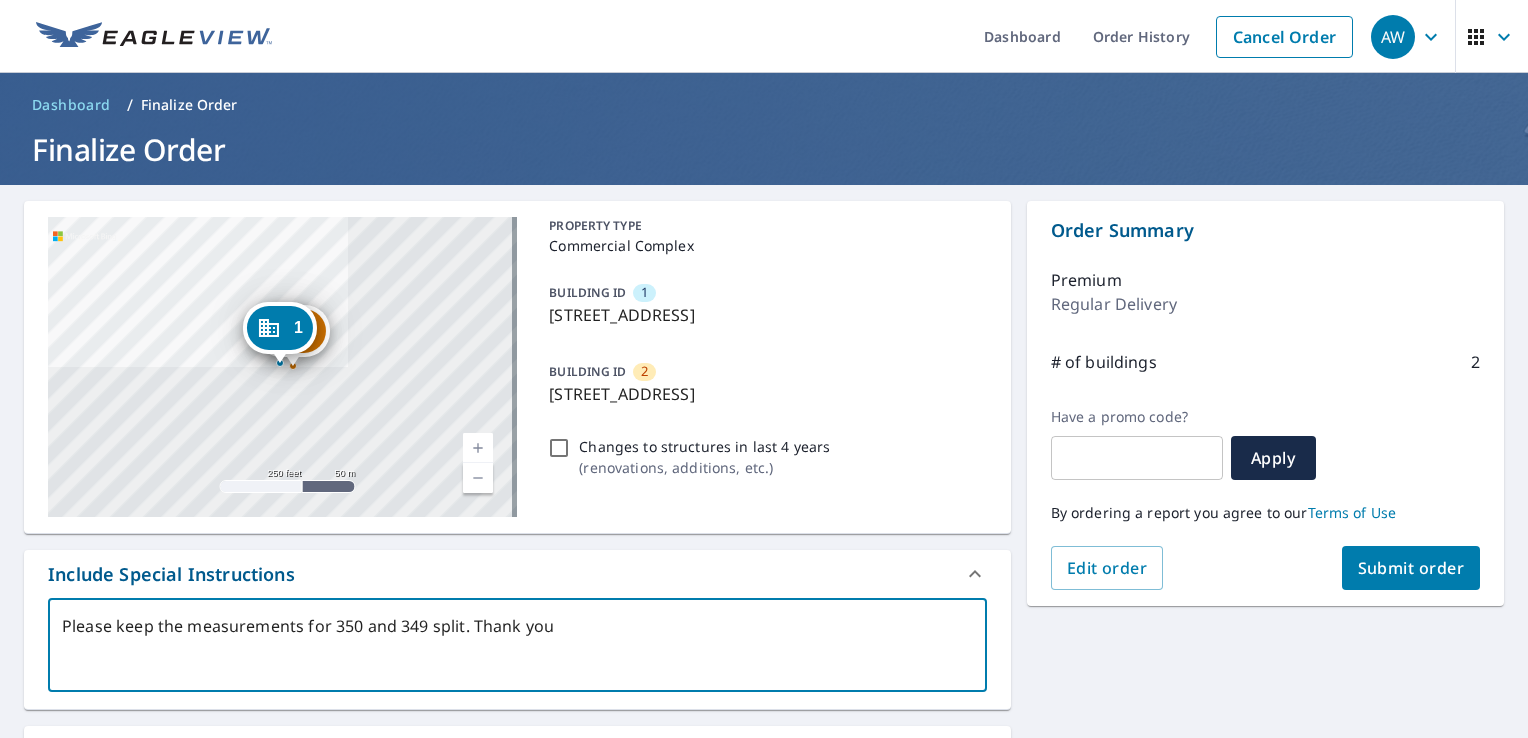 type on "Please keep the measurements for 350 and 349 split. Thank you" 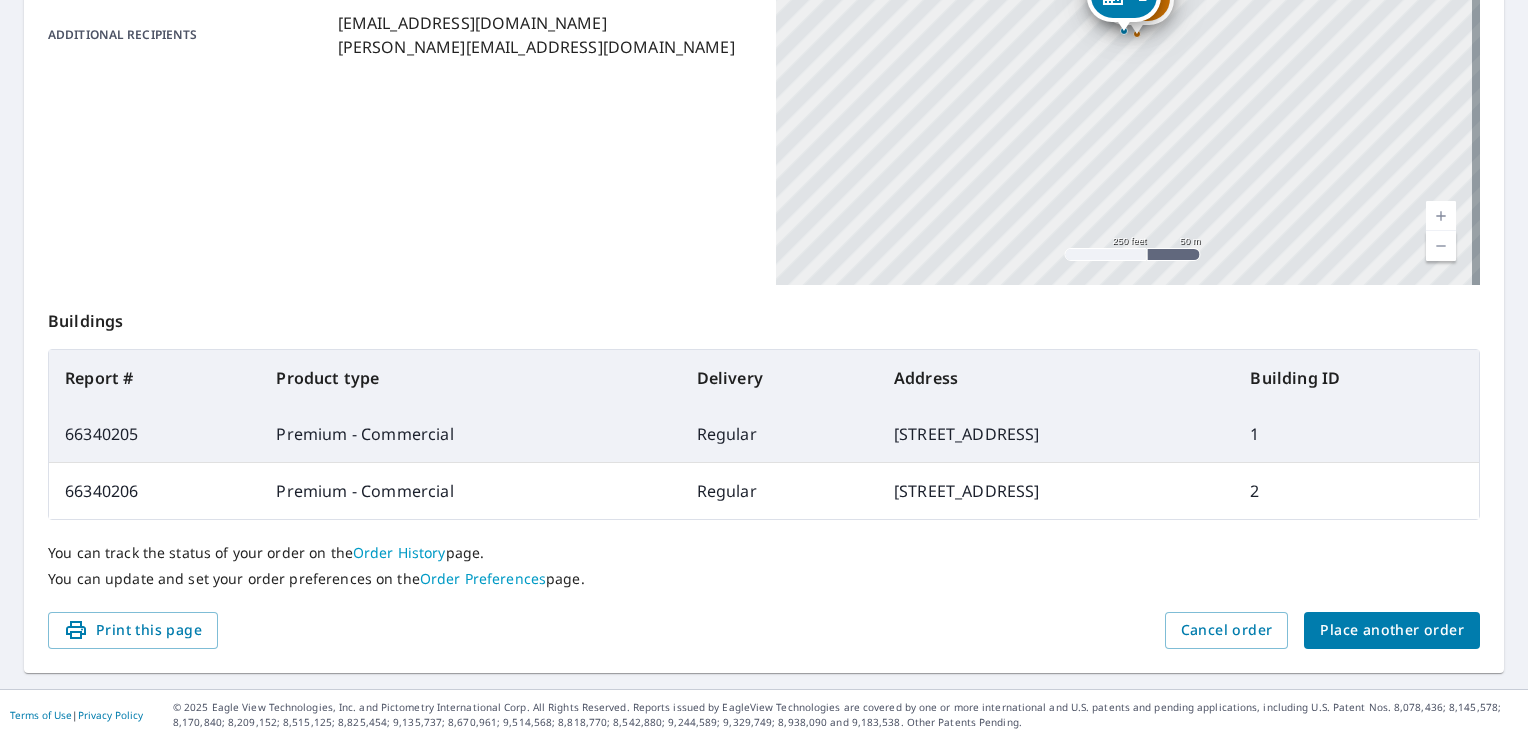 scroll, scrollTop: 0, scrollLeft: 0, axis: both 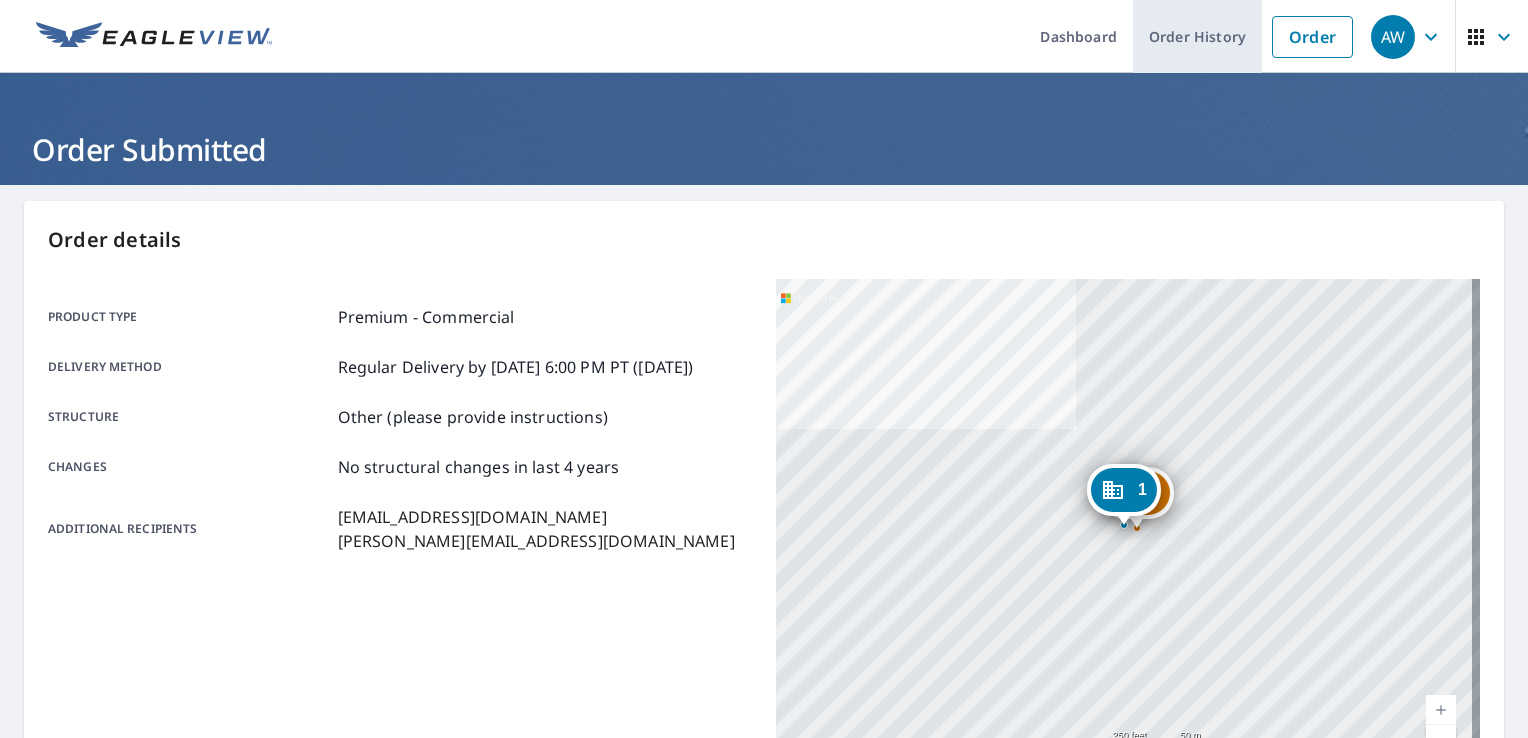click on "Order History" at bounding box center [1197, 36] 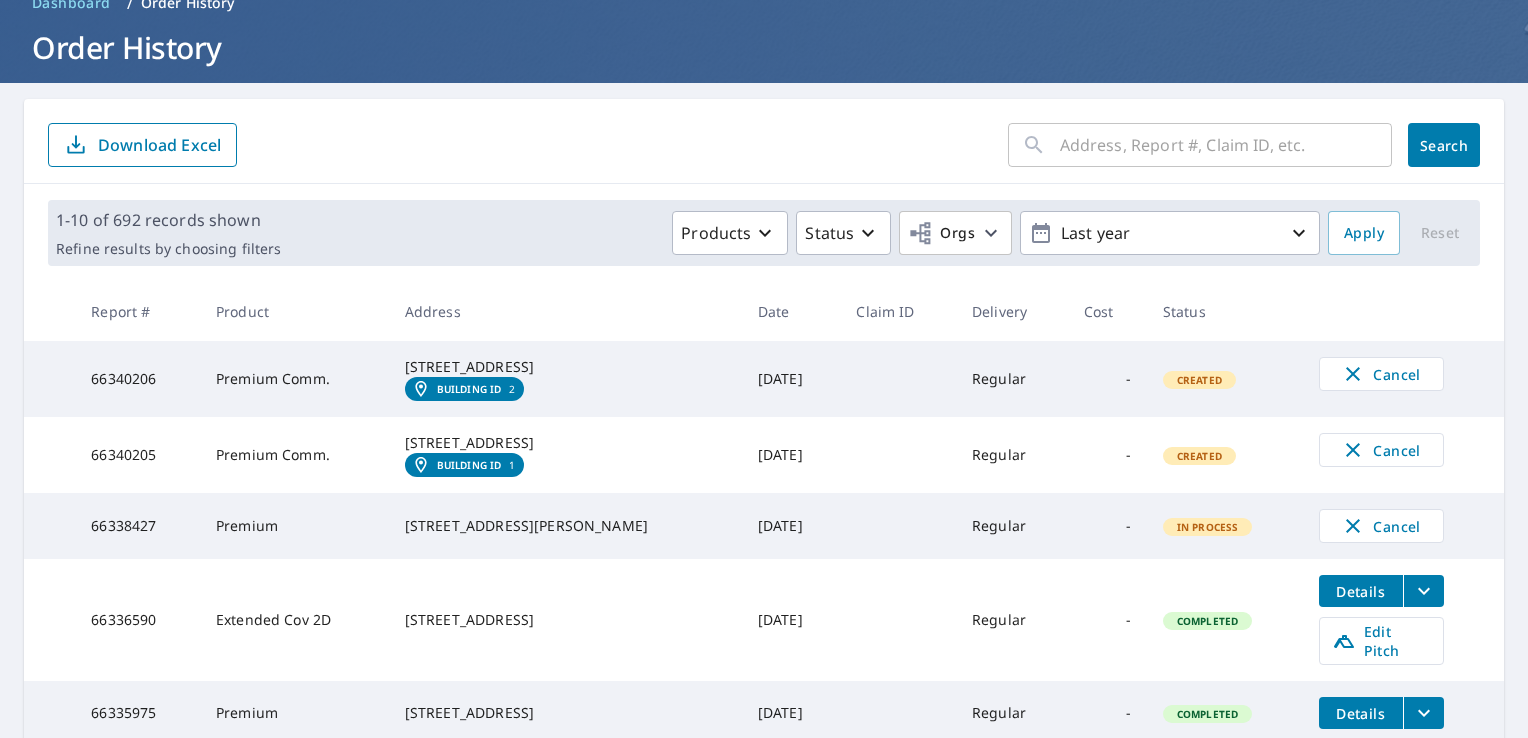 scroll, scrollTop: 0, scrollLeft: 0, axis: both 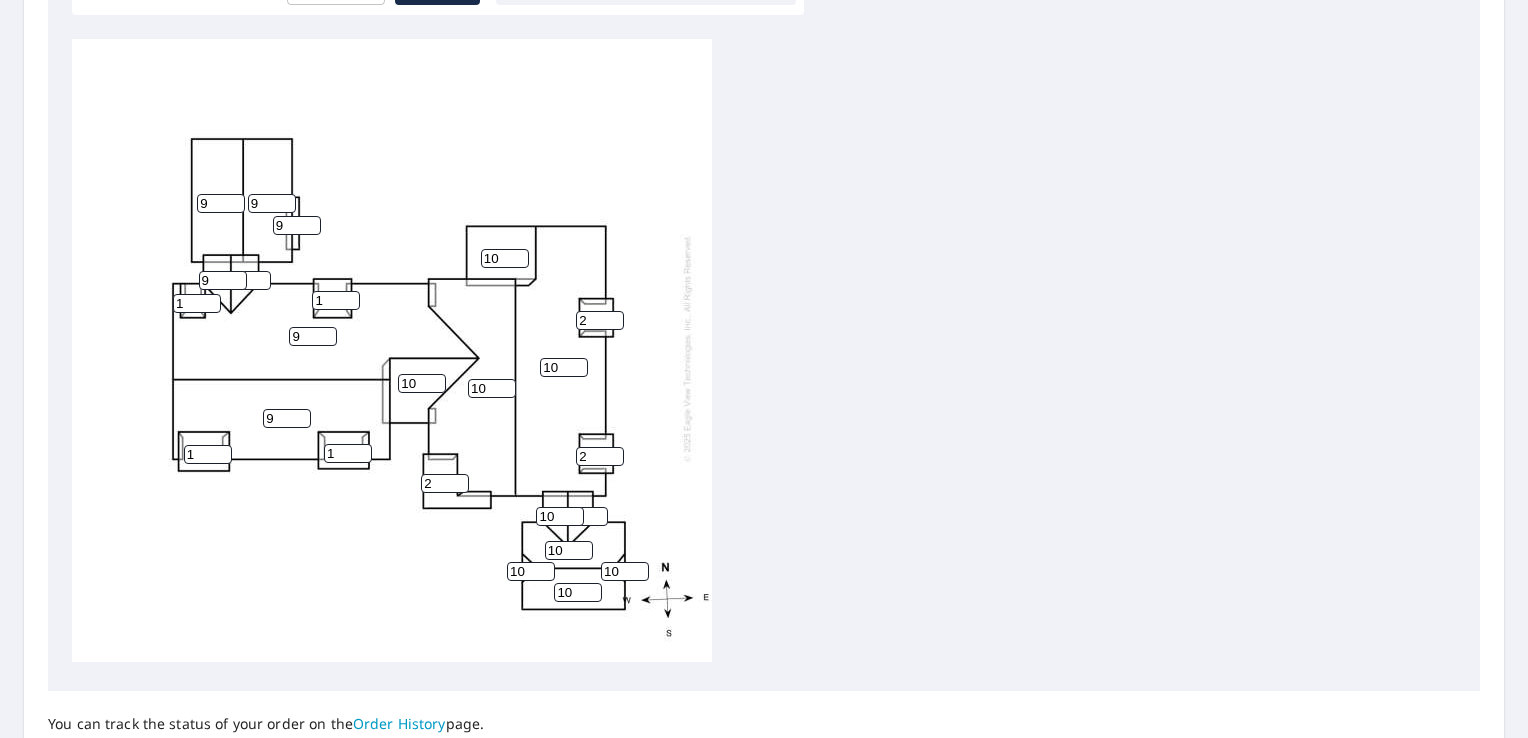 click on "9 10 10 9 9 9 10 10 10 10 2 1 1 1 2 2 9 9 9 10 1 9 10 10" at bounding box center (392, 348) 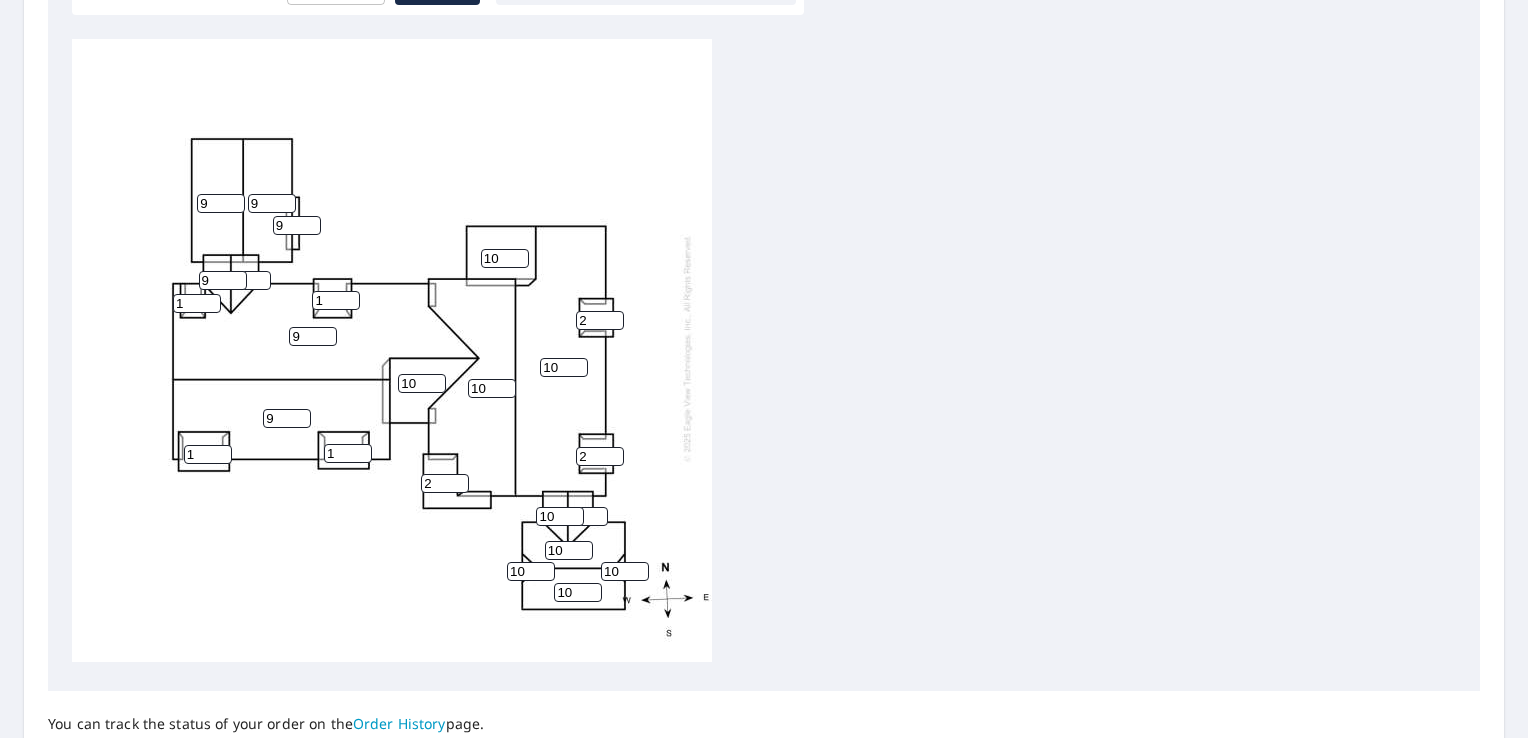 scroll, scrollTop: 0, scrollLeft: 0, axis: both 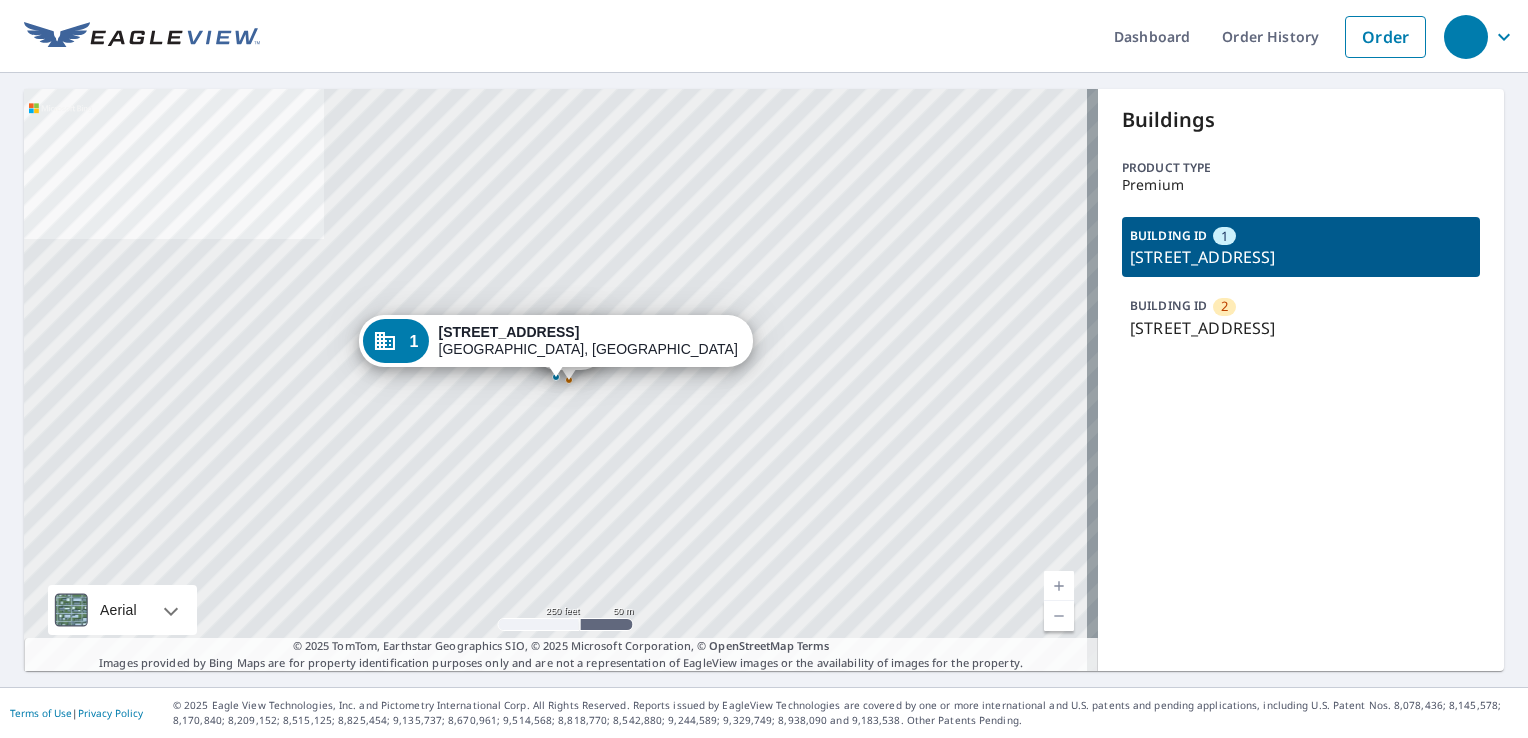 click on "350 Littletown Quarter, Williamsburg, VA, 23185" at bounding box center (1301, 257) 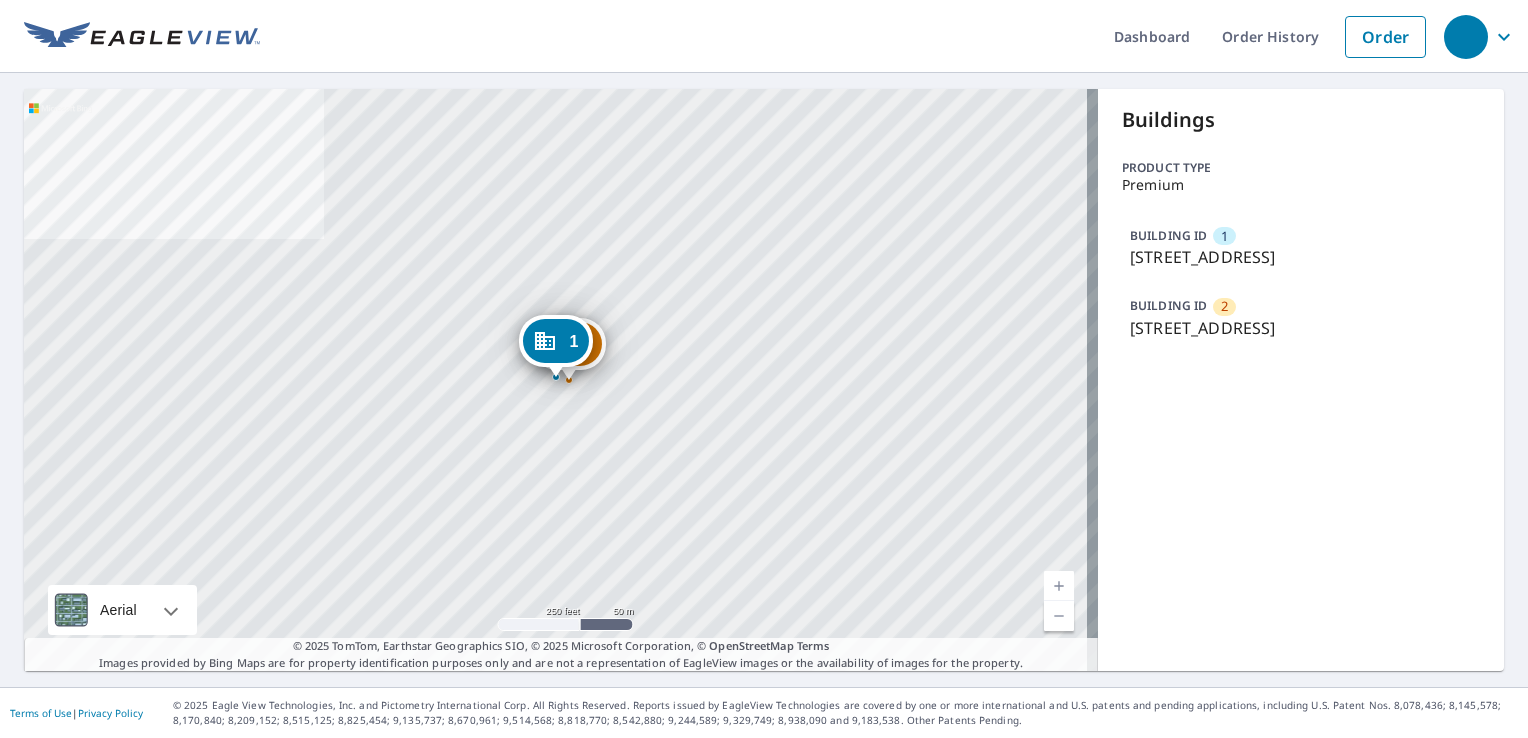 click on "349 Littletown Quarter, Williamsburg, VA, 23185" at bounding box center (1301, 328) 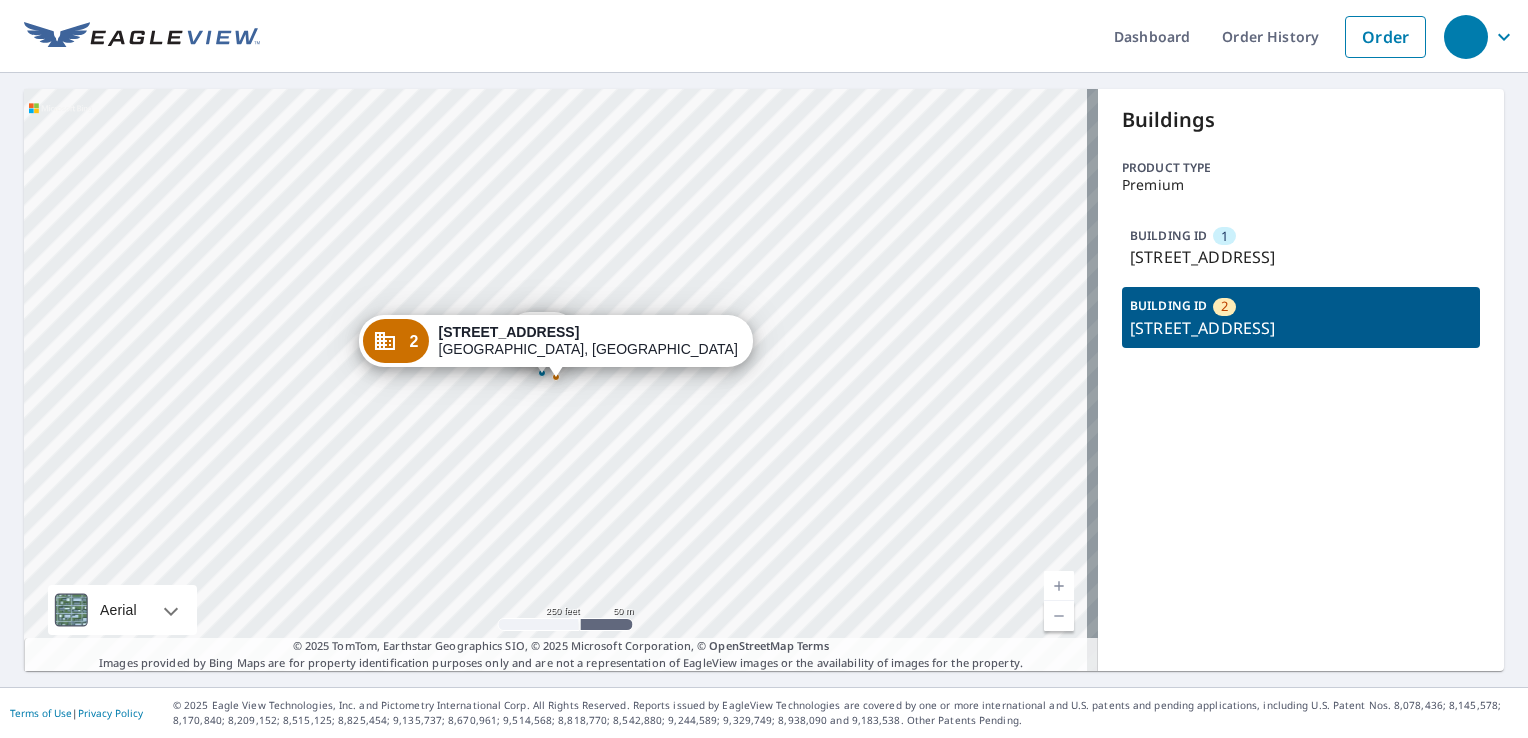 click on "350 Littletown Quarter, Williamsburg, VA, 23185" at bounding box center (1301, 257) 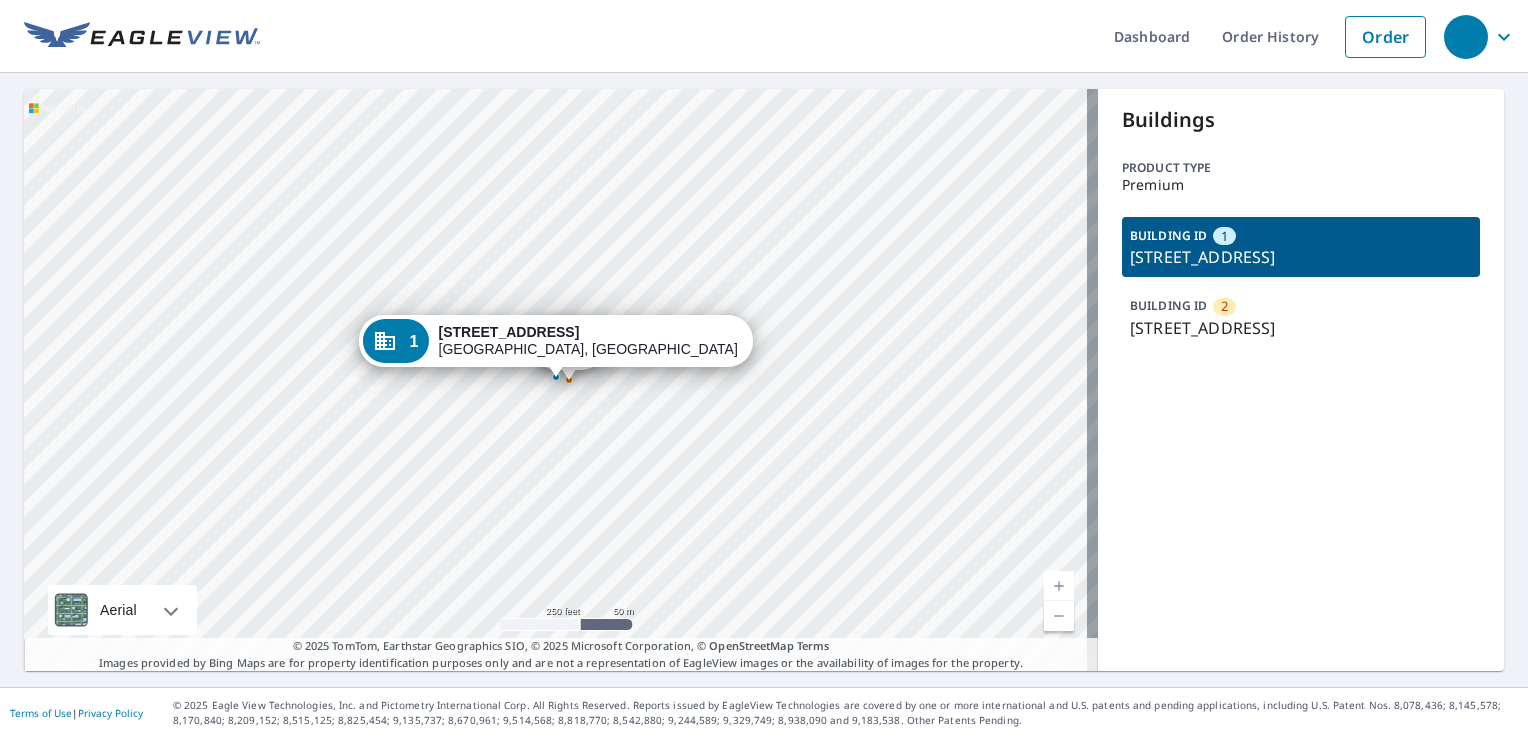 click on "[STREET_ADDRESS]" at bounding box center [1301, 328] 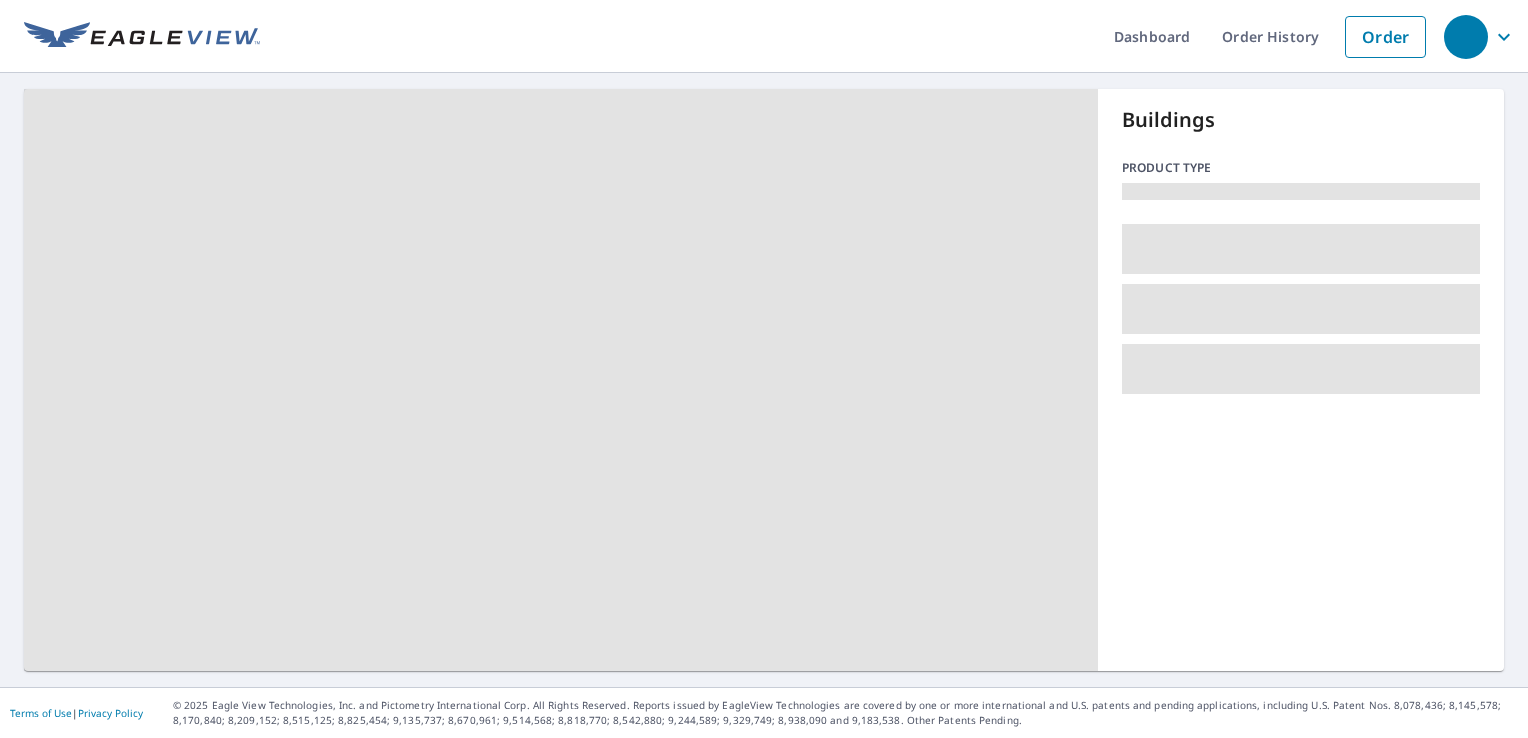 scroll, scrollTop: 0, scrollLeft: 0, axis: both 